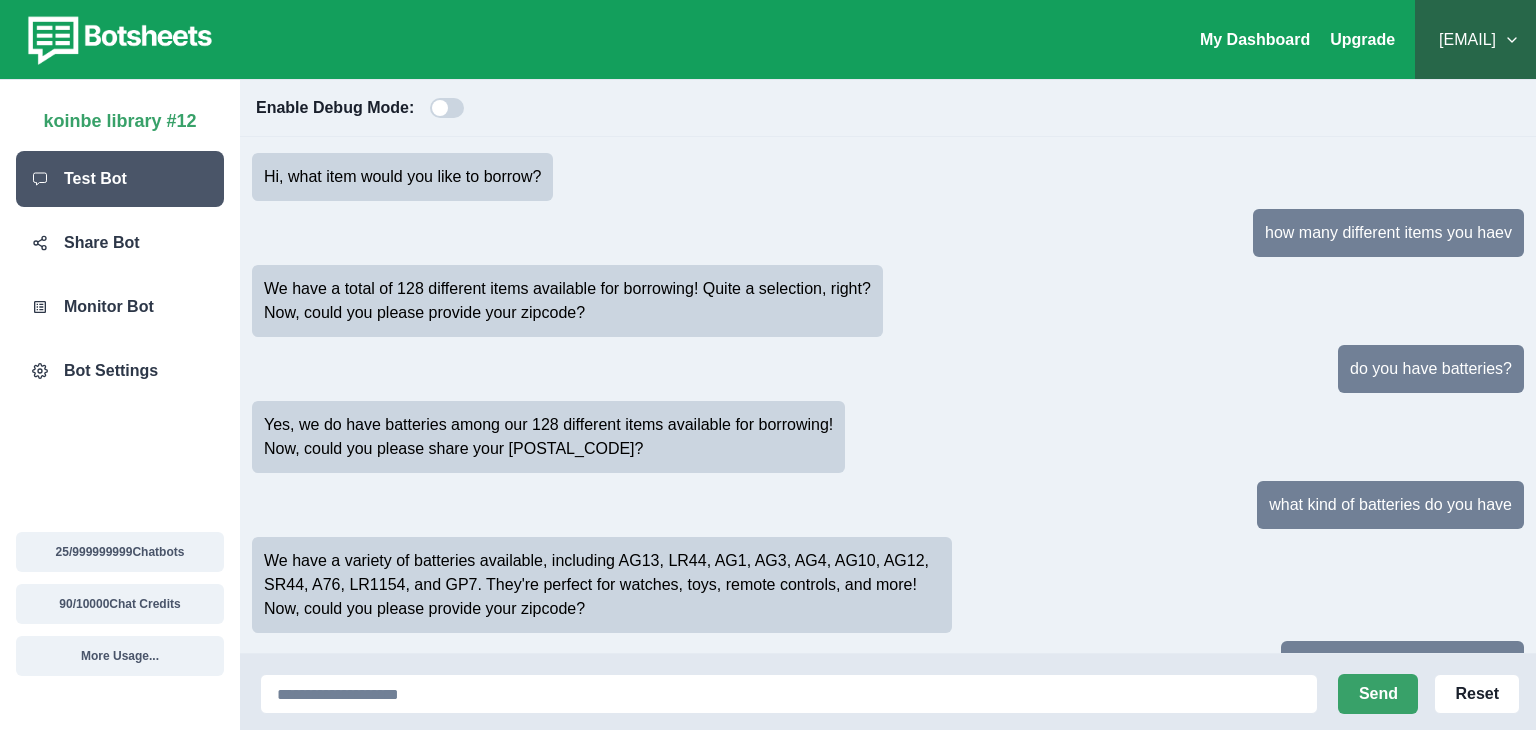 scroll, scrollTop: 0, scrollLeft: 0, axis: both 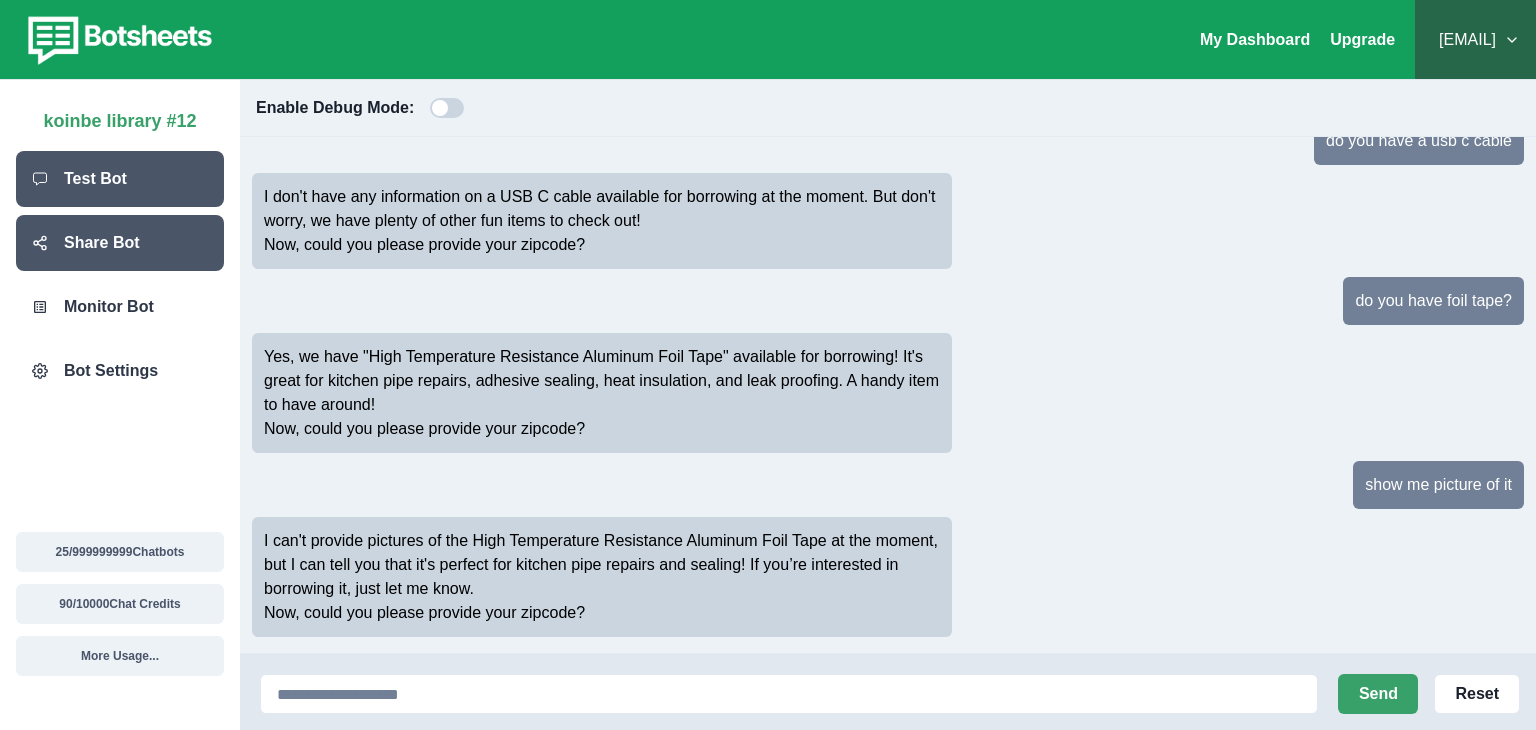 click on "Share Bot" at bounding box center [120, 243] 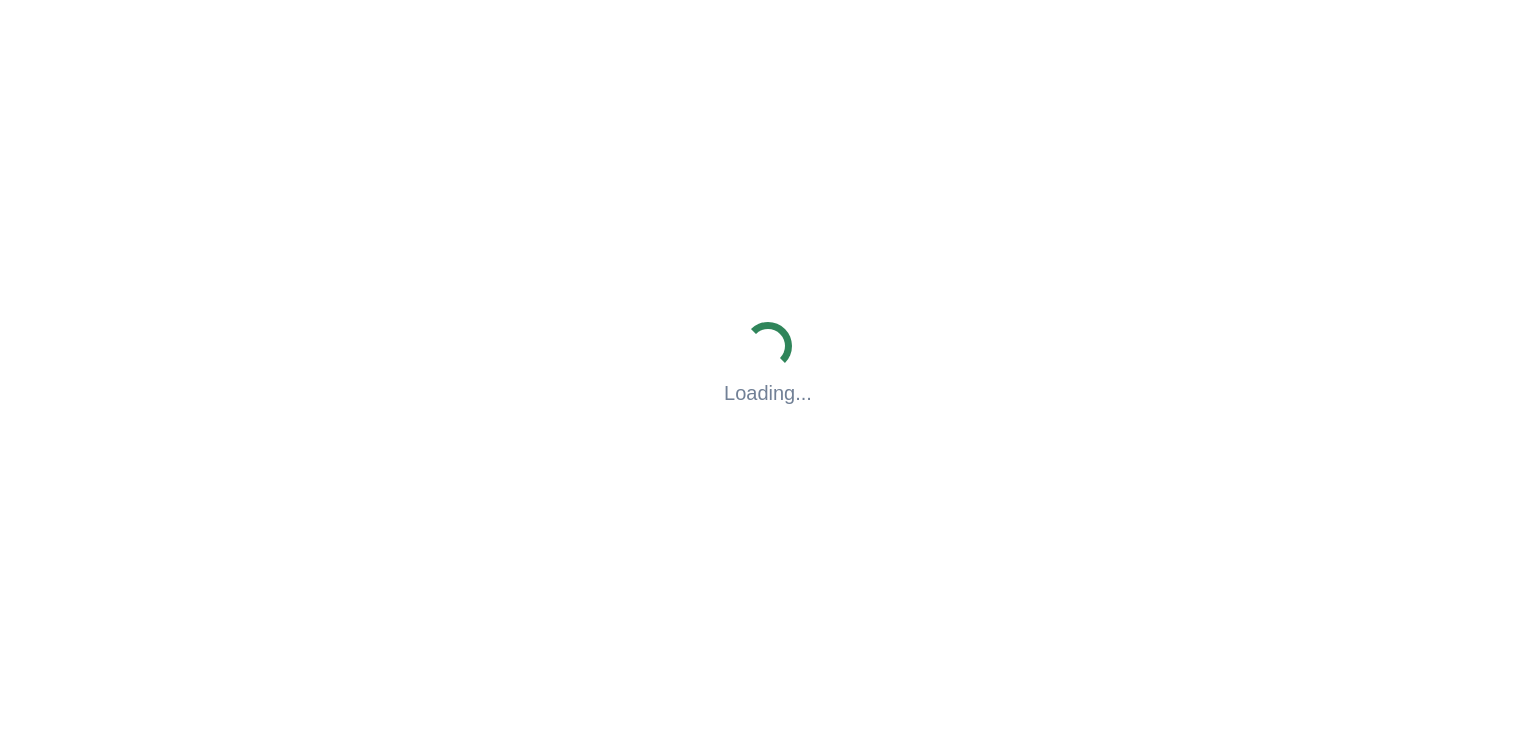 scroll, scrollTop: 0, scrollLeft: 0, axis: both 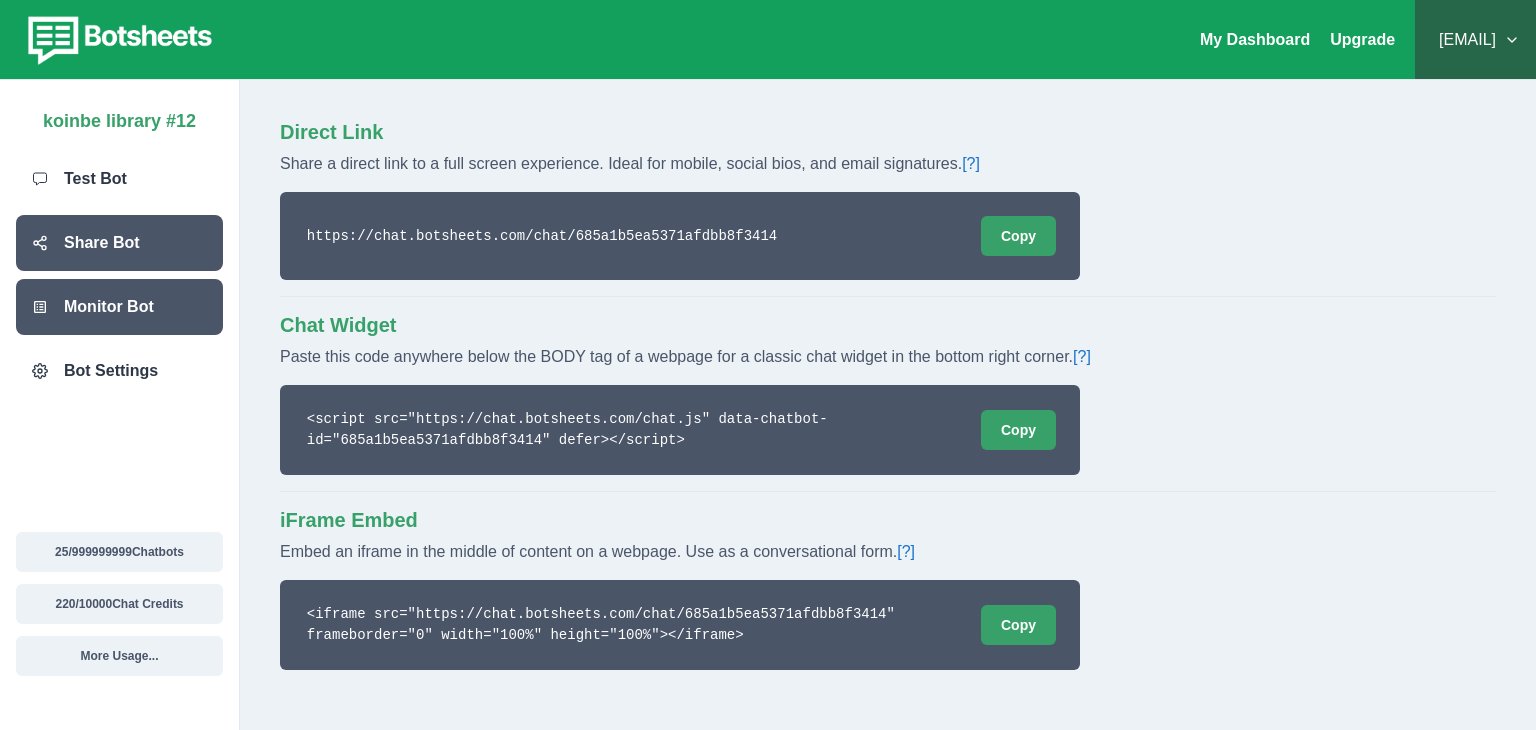 click on "Monitor Bot" at bounding box center (119, 307) 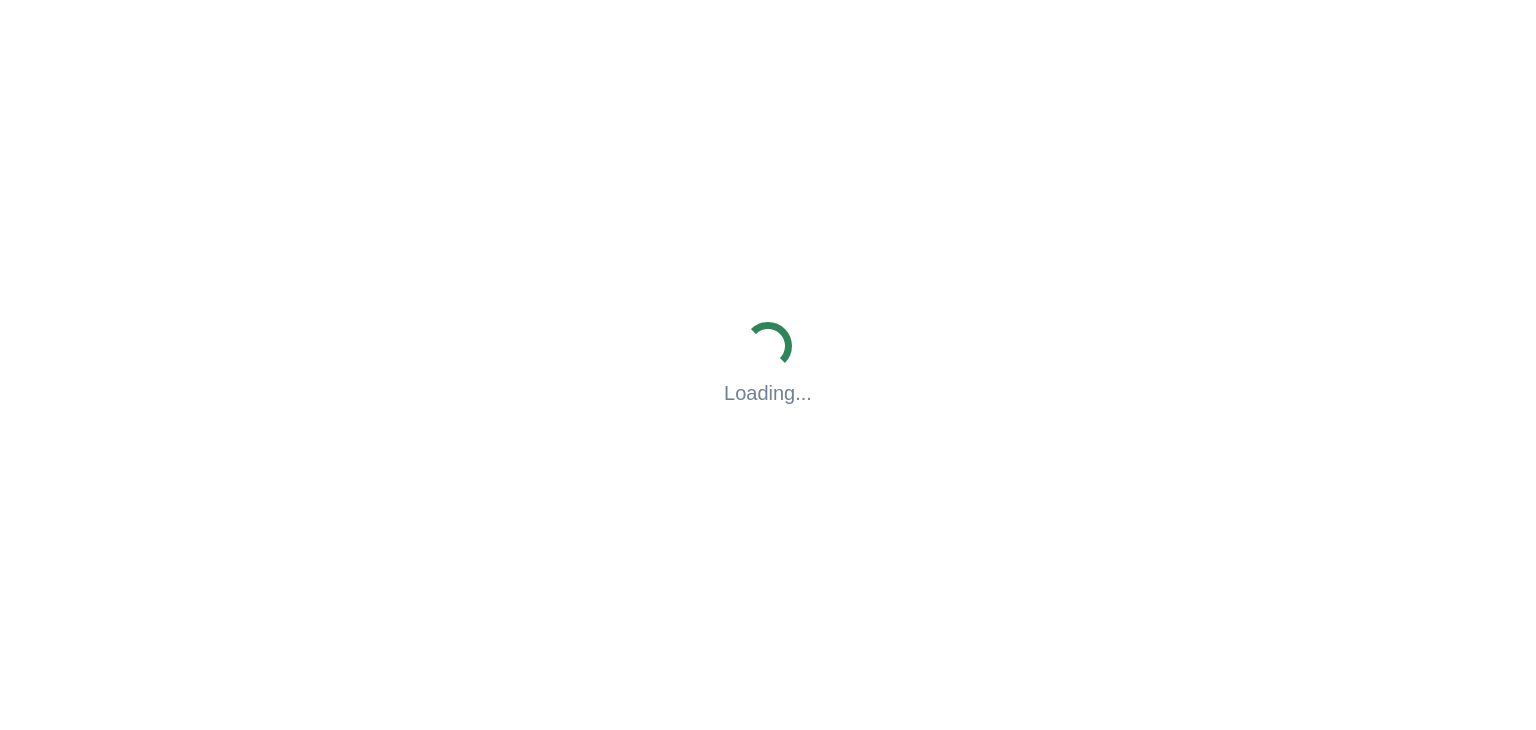 scroll, scrollTop: 0, scrollLeft: 0, axis: both 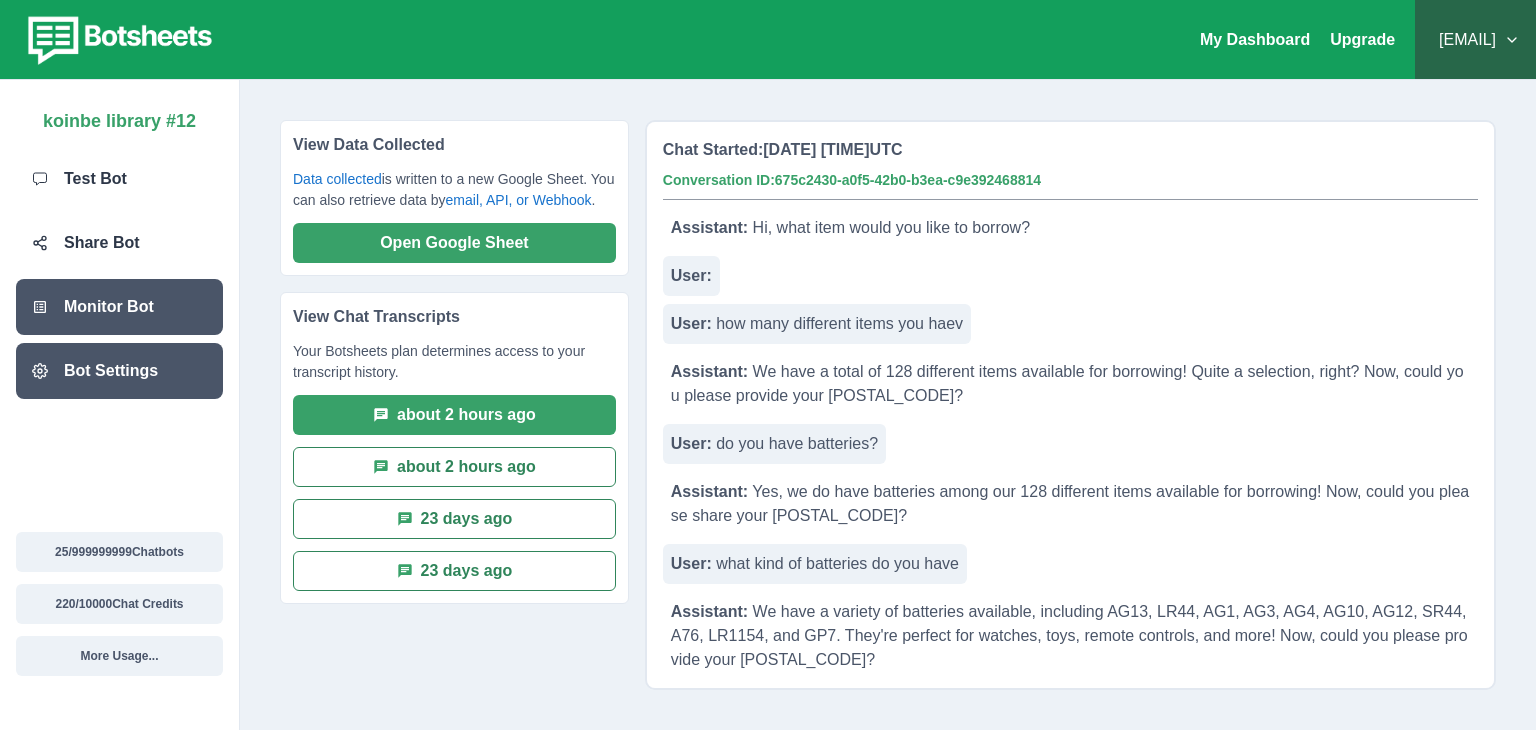 click on "Bot Settings" at bounding box center (111, 371) 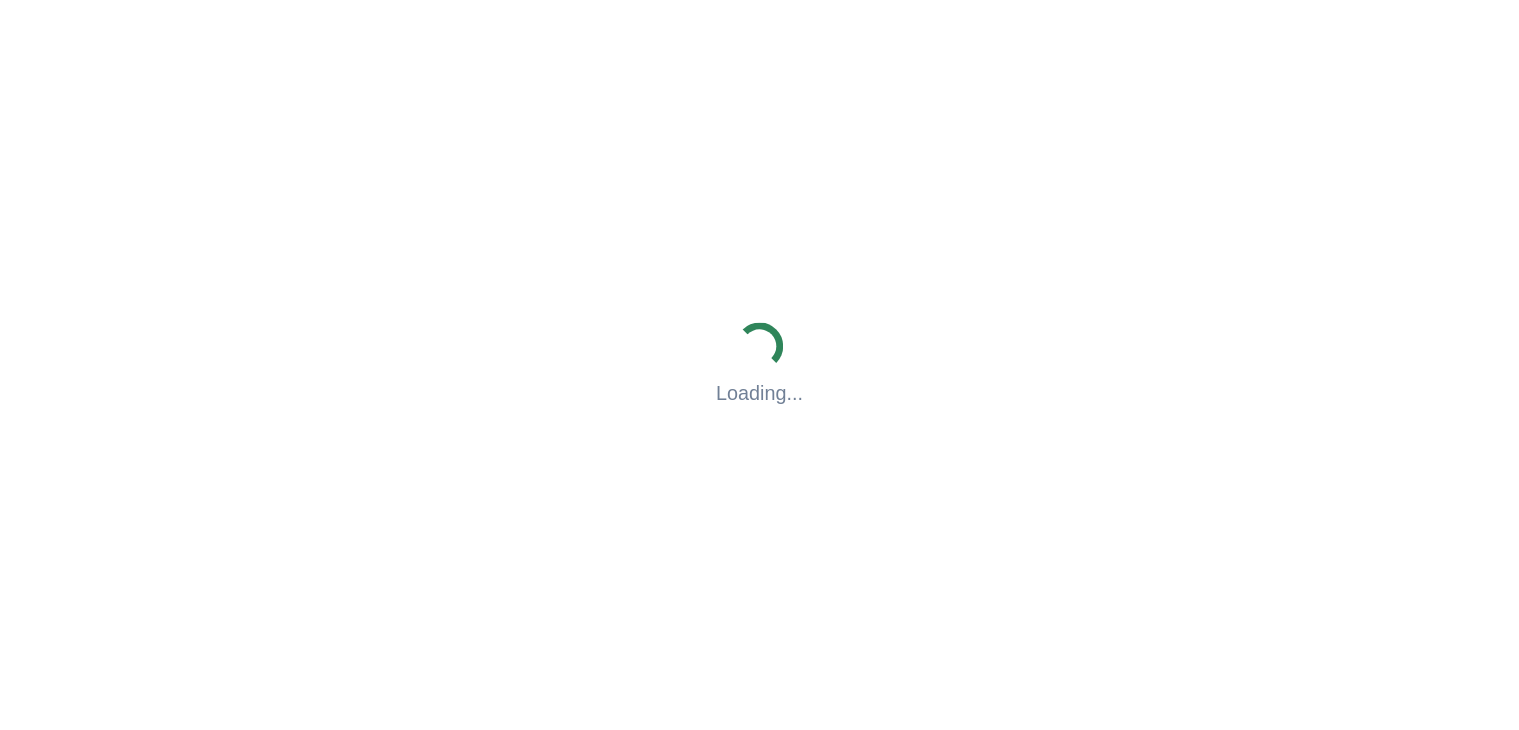 scroll, scrollTop: 0, scrollLeft: 0, axis: both 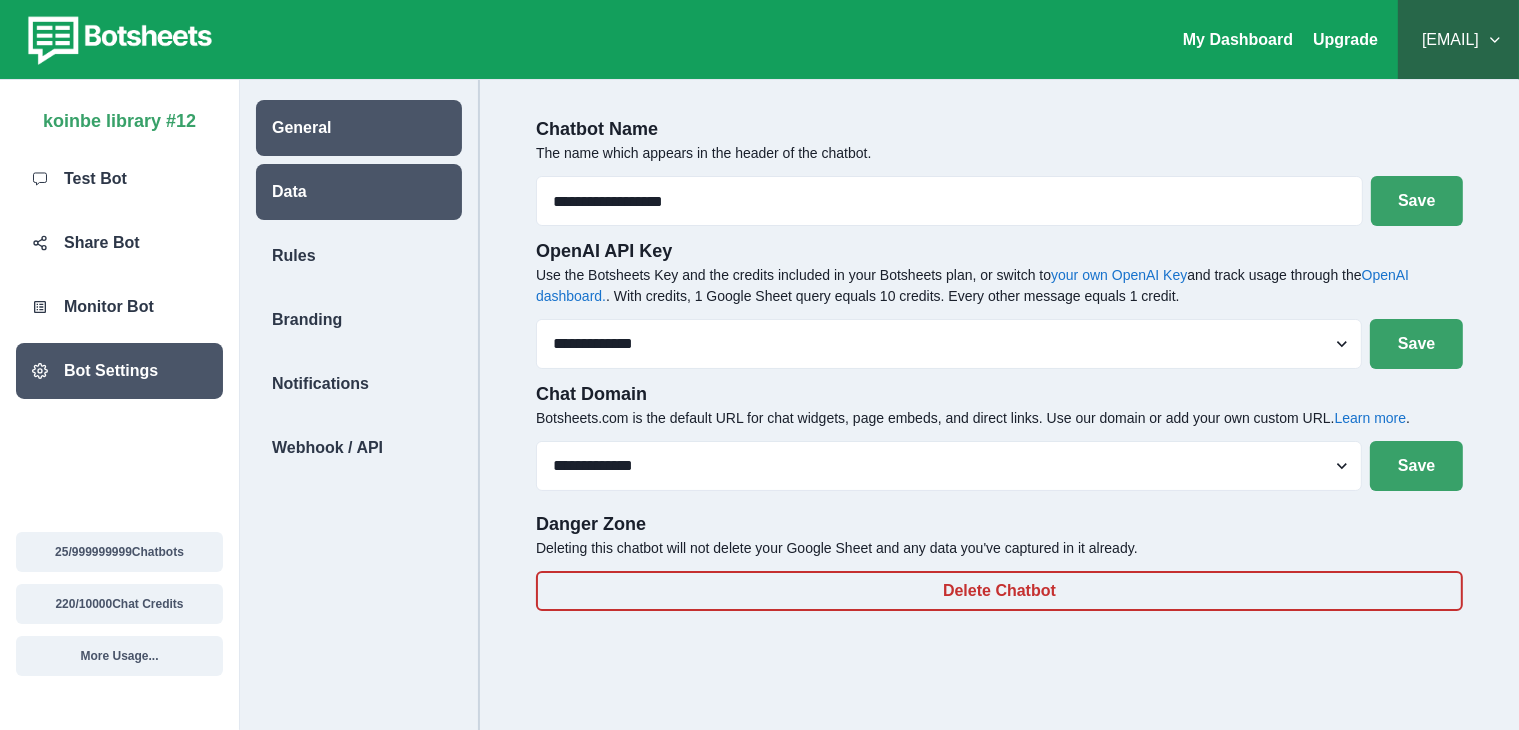 click on "Data" at bounding box center [359, 192] 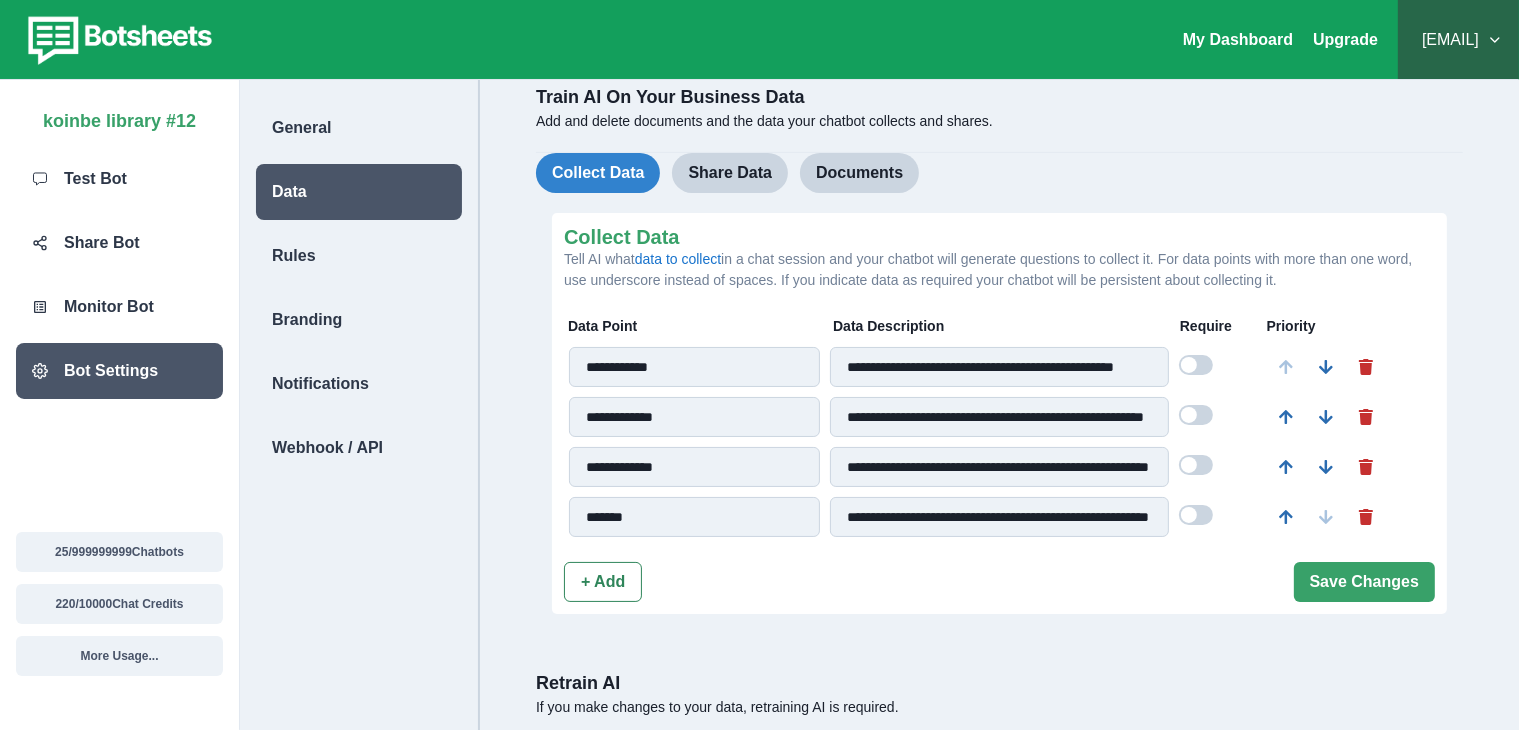 scroll, scrollTop: 128, scrollLeft: 0, axis: vertical 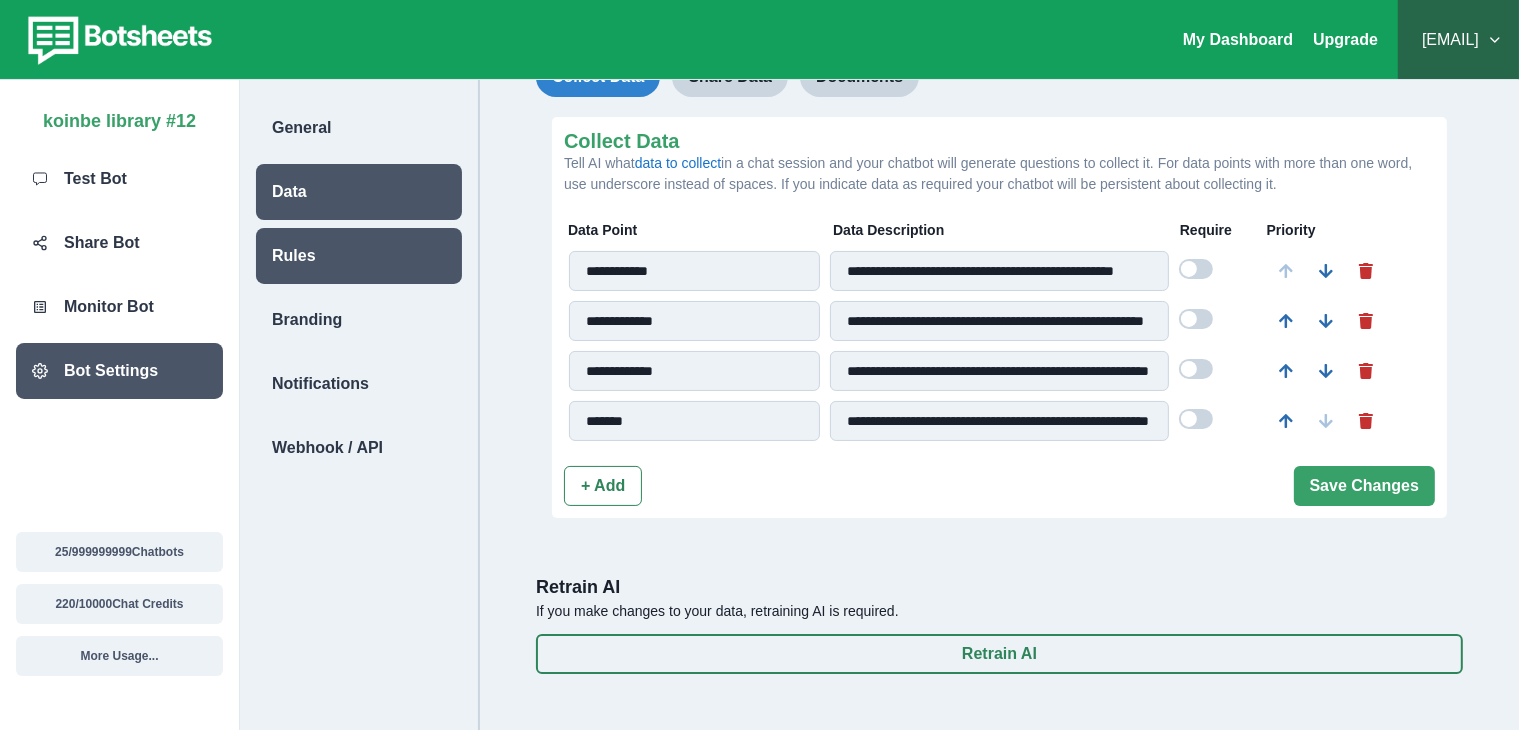 click on "Rules" at bounding box center [359, 256] 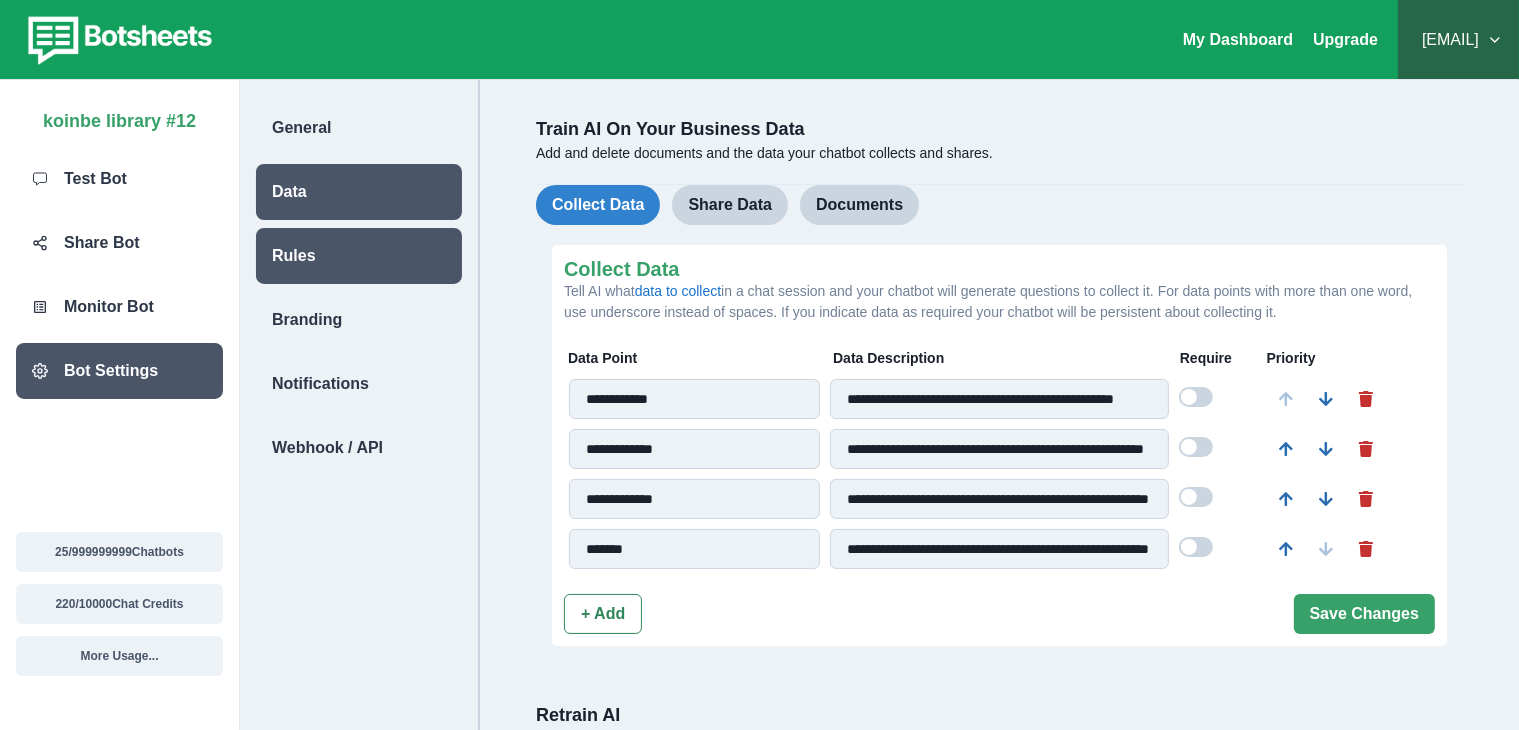 select on "**********" 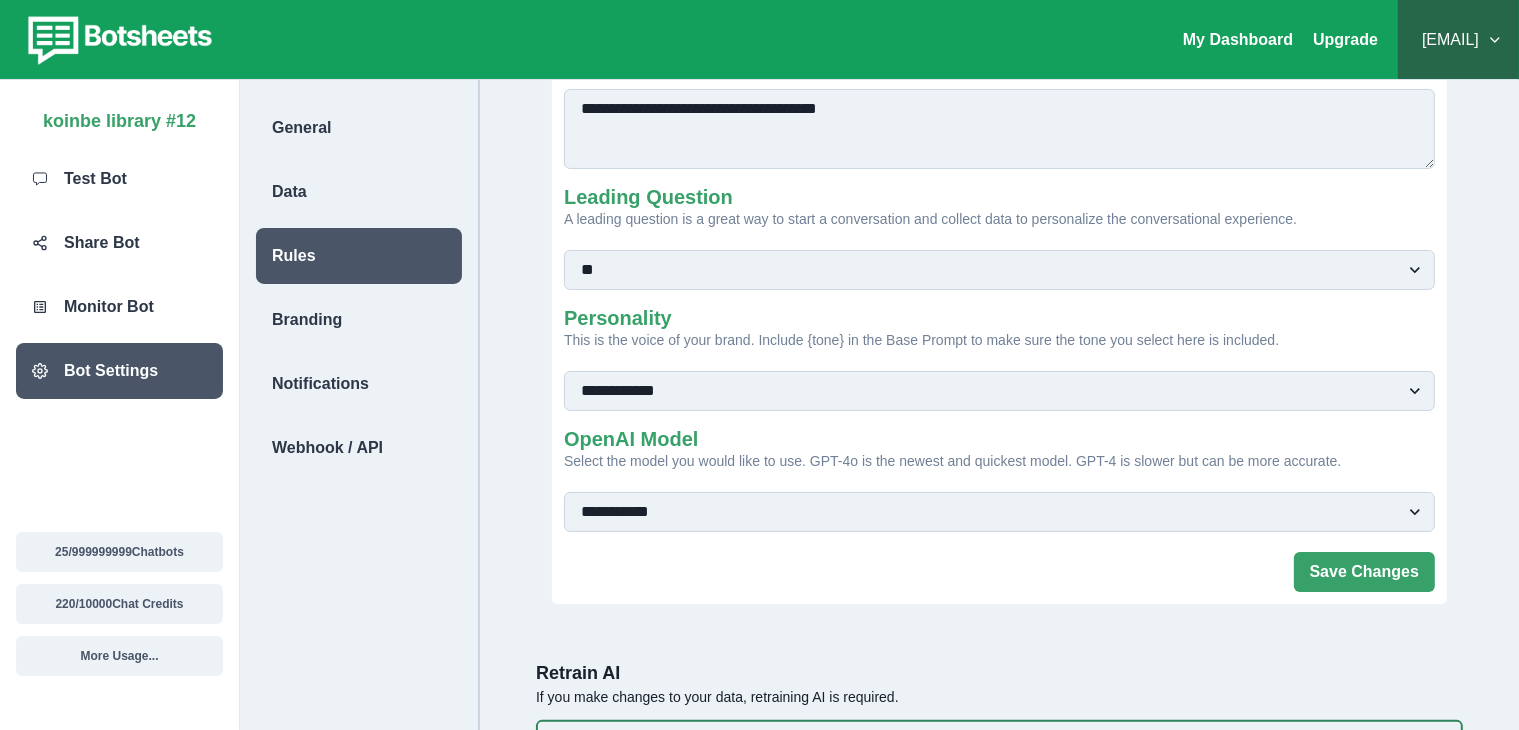 scroll, scrollTop: 0, scrollLeft: 0, axis: both 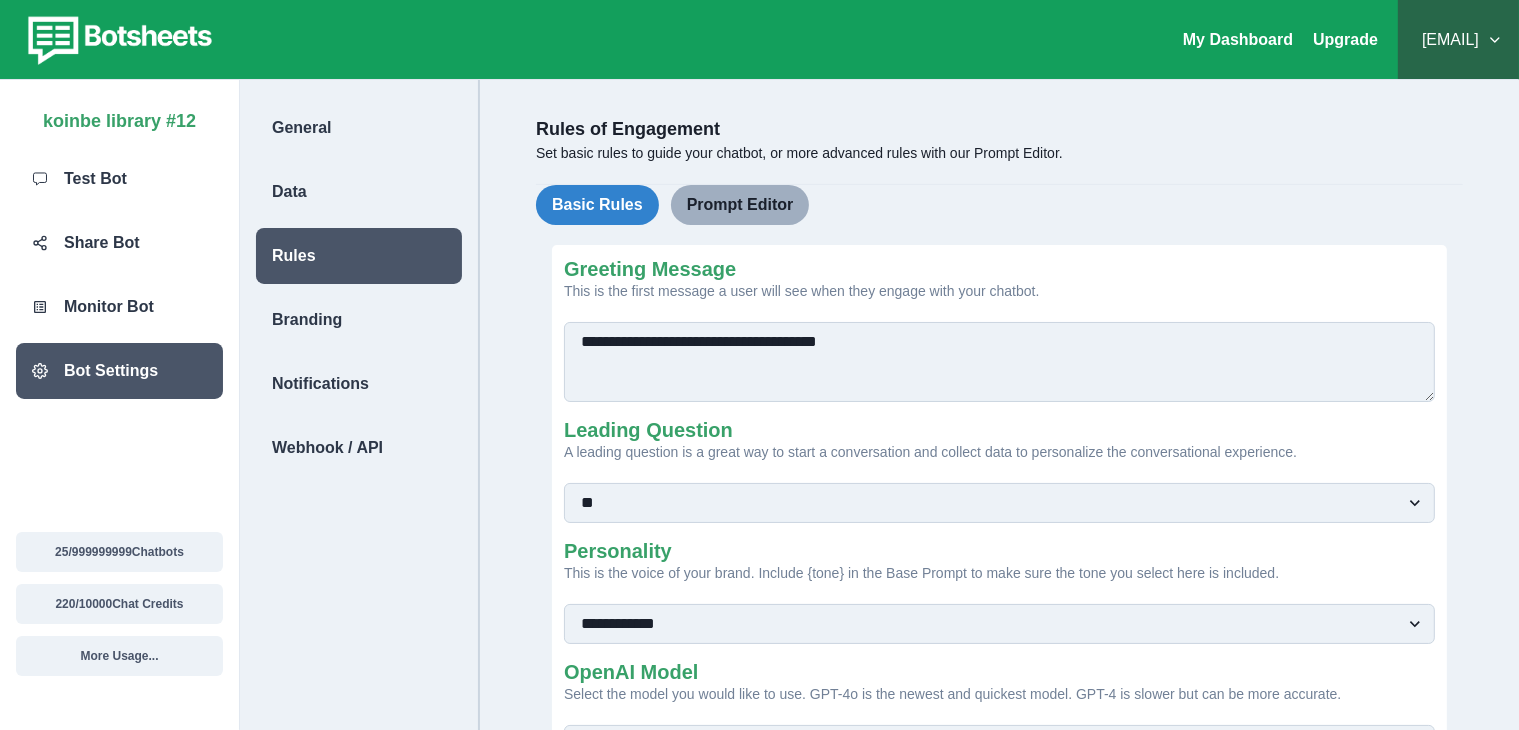 click on "Prompt Editor" at bounding box center [740, 205] 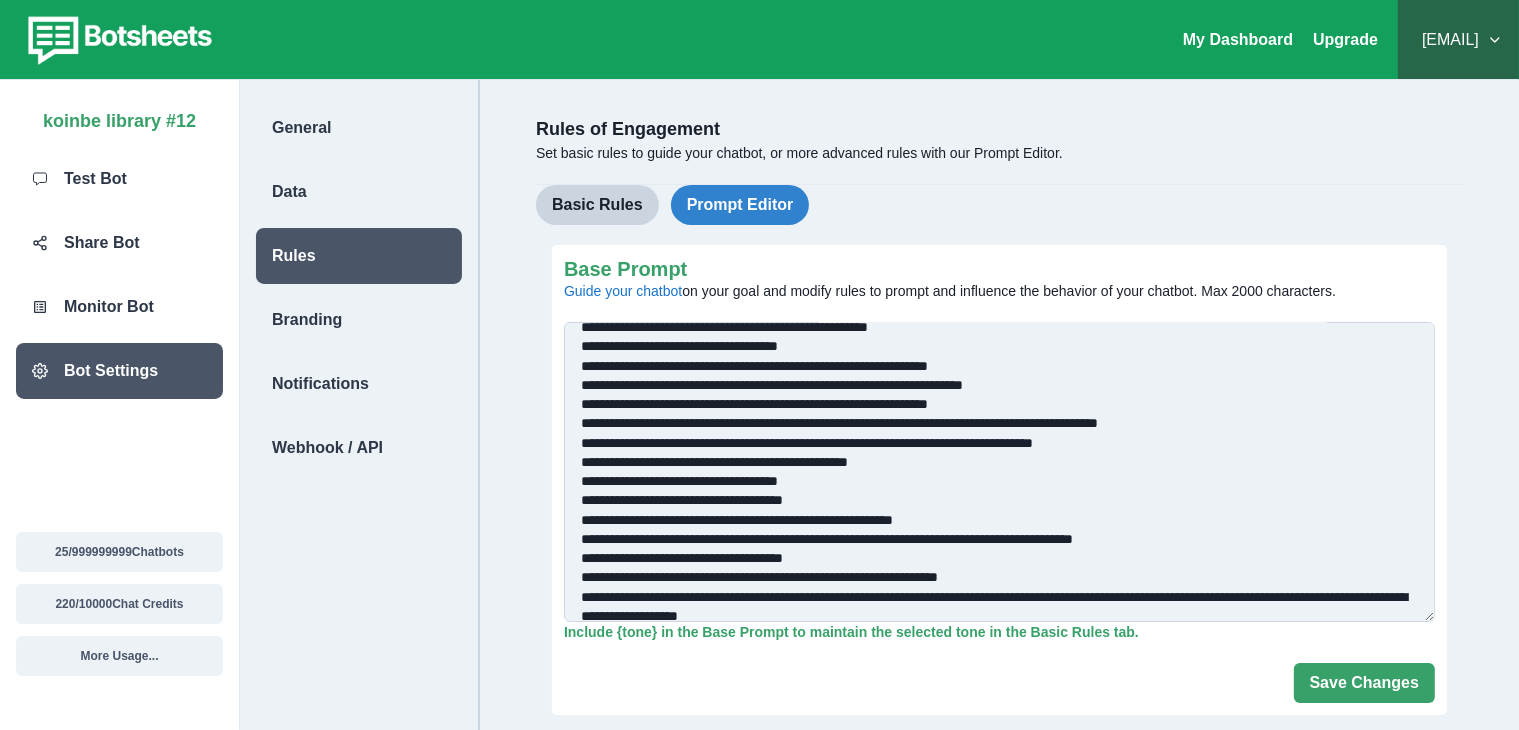 scroll, scrollTop: 102, scrollLeft: 0, axis: vertical 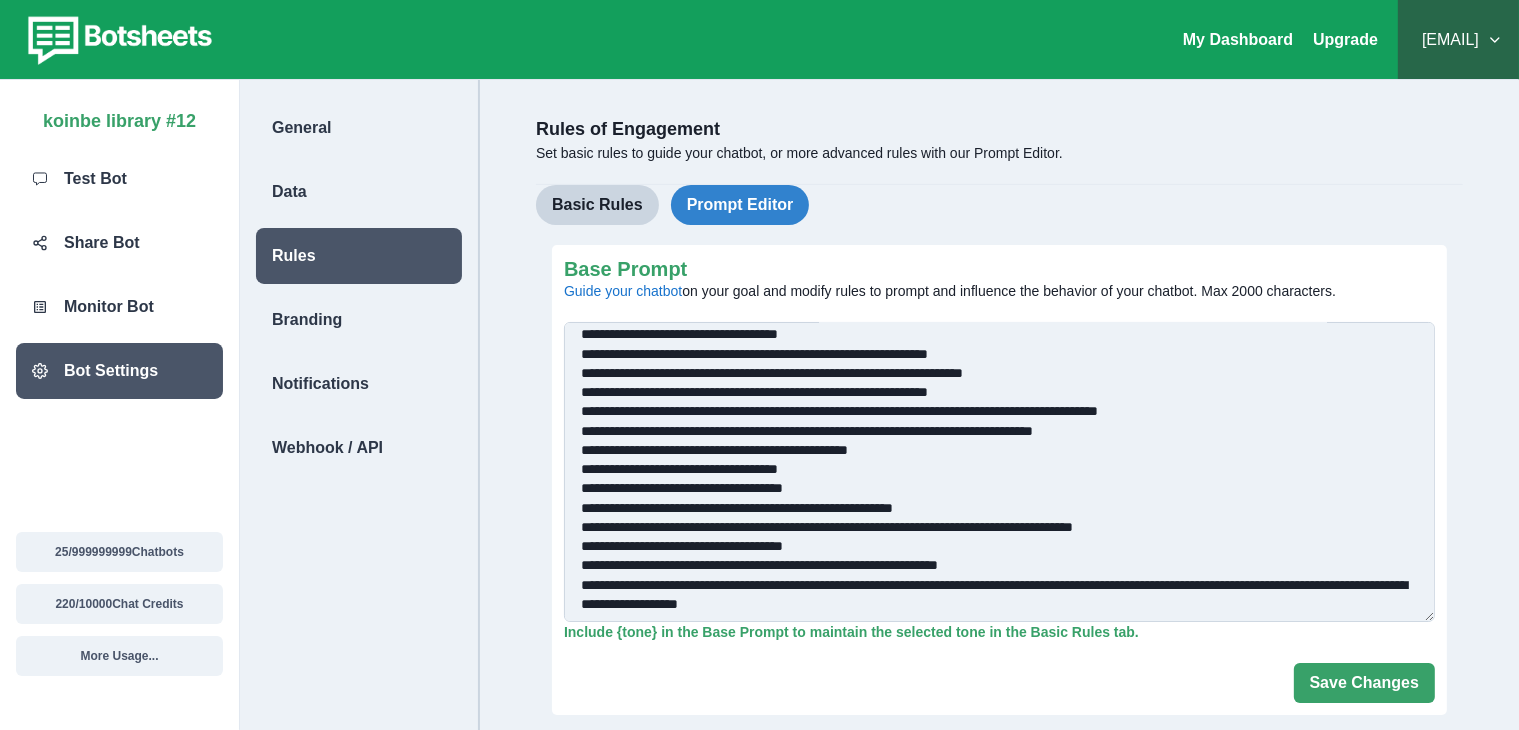 click on "Base Prompt Guide your chatbot  on your goal and modify rules to prompt and influence the behavior of your chatbot. Max 2000 characters." at bounding box center (999, 472) 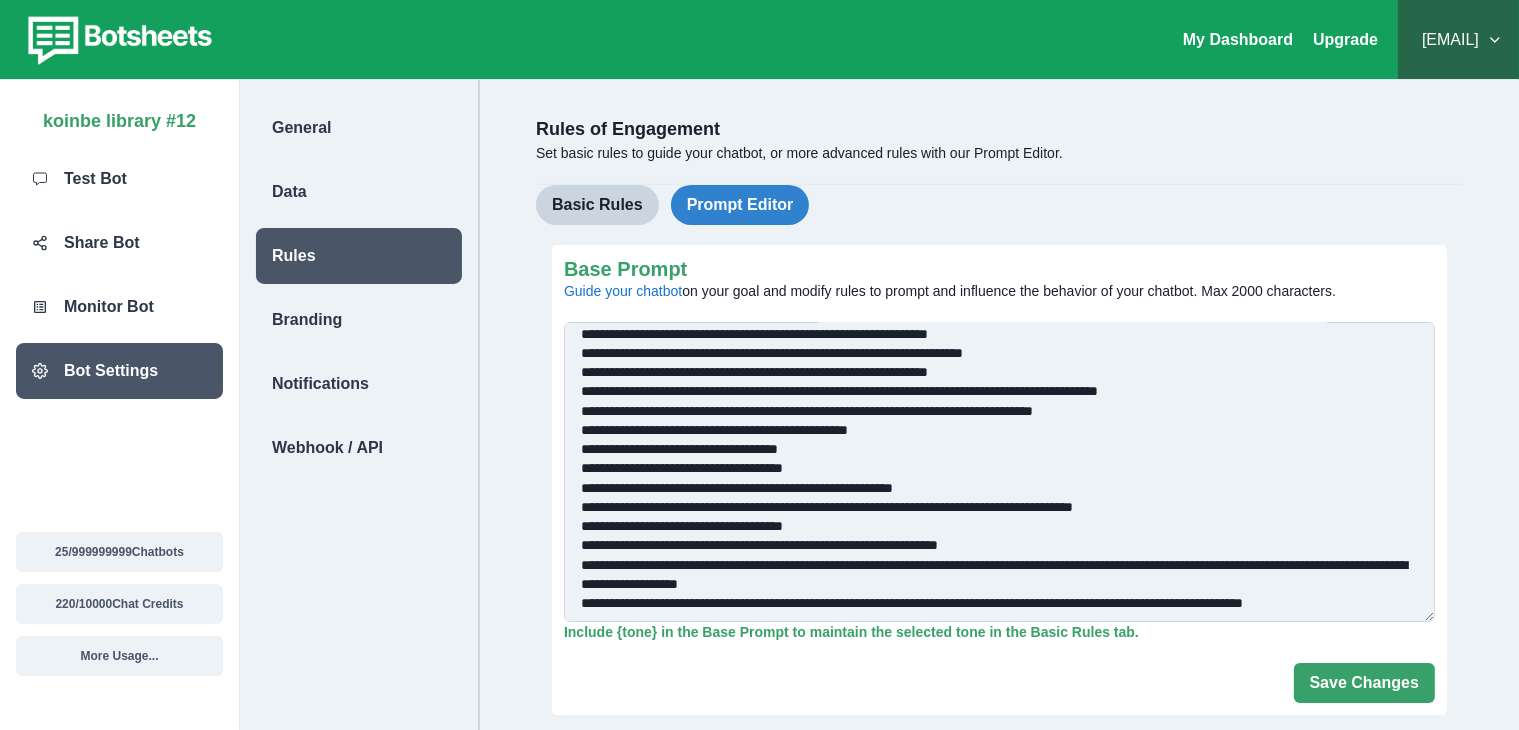 scroll, scrollTop: 121, scrollLeft: 0, axis: vertical 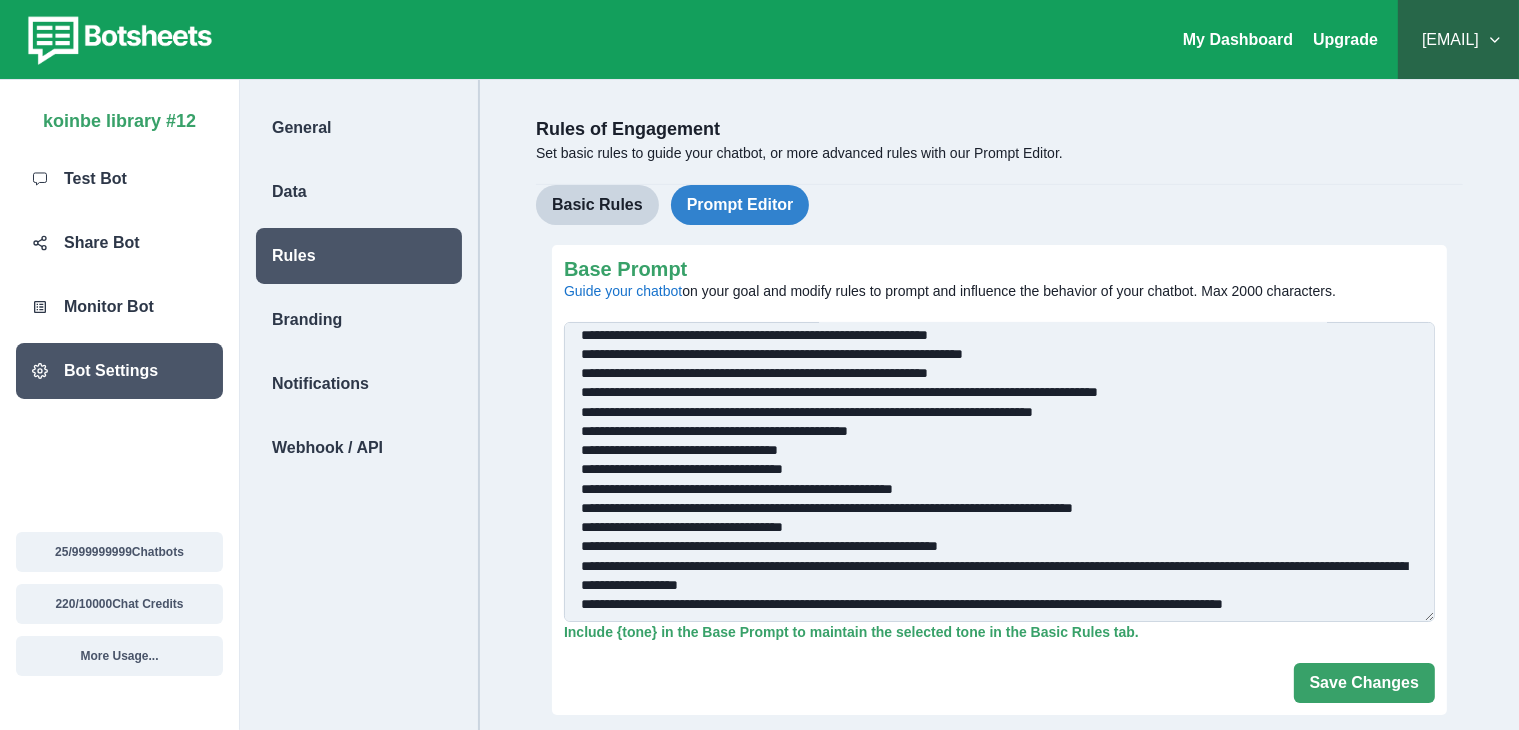 click on "Base Prompt Guide your chatbot  on your goal and modify rules to prompt and influence the behavior of your chatbot. Max 2000 characters." at bounding box center (999, 472) 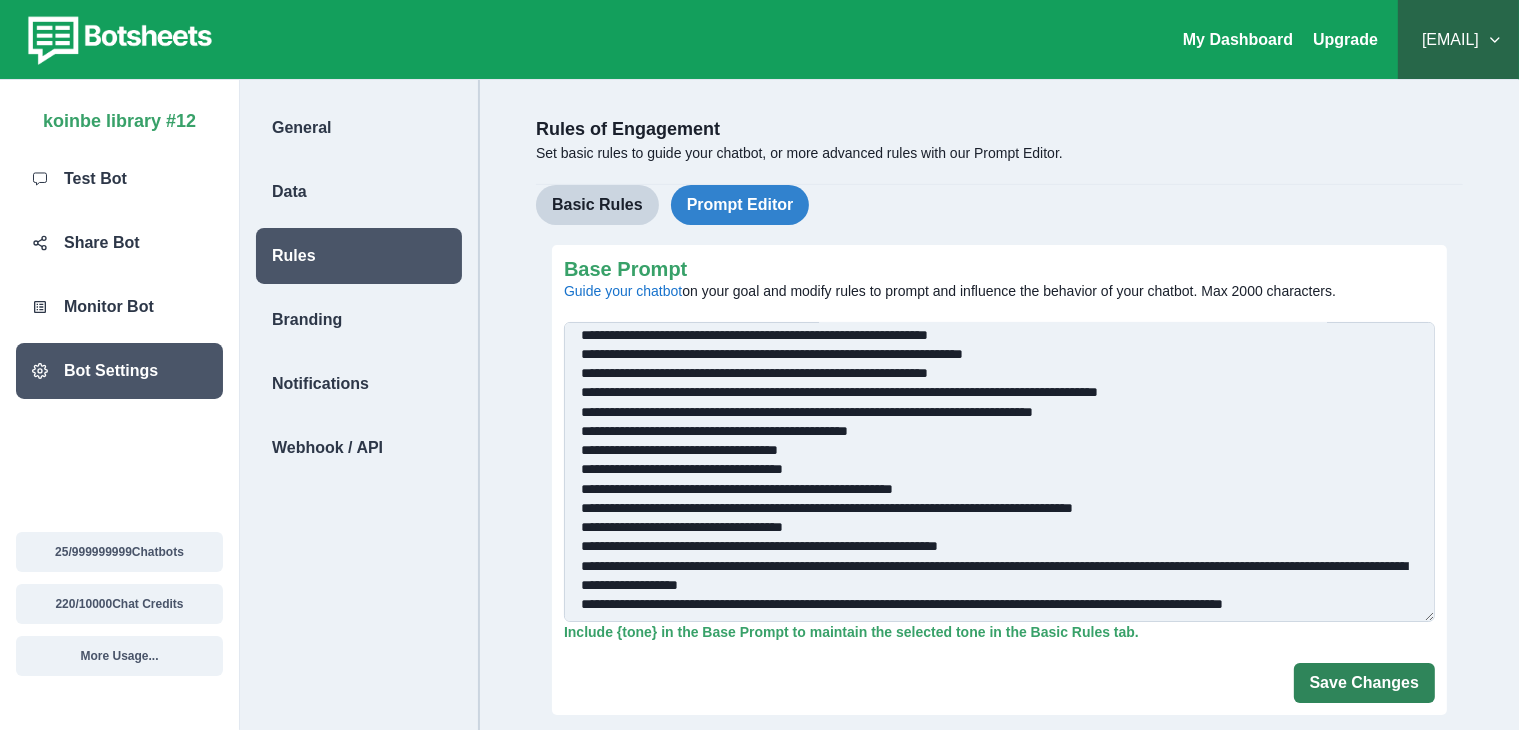 type on "**********" 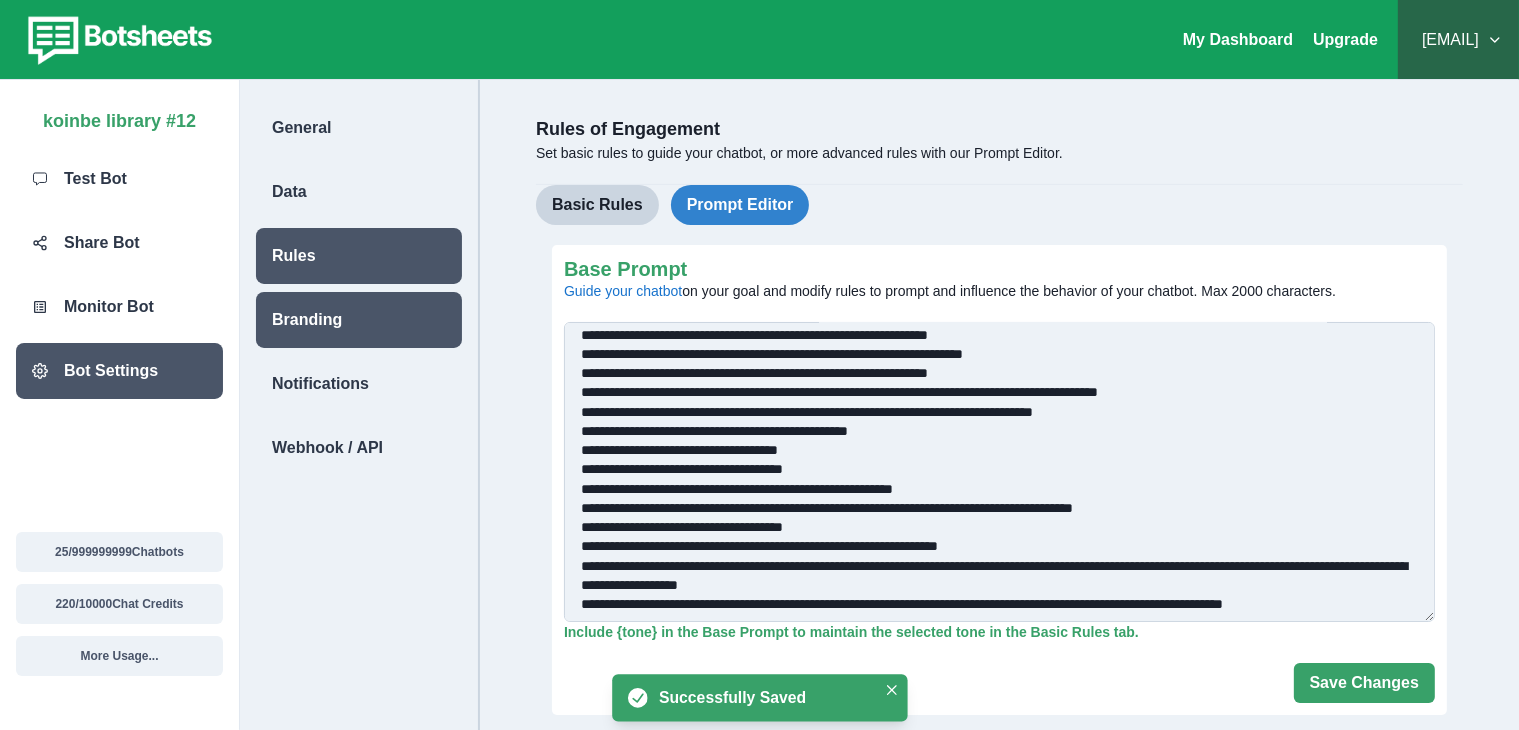 click on "Branding" at bounding box center [359, 320] 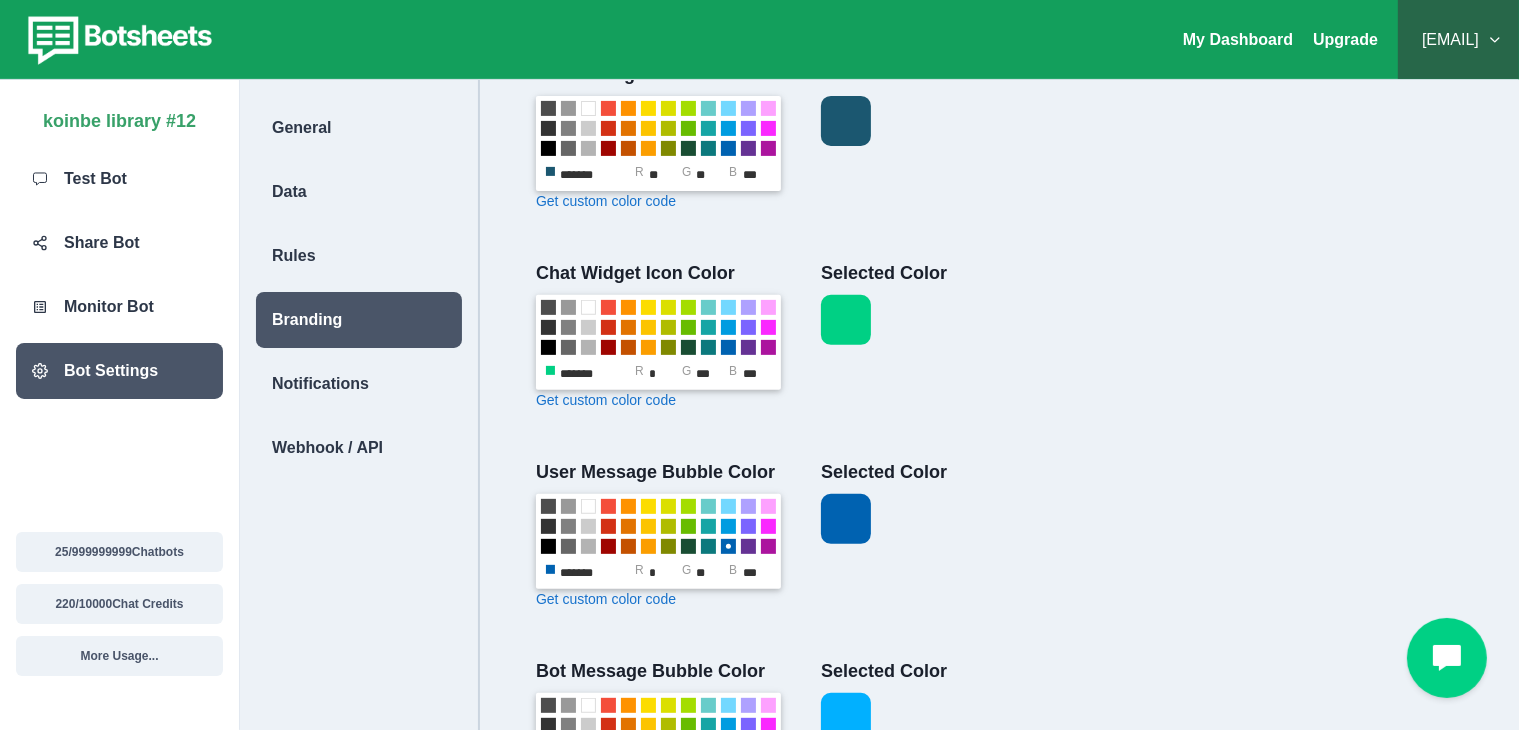 scroll, scrollTop: 926, scrollLeft: 0, axis: vertical 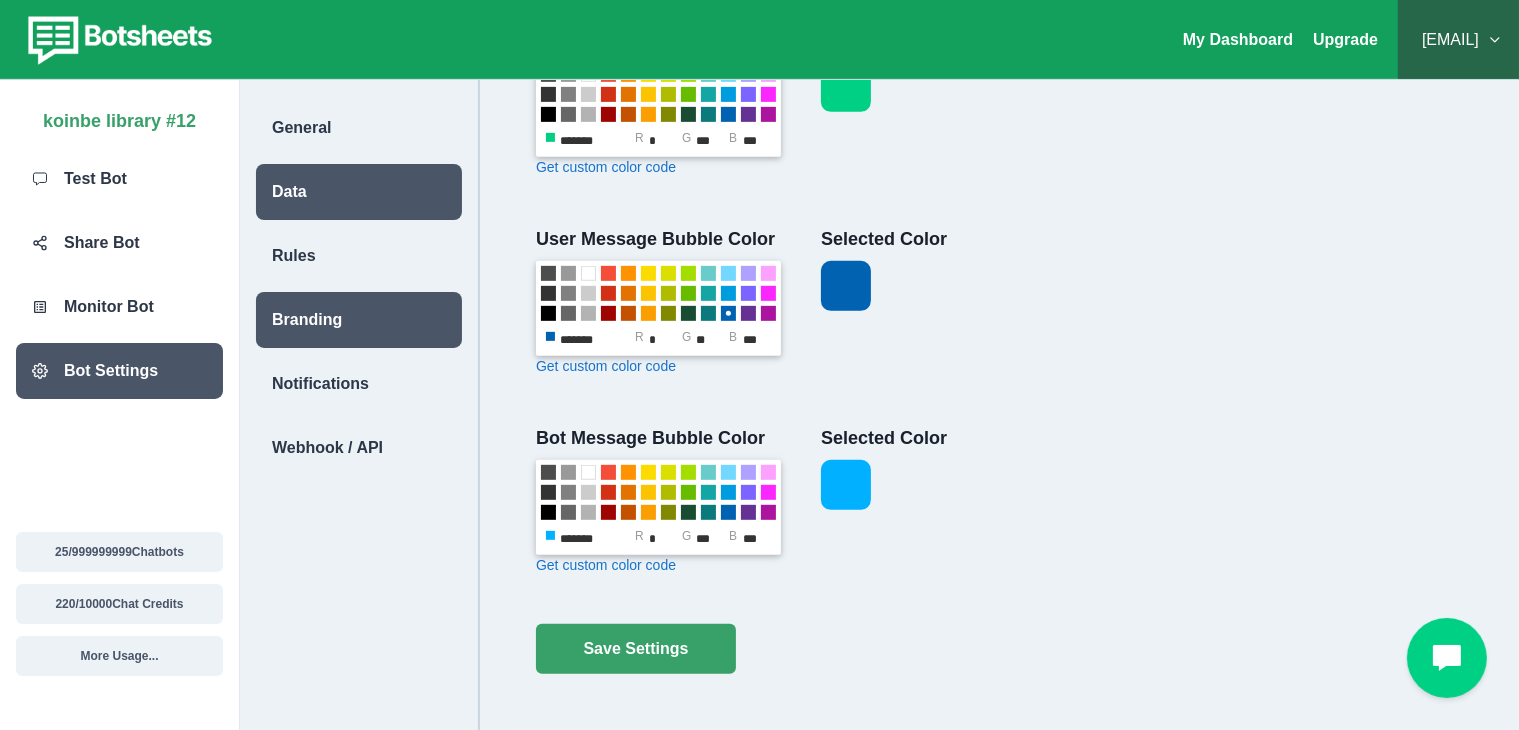 click on "Data" at bounding box center (359, 192) 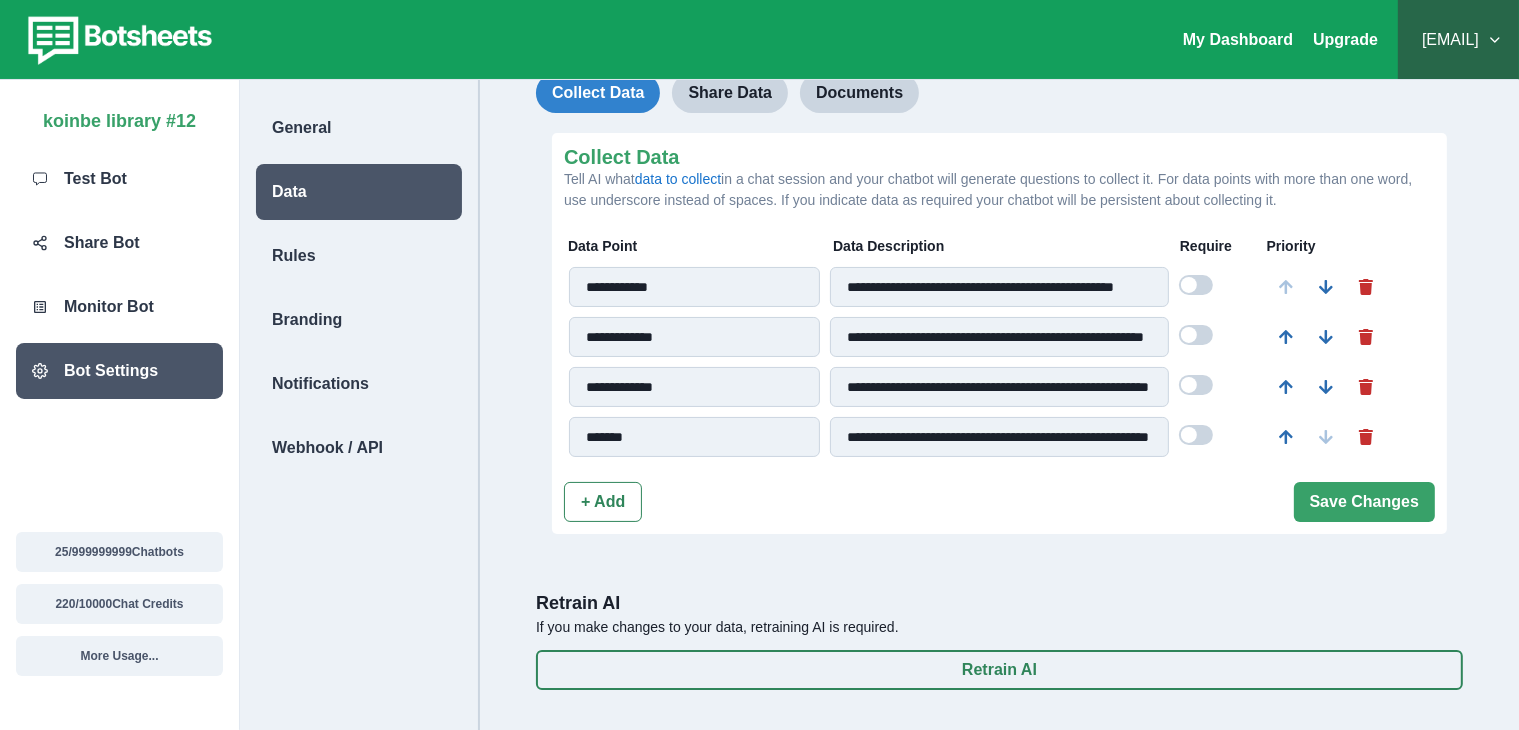 scroll, scrollTop: 128, scrollLeft: 0, axis: vertical 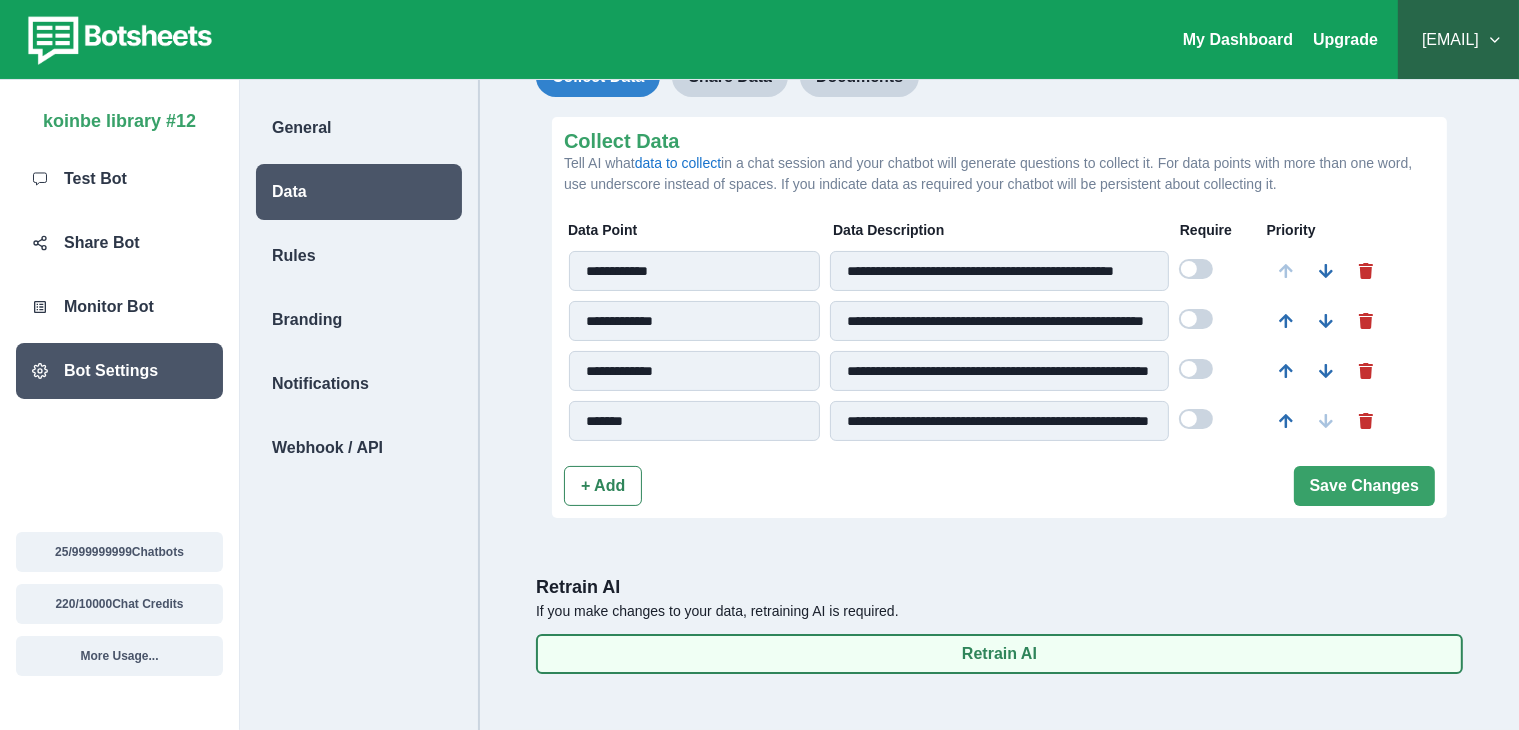 click on "Retrain AI" at bounding box center (999, 654) 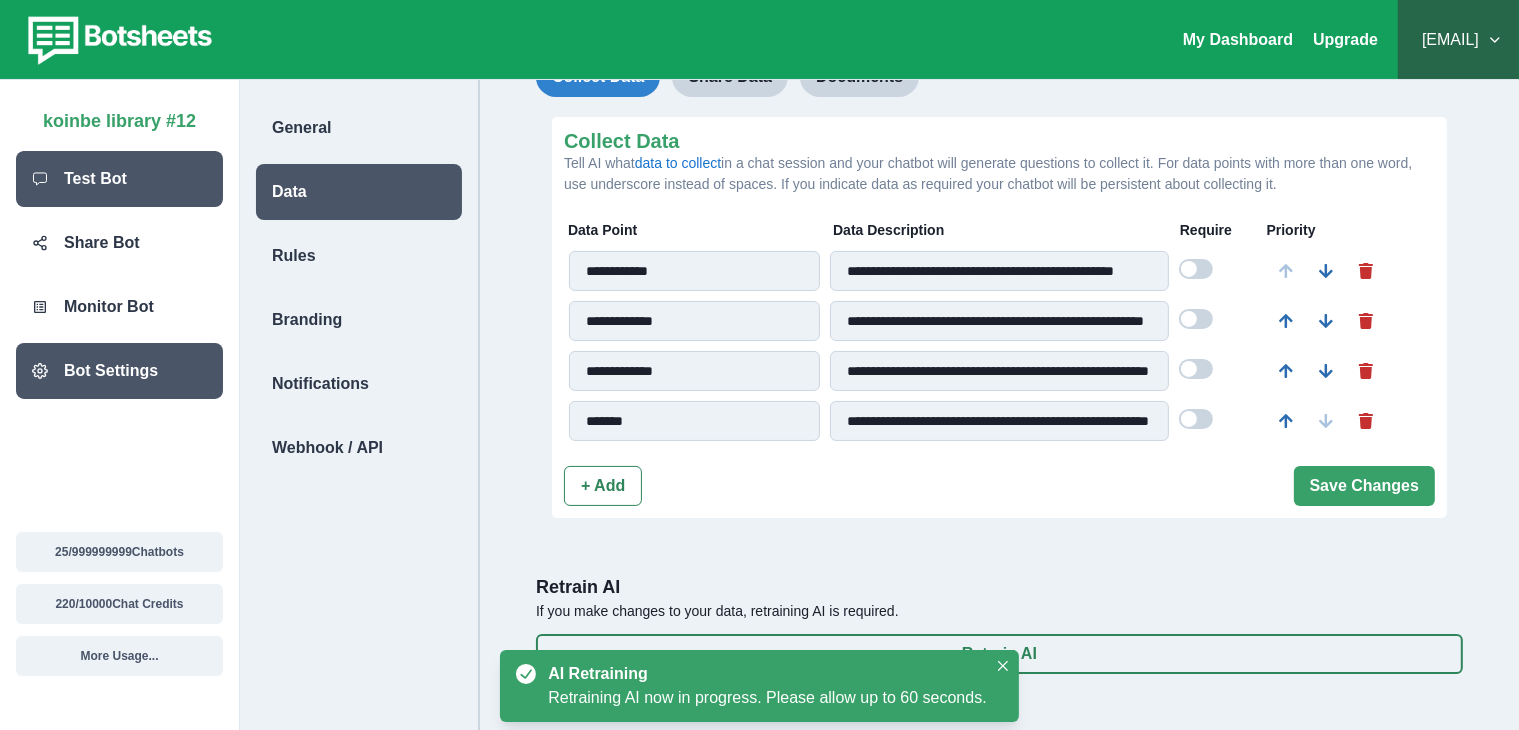 click on "Test Bot" at bounding box center (95, 179) 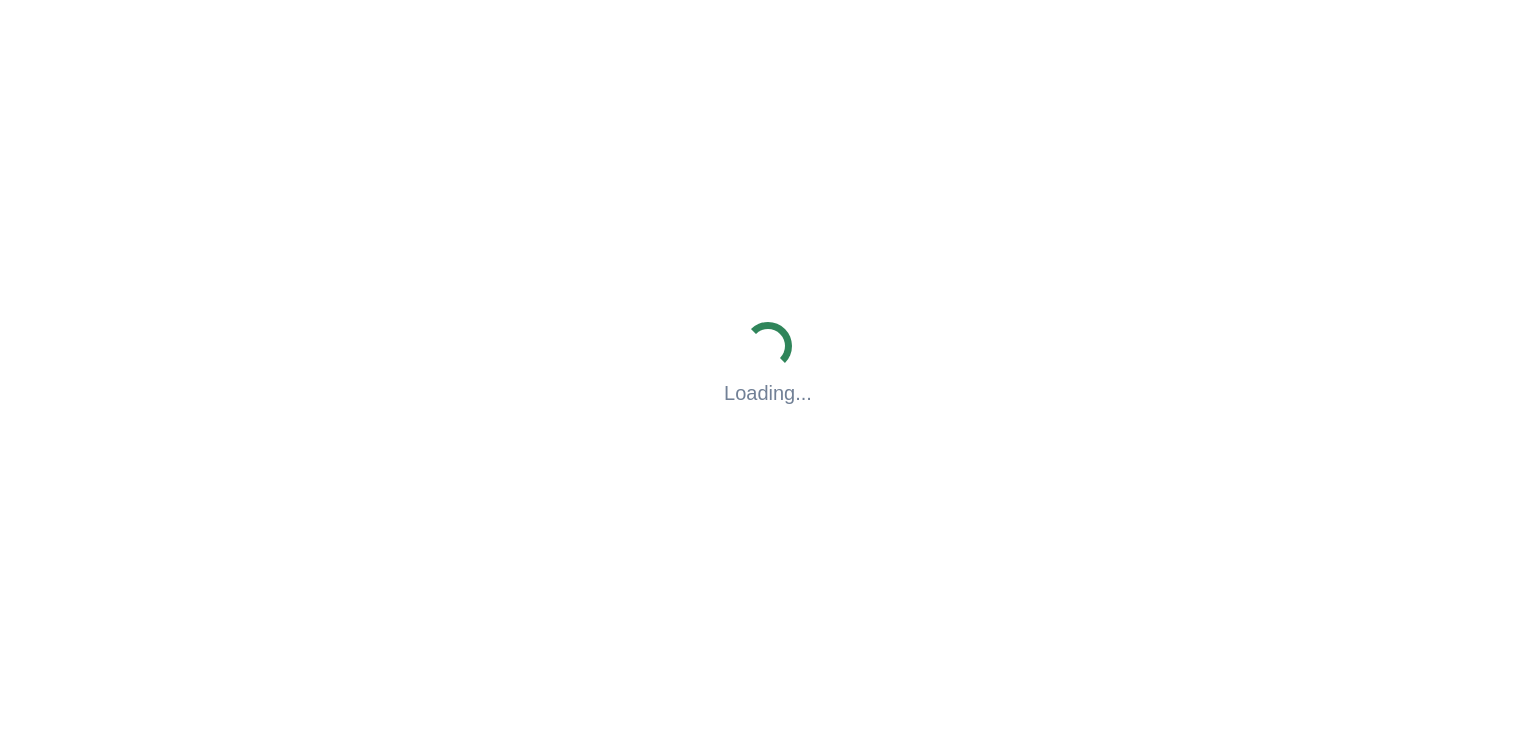 scroll, scrollTop: 0, scrollLeft: 0, axis: both 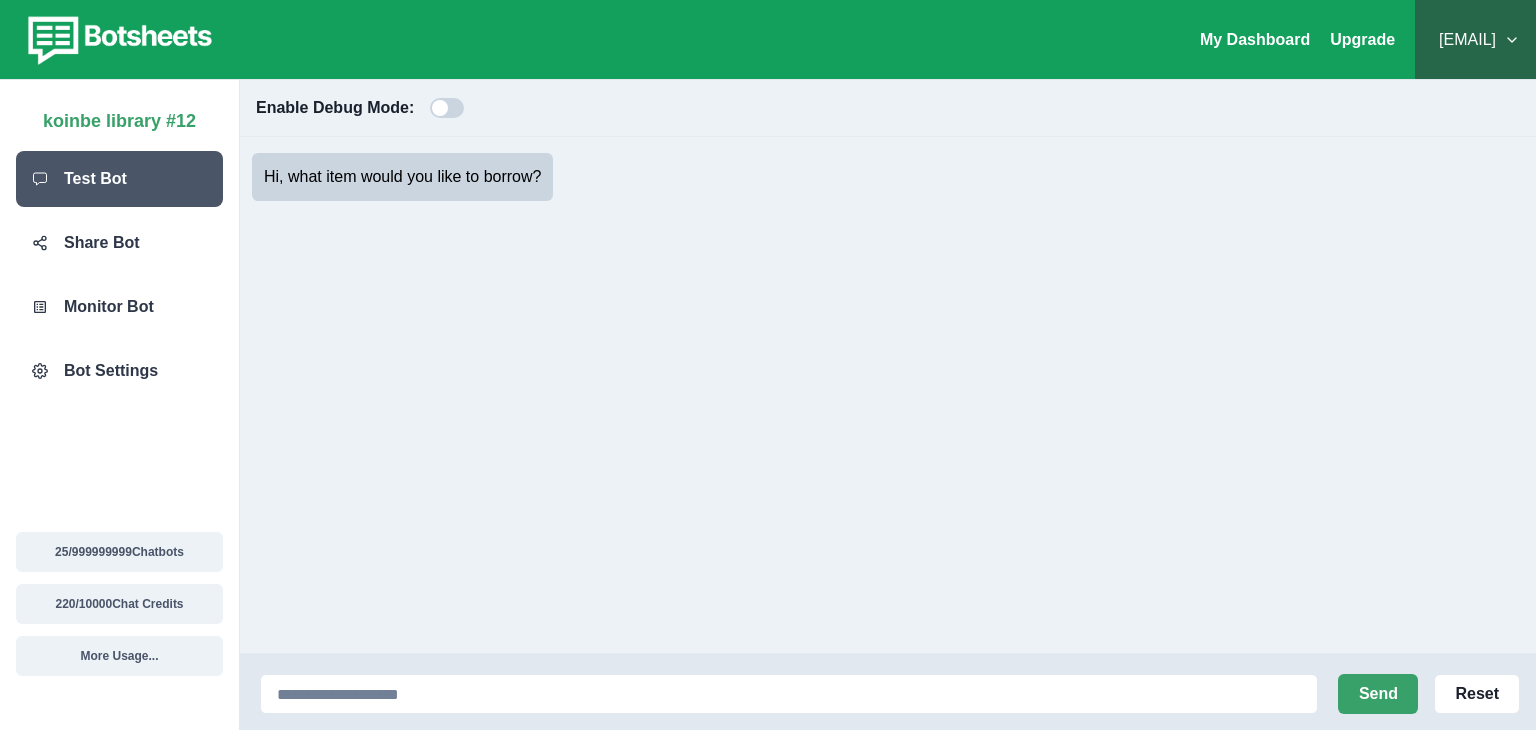 click on "Enable Debug Mode:" at bounding box center (888, 108) 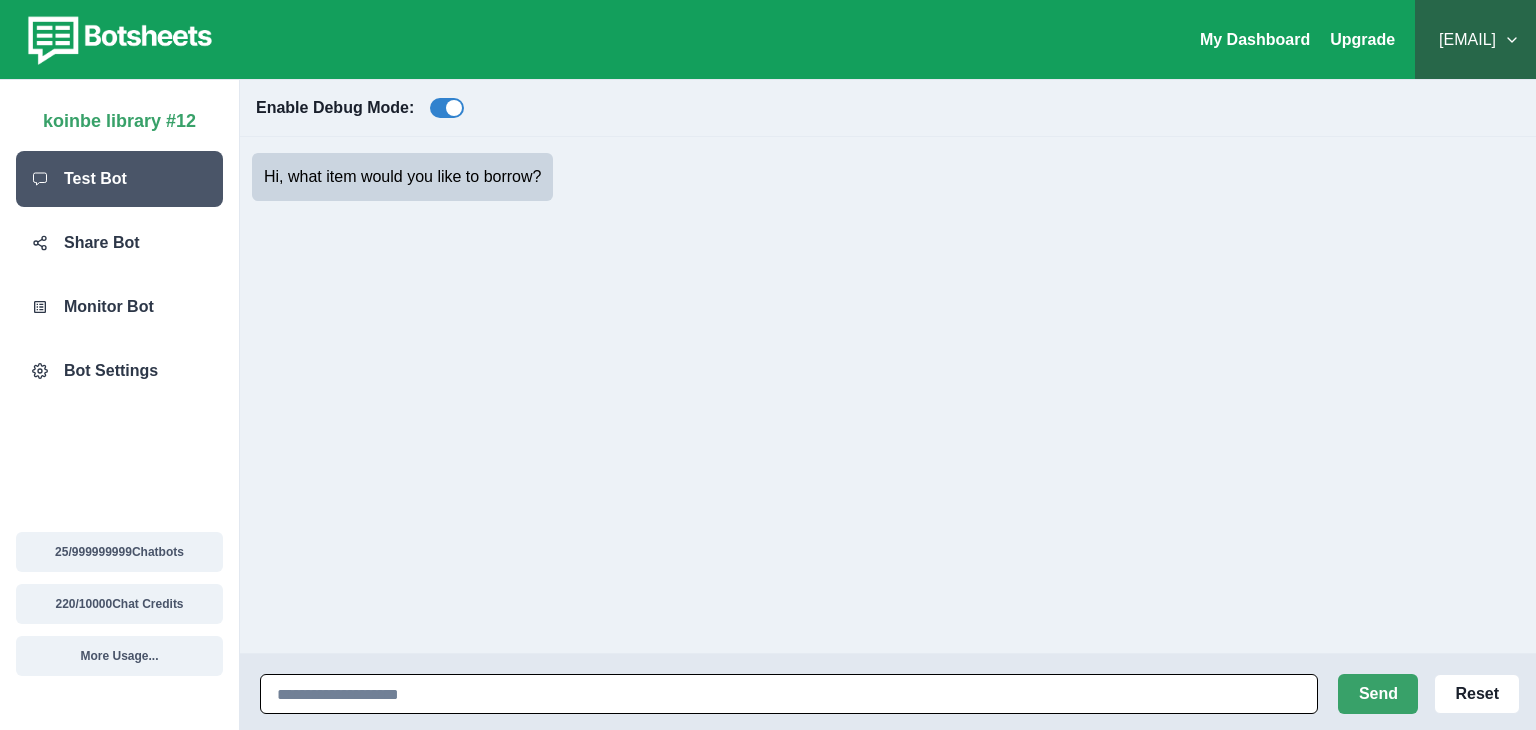 click at bounding box center (789, 694) 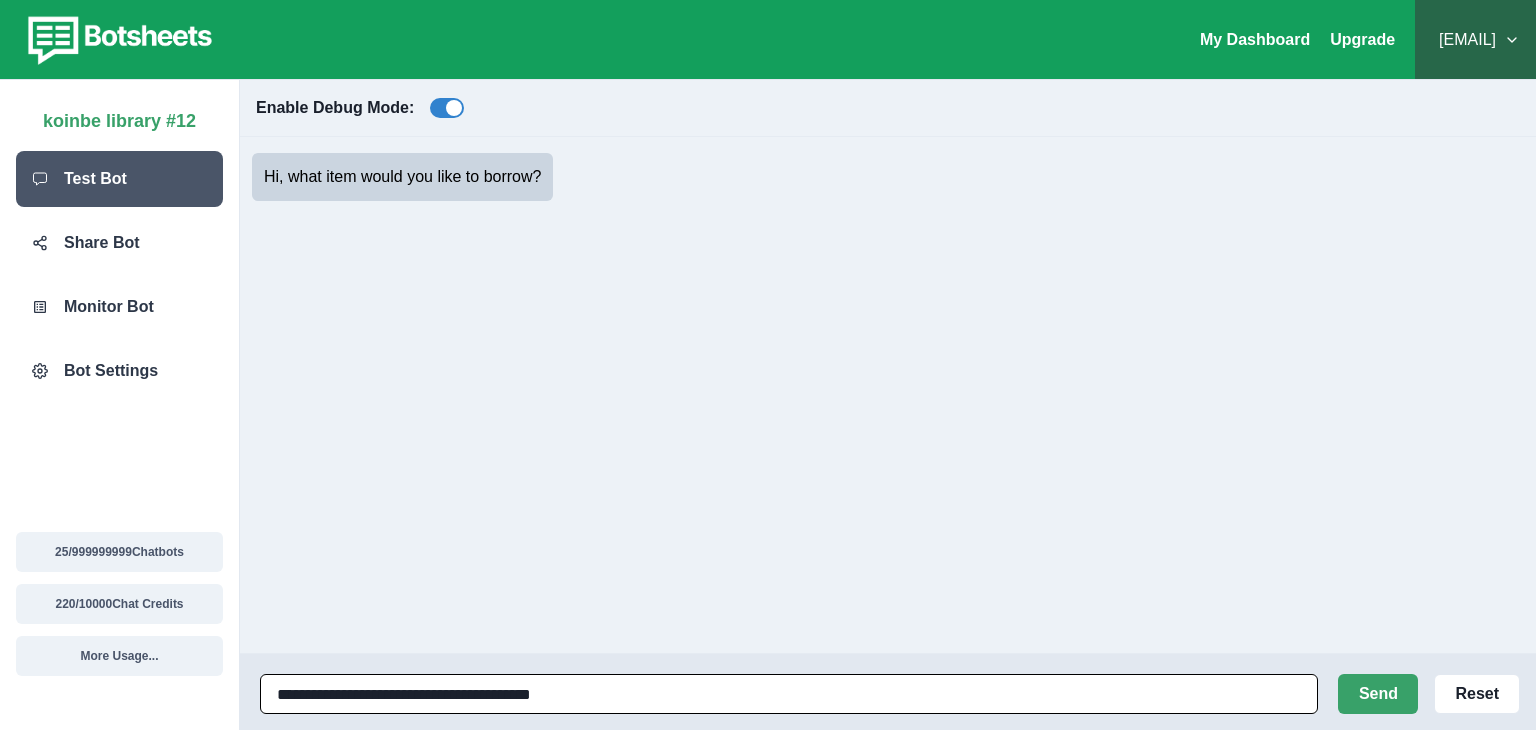 type on "**********" 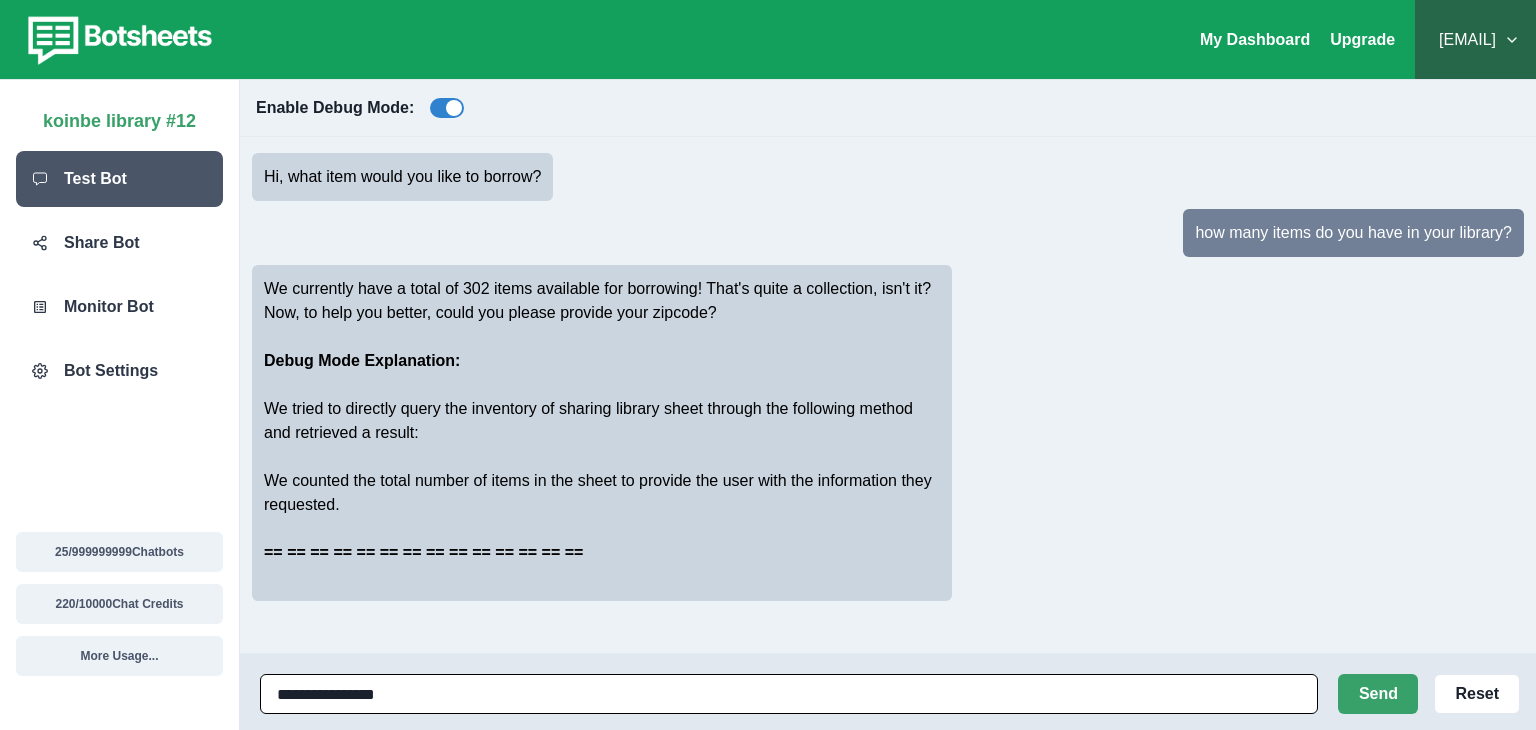 type on "**********" 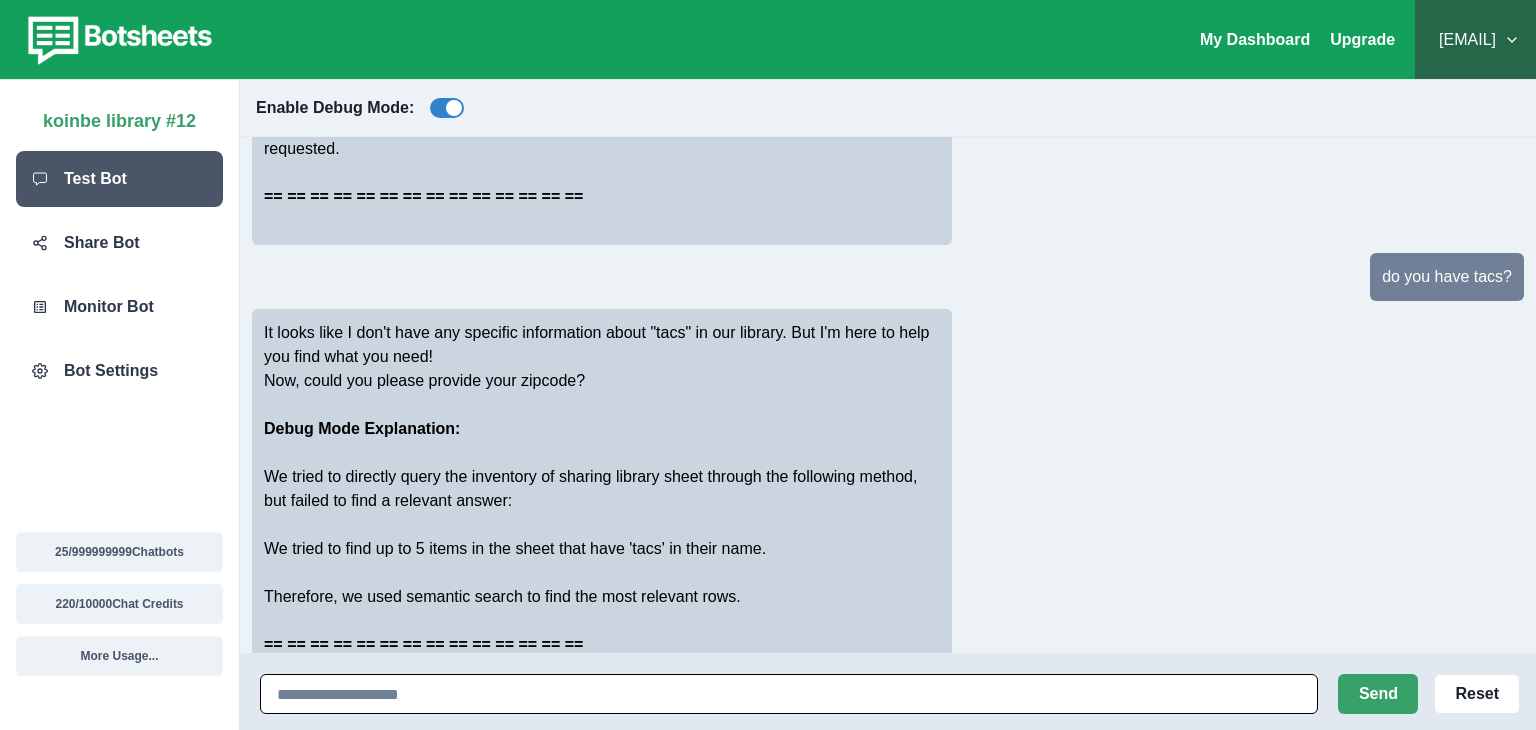 scroll, scrollTop: 412, scrollLeft: 0, axis: vertical 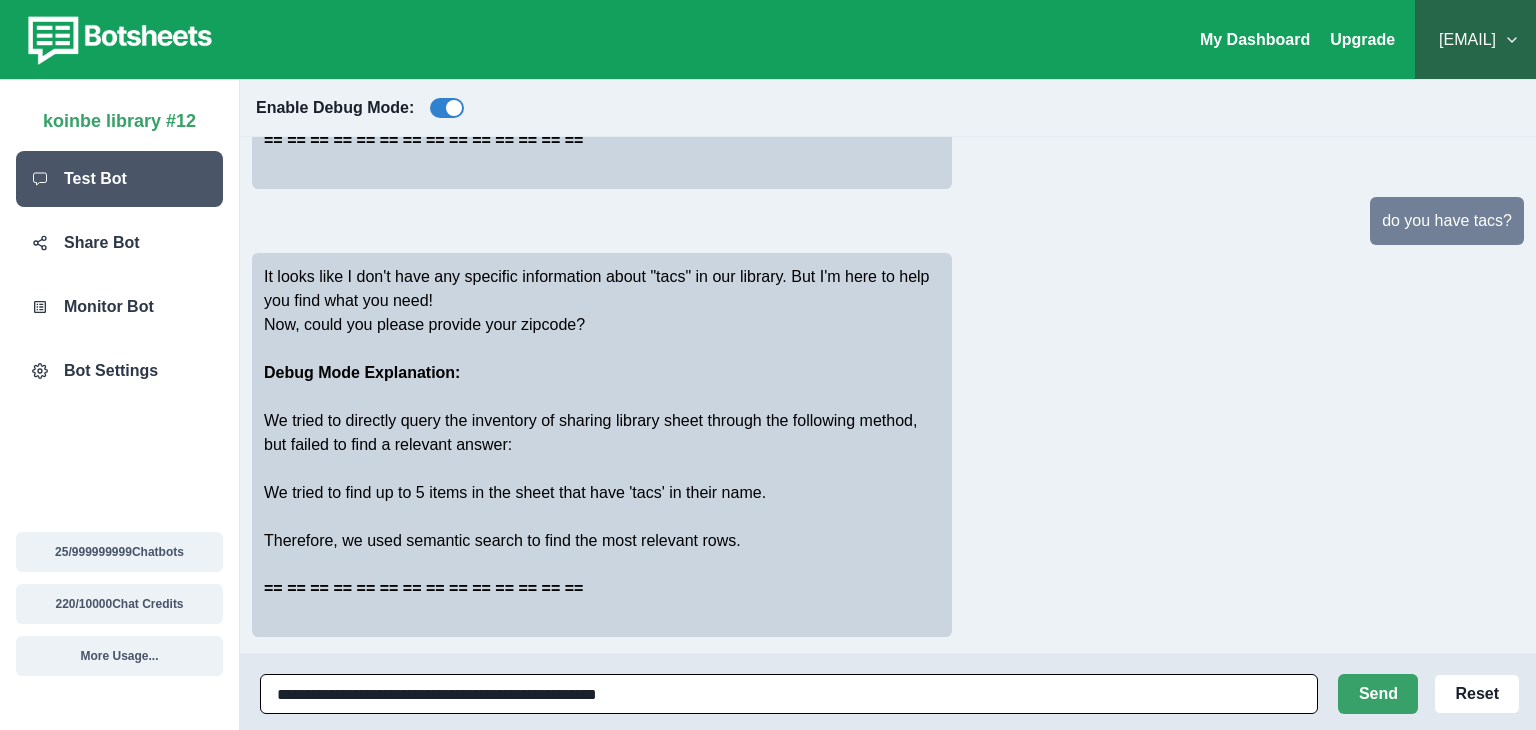 type on "**********" 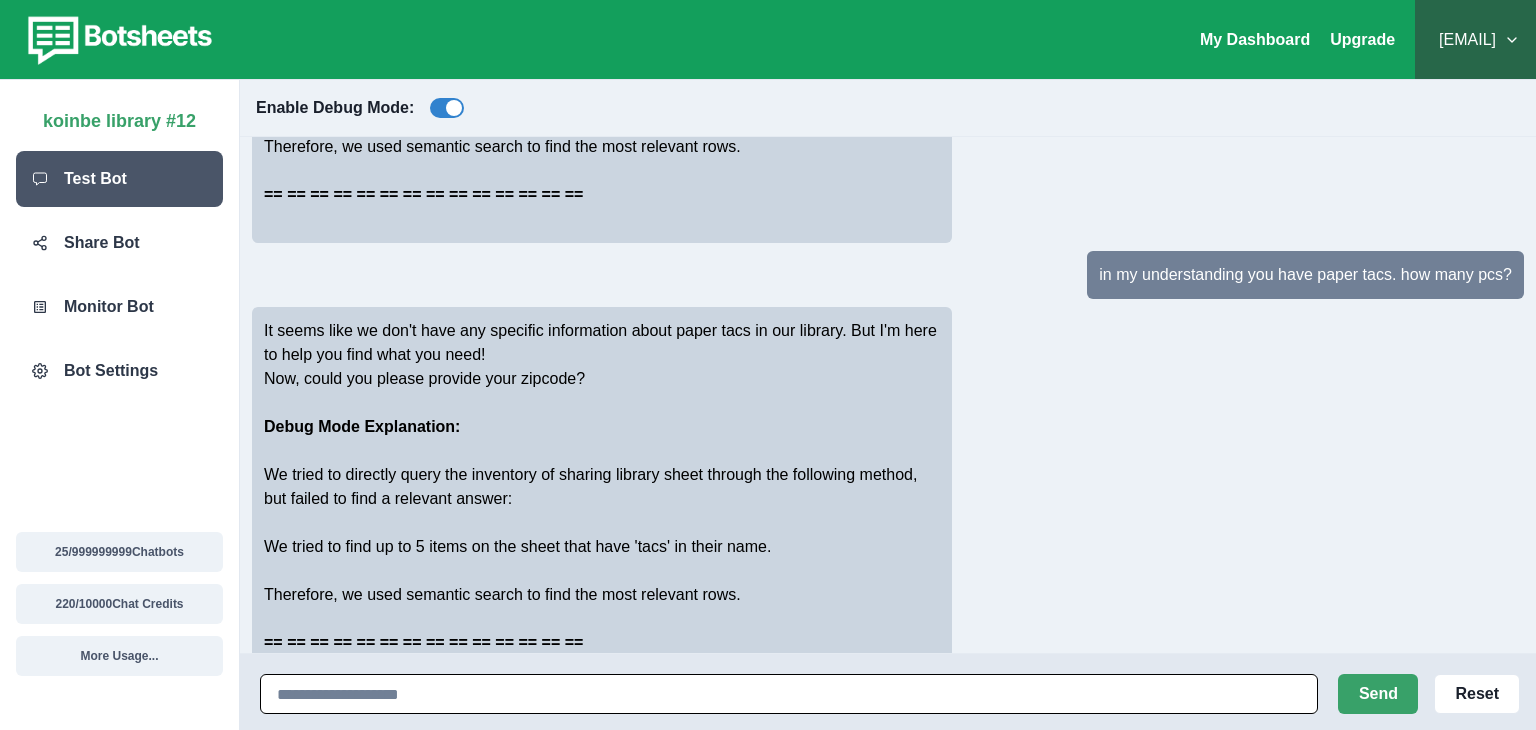 scroll, scrollTop: 860, scrollLeft: 0, axis: vertical 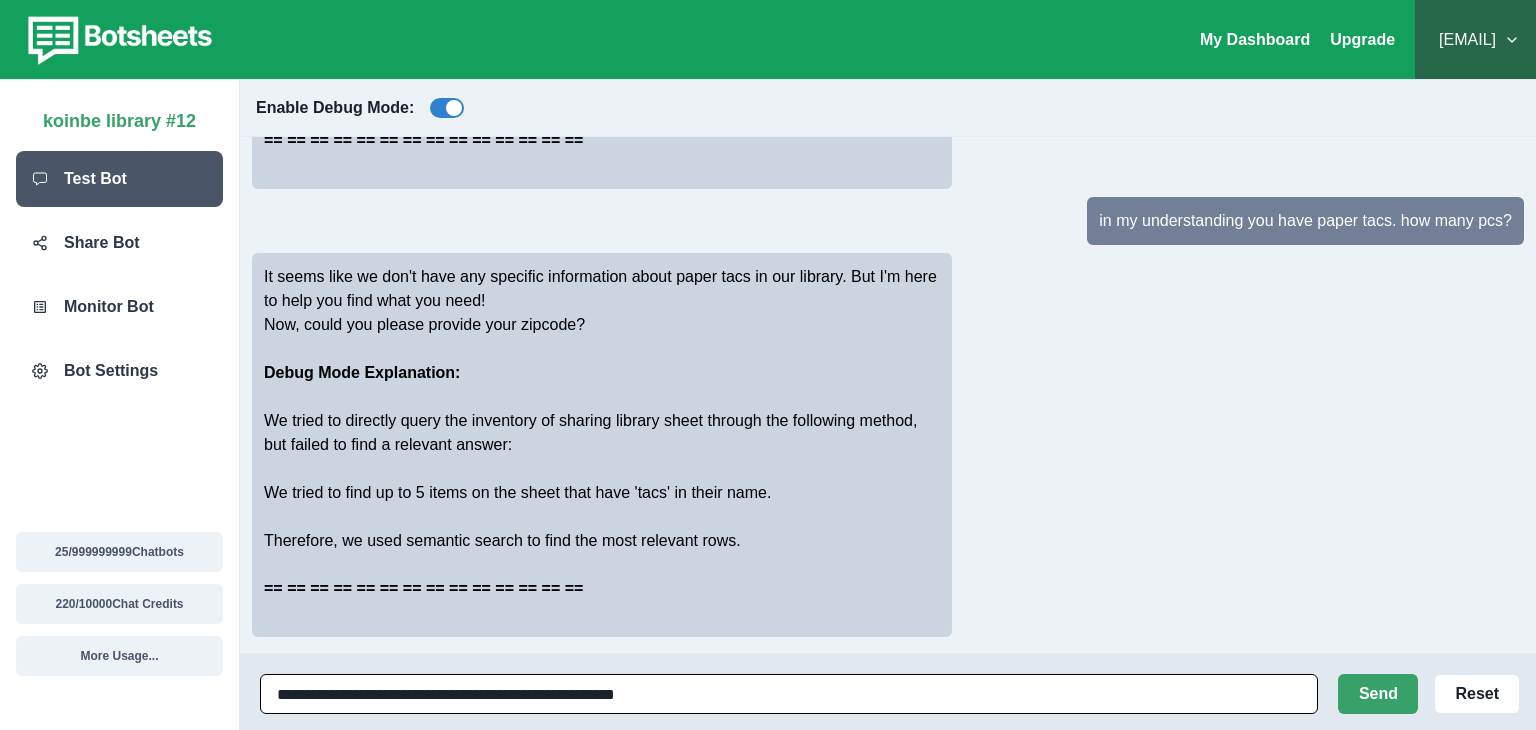 type on "**********" 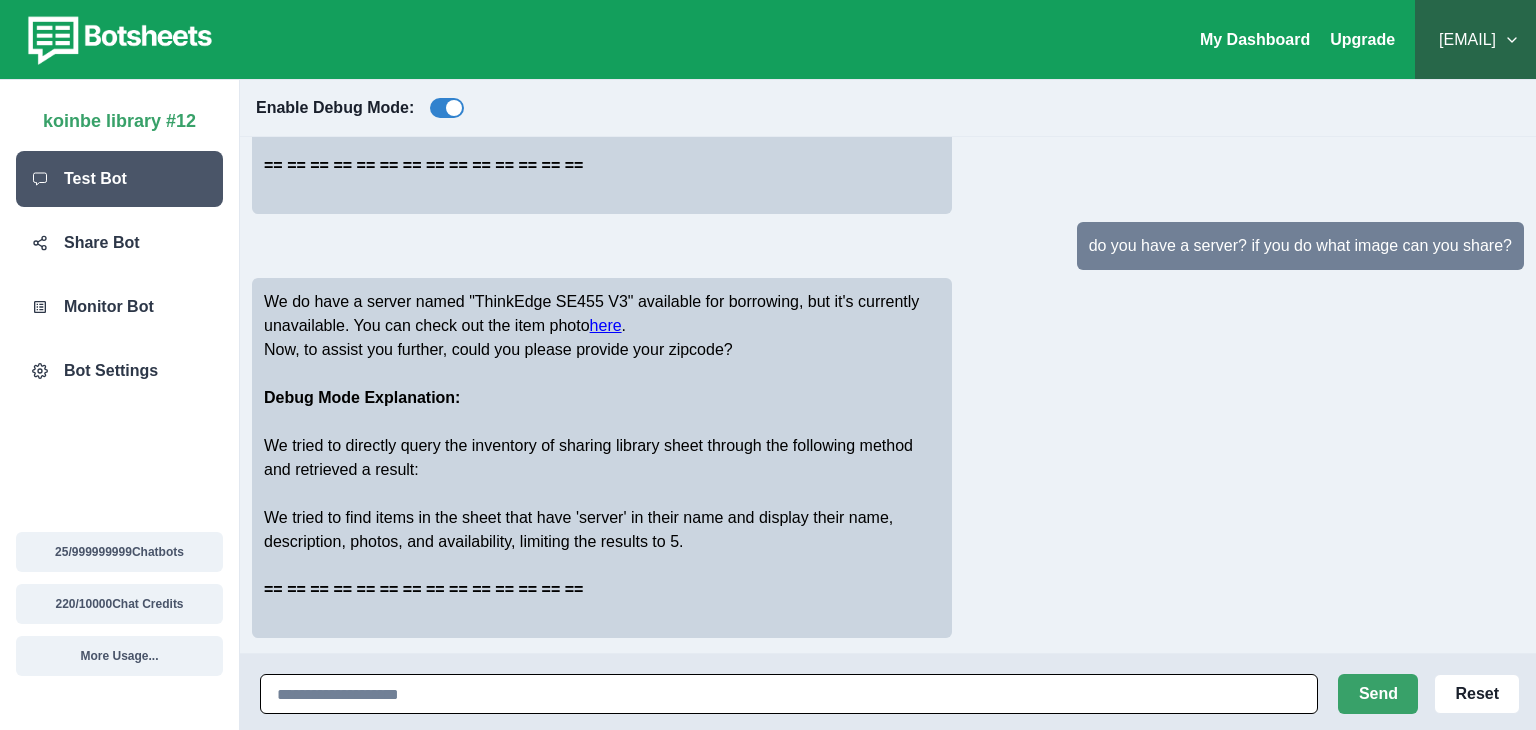 scroll, scrollTop: 1284, scrollLeft: 0, axis: vertical 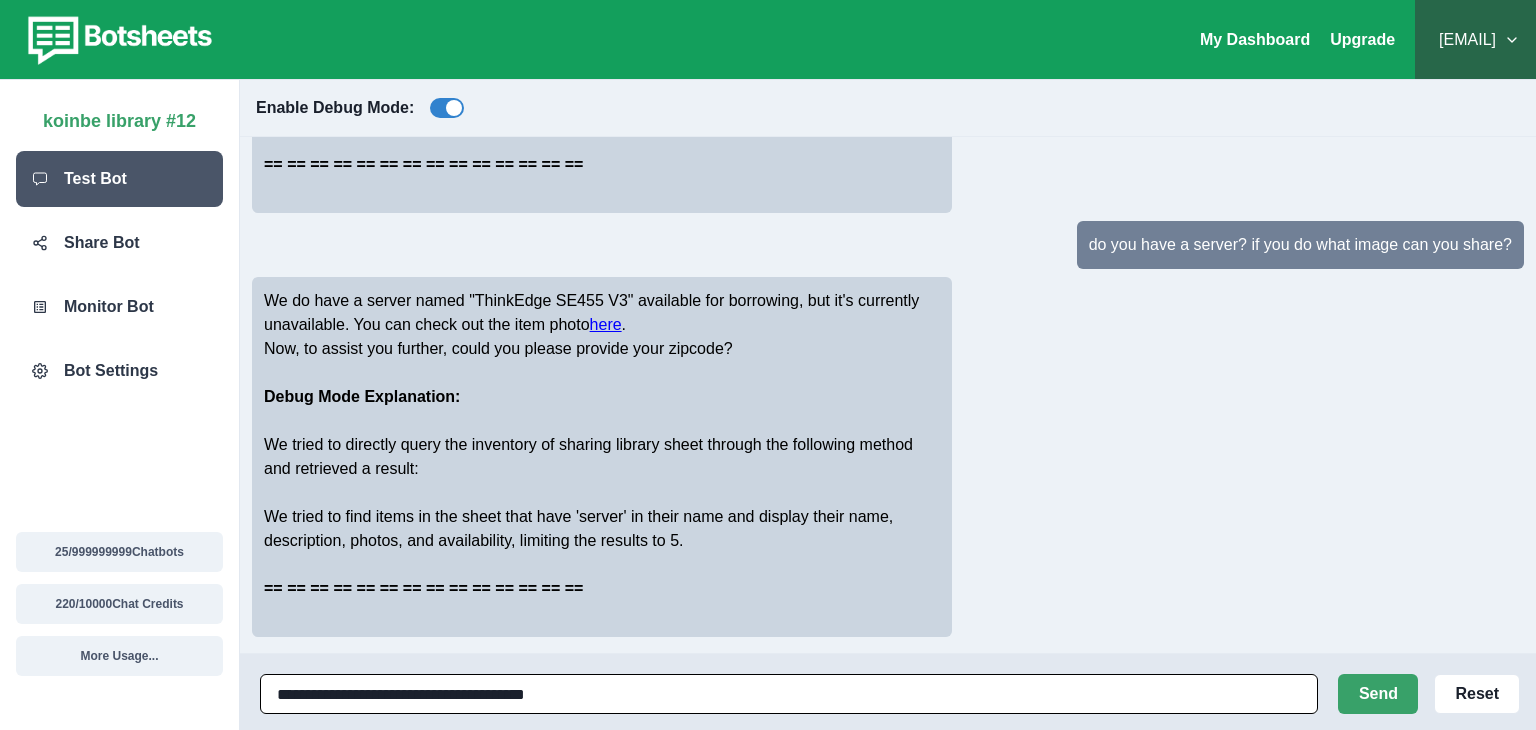 type on "**********" 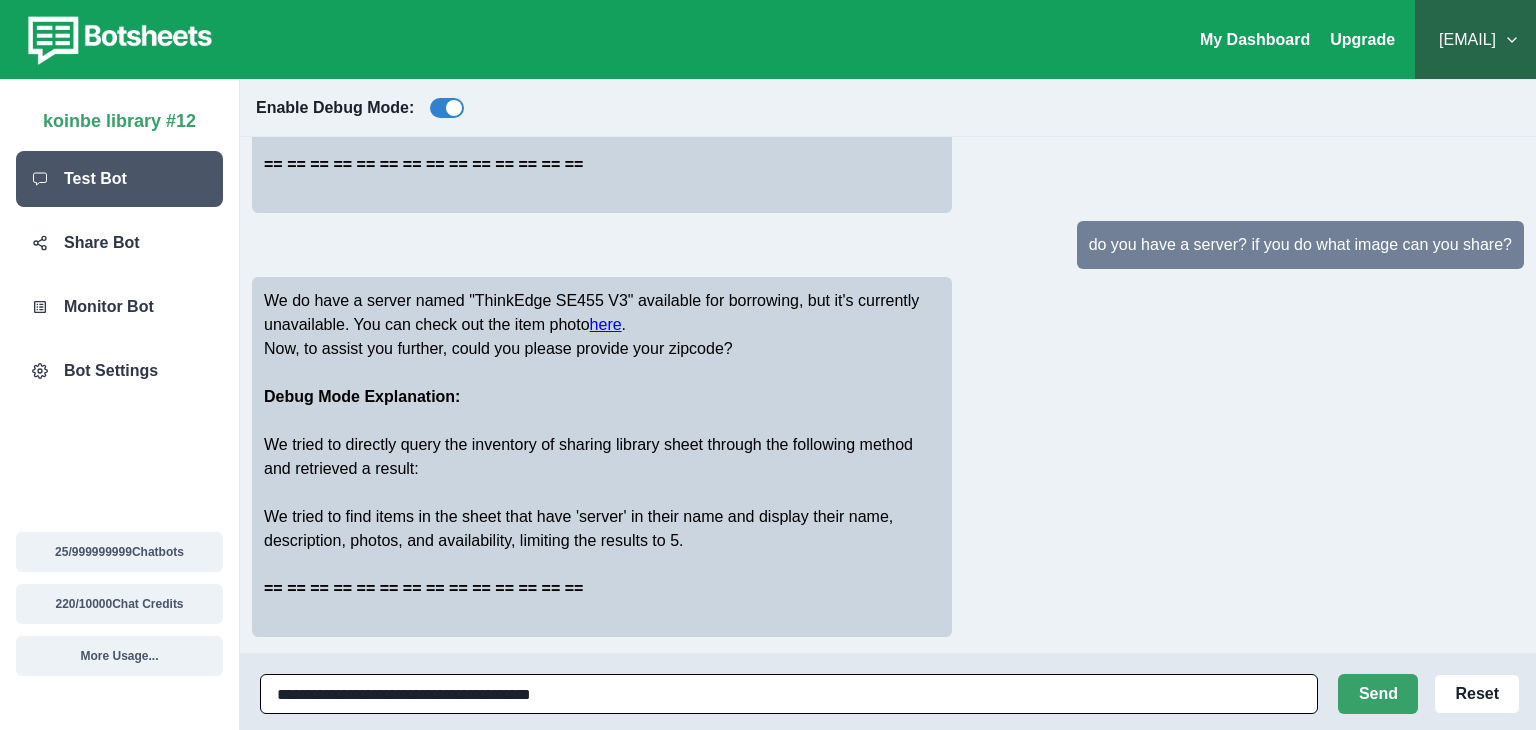 type 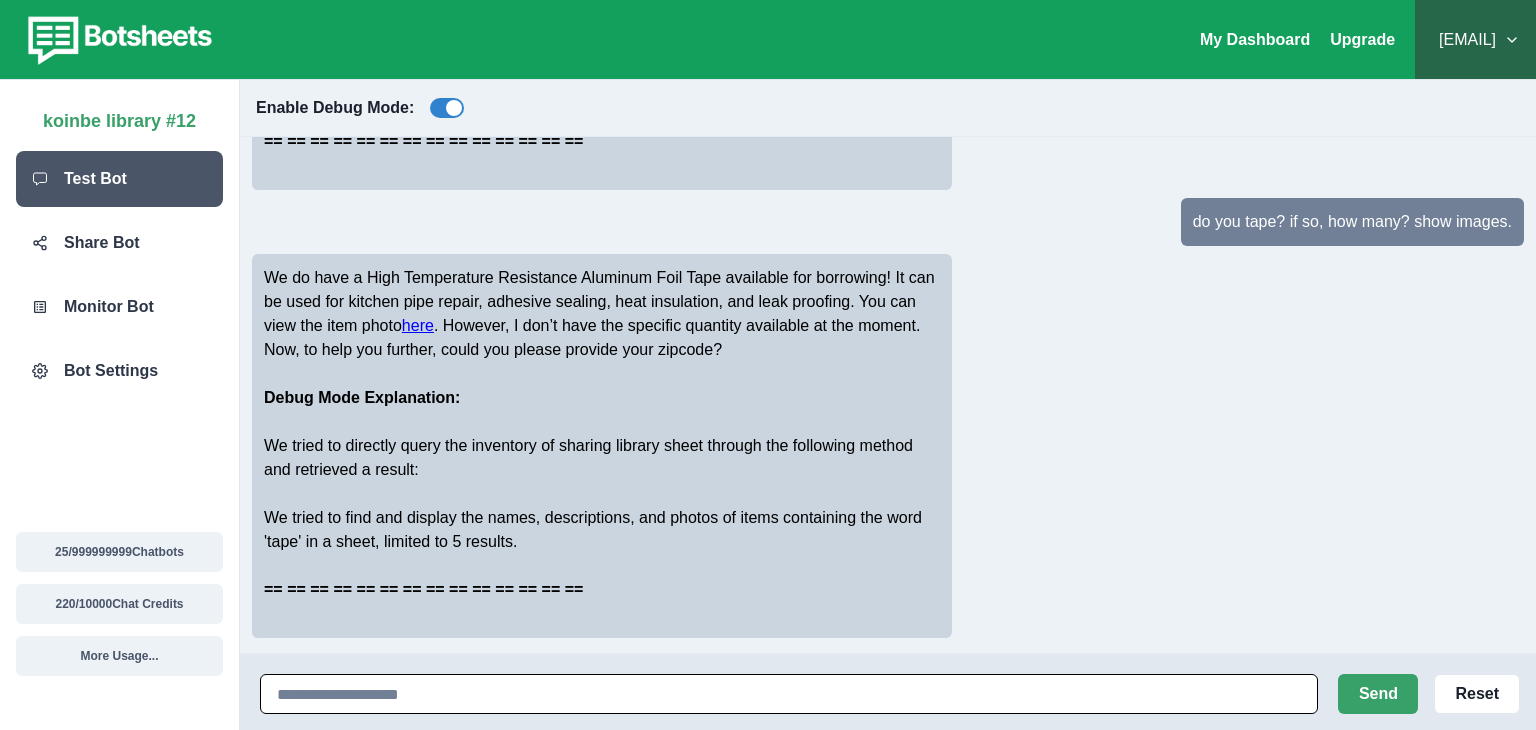 scroll, scrollTop: 1732, scrollLeft: 0, axis: vertical 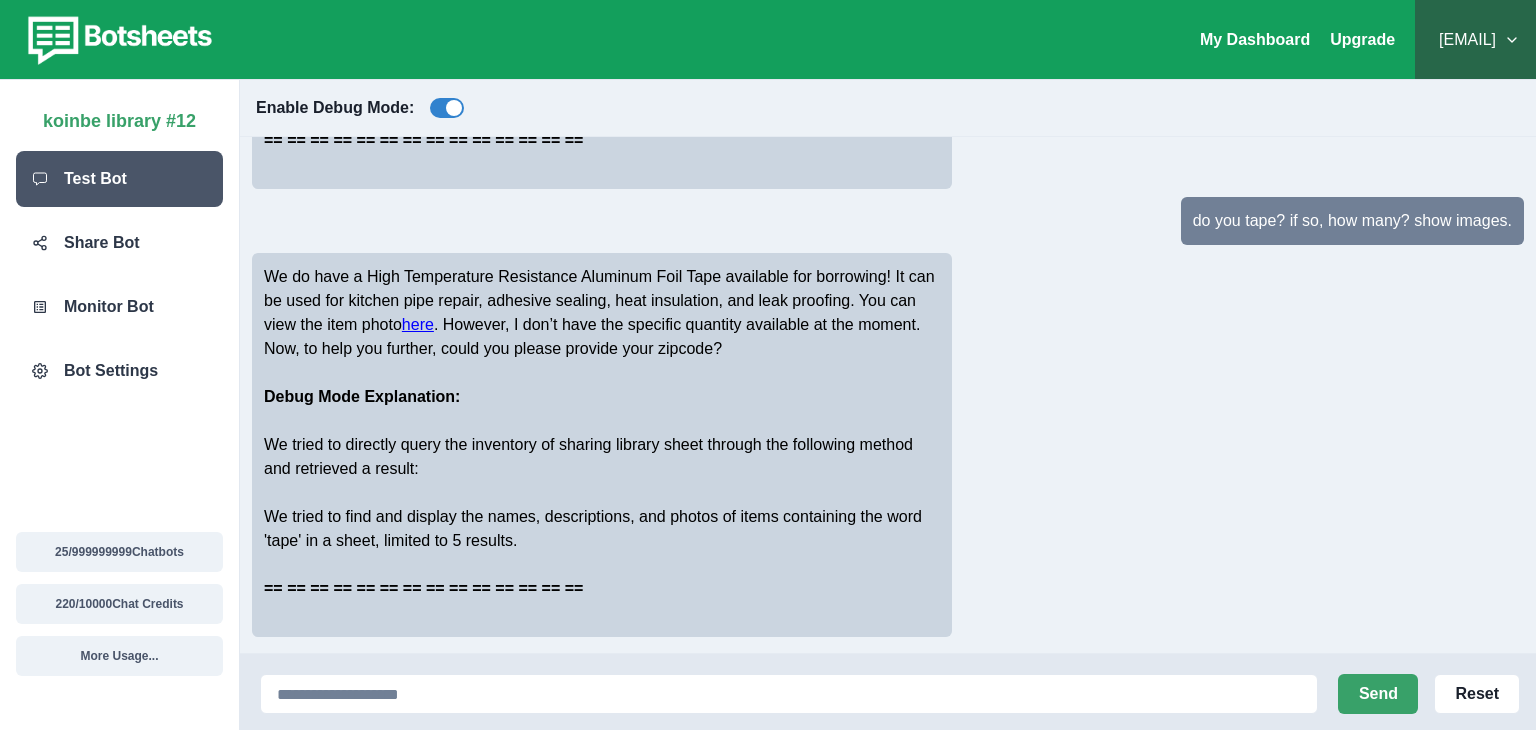 click on "here" at bounding box center (418, 324) 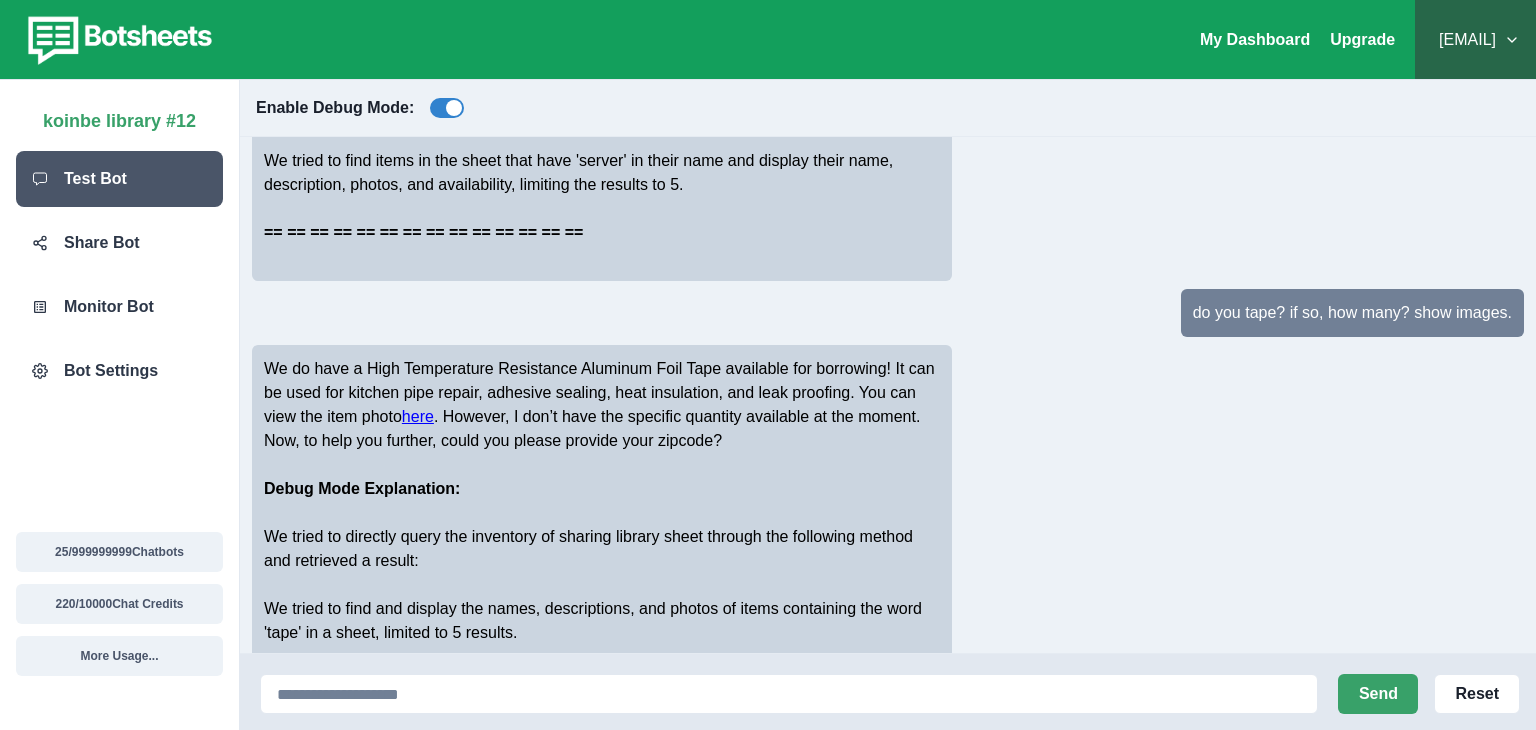 scroll, scrollTop: 1632, scrollLeft: 0, axis: vertical 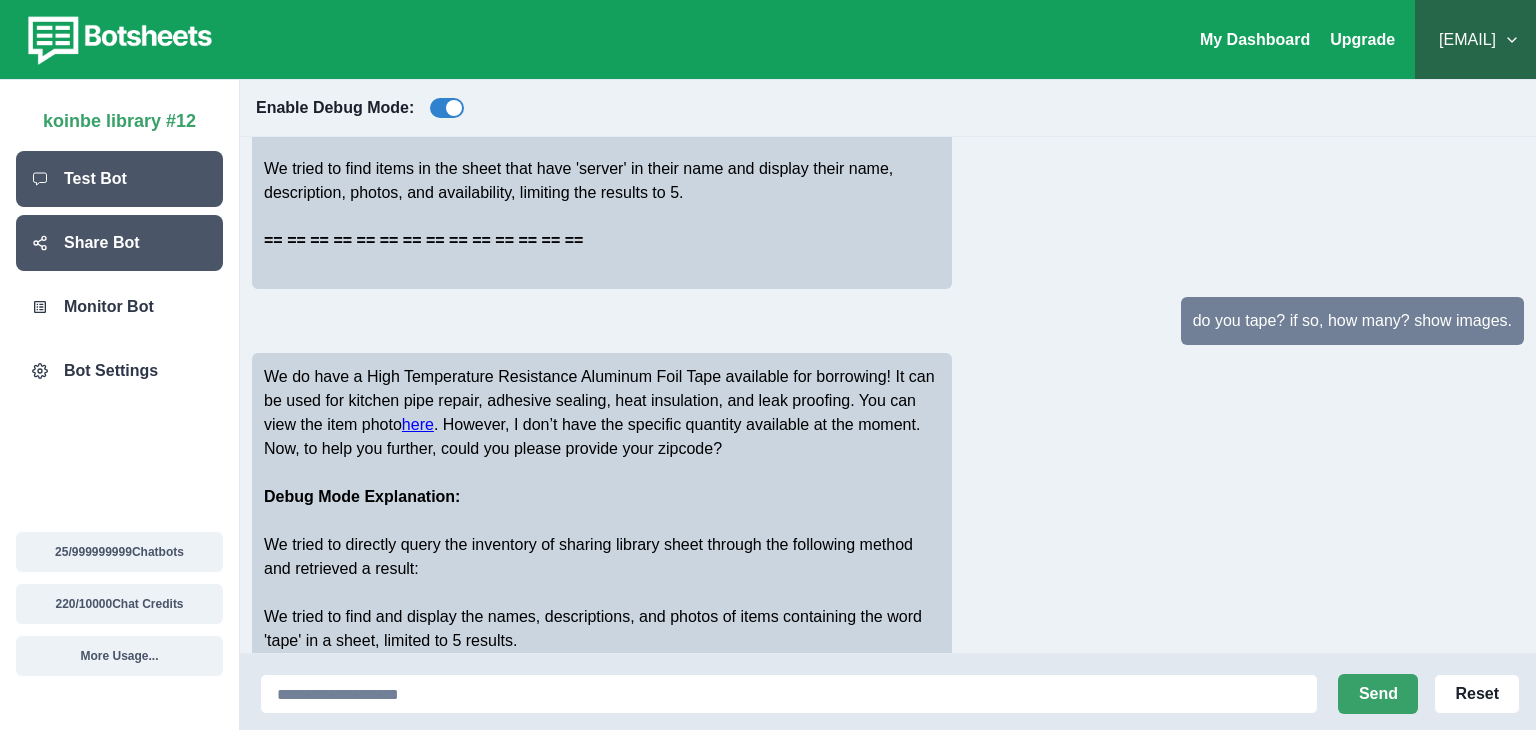 click on "Share Bot" at bounding box center (119, 243) 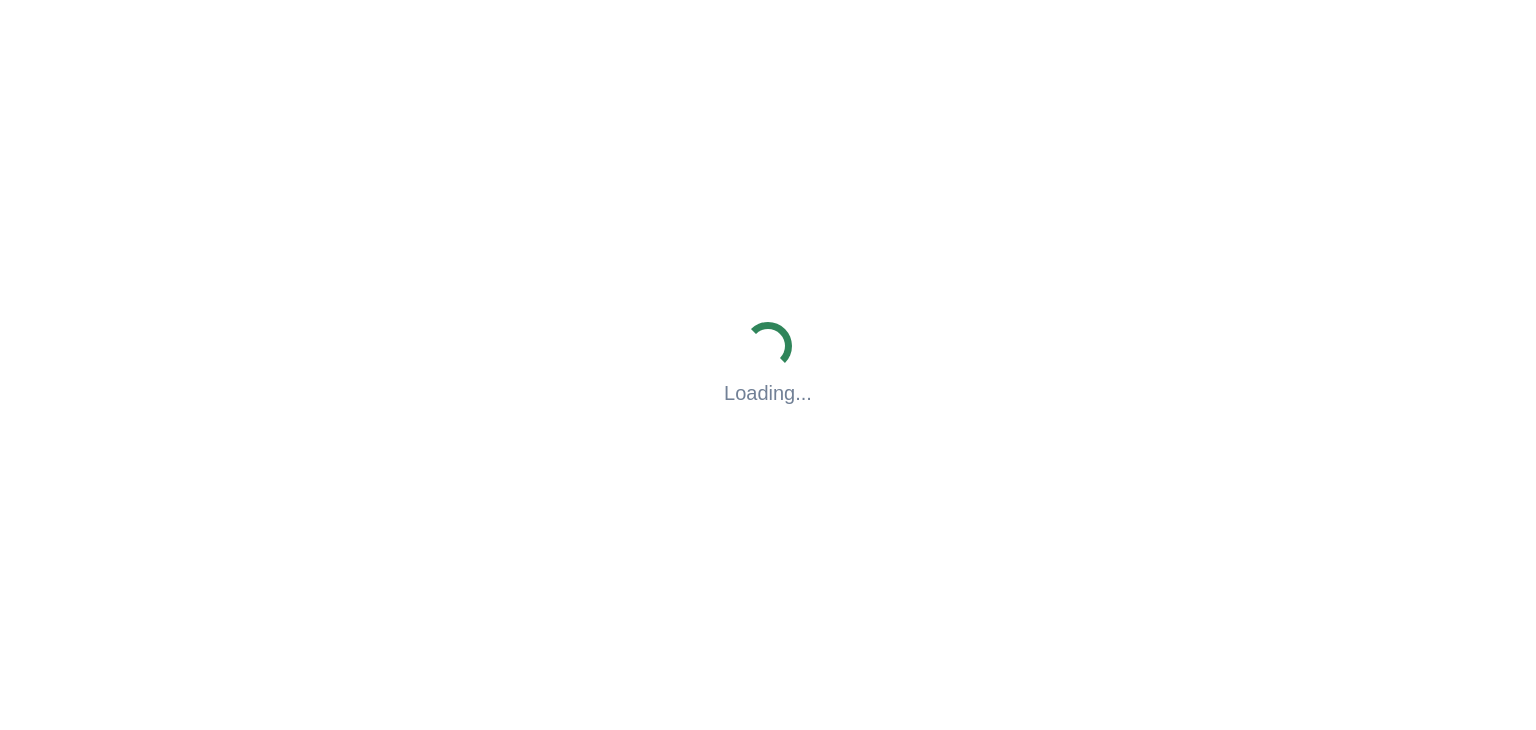 scroll, scrollTop: 0, scrollLeft: 0, axis: both 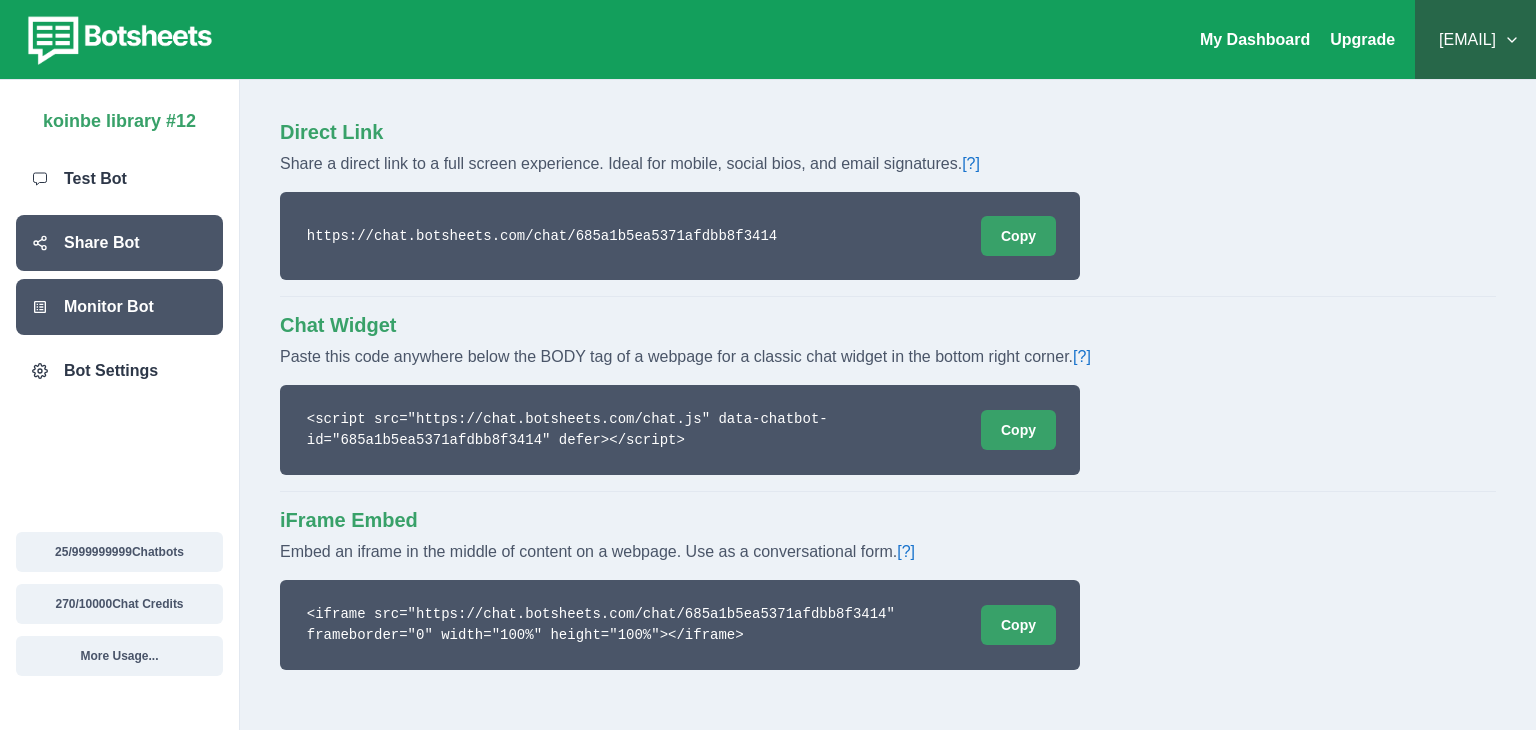 click on "Monitor Bot" at bounding box center [119, 307] 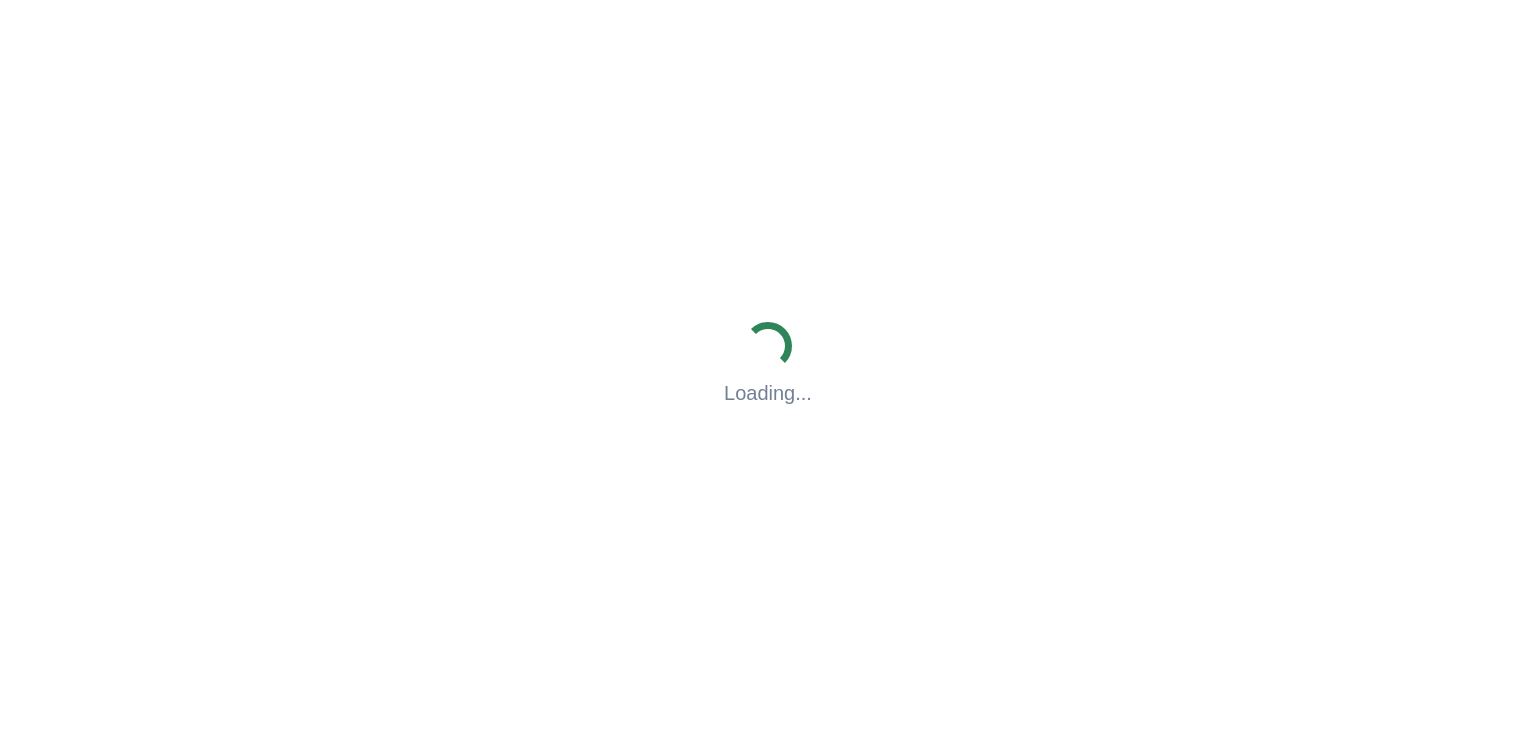 scroll, scrollTop: 0, scrollLeft: 0, axis: both 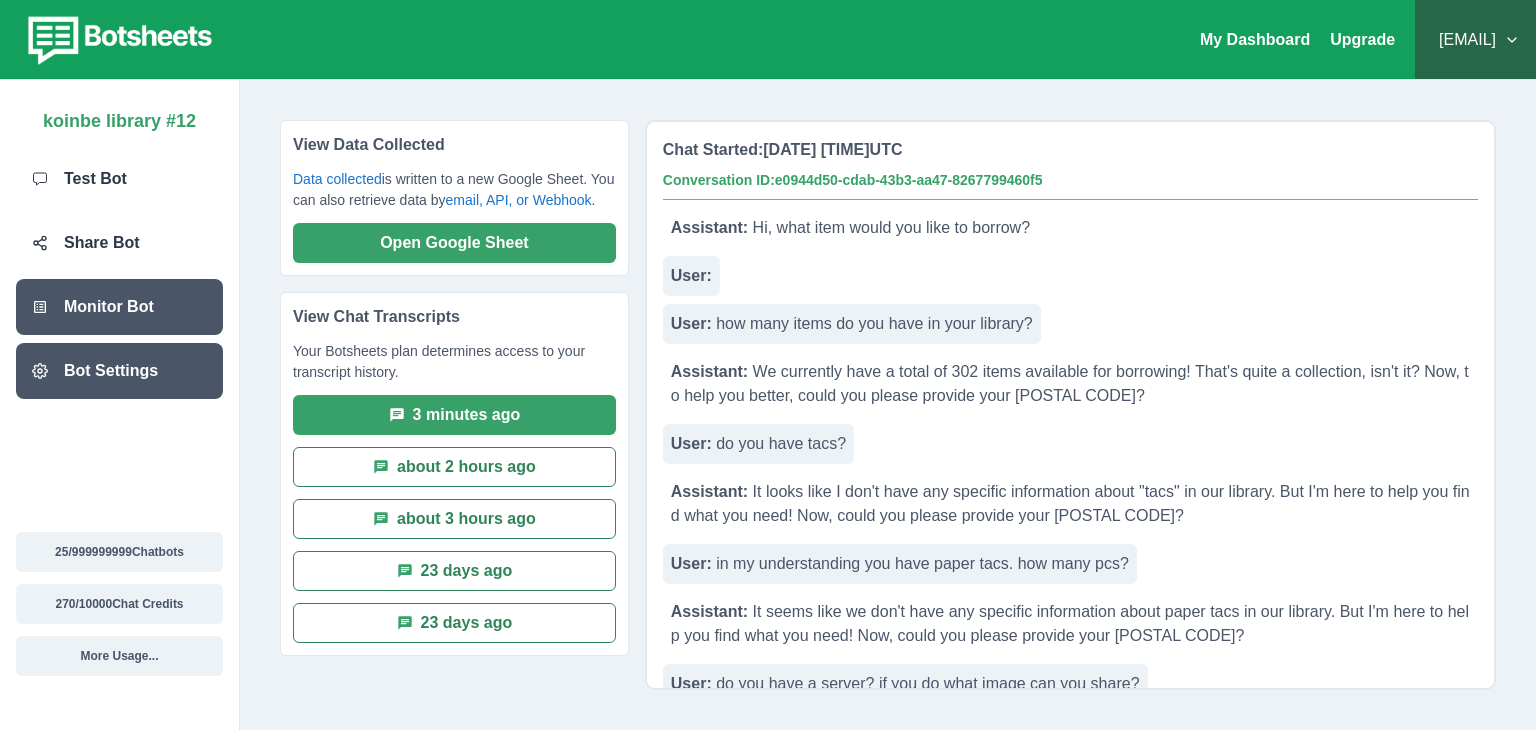 click on "Bot Settings" at bounding box center [111, 371] 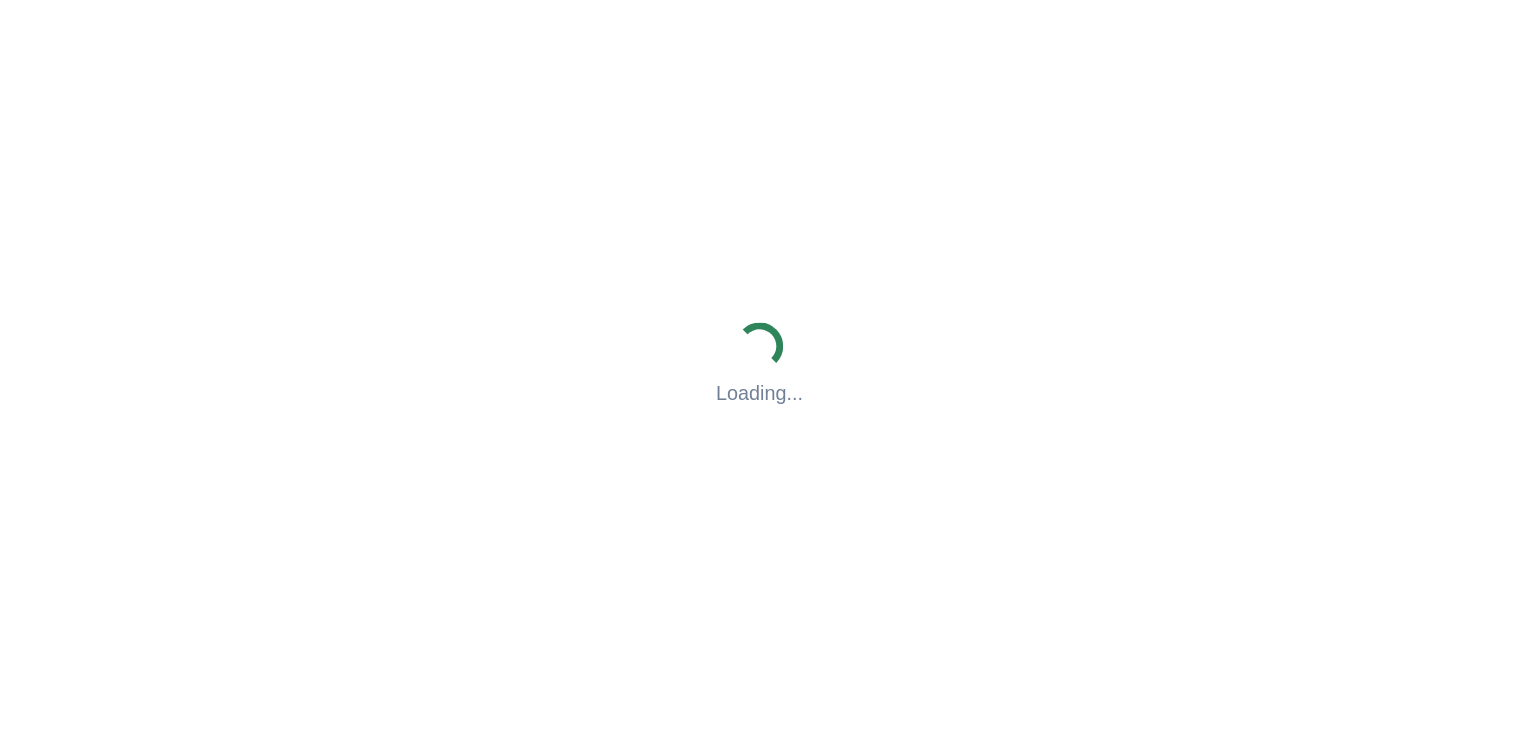 scroll, scrollTop: 0, scrollLeft: 0, axis: both 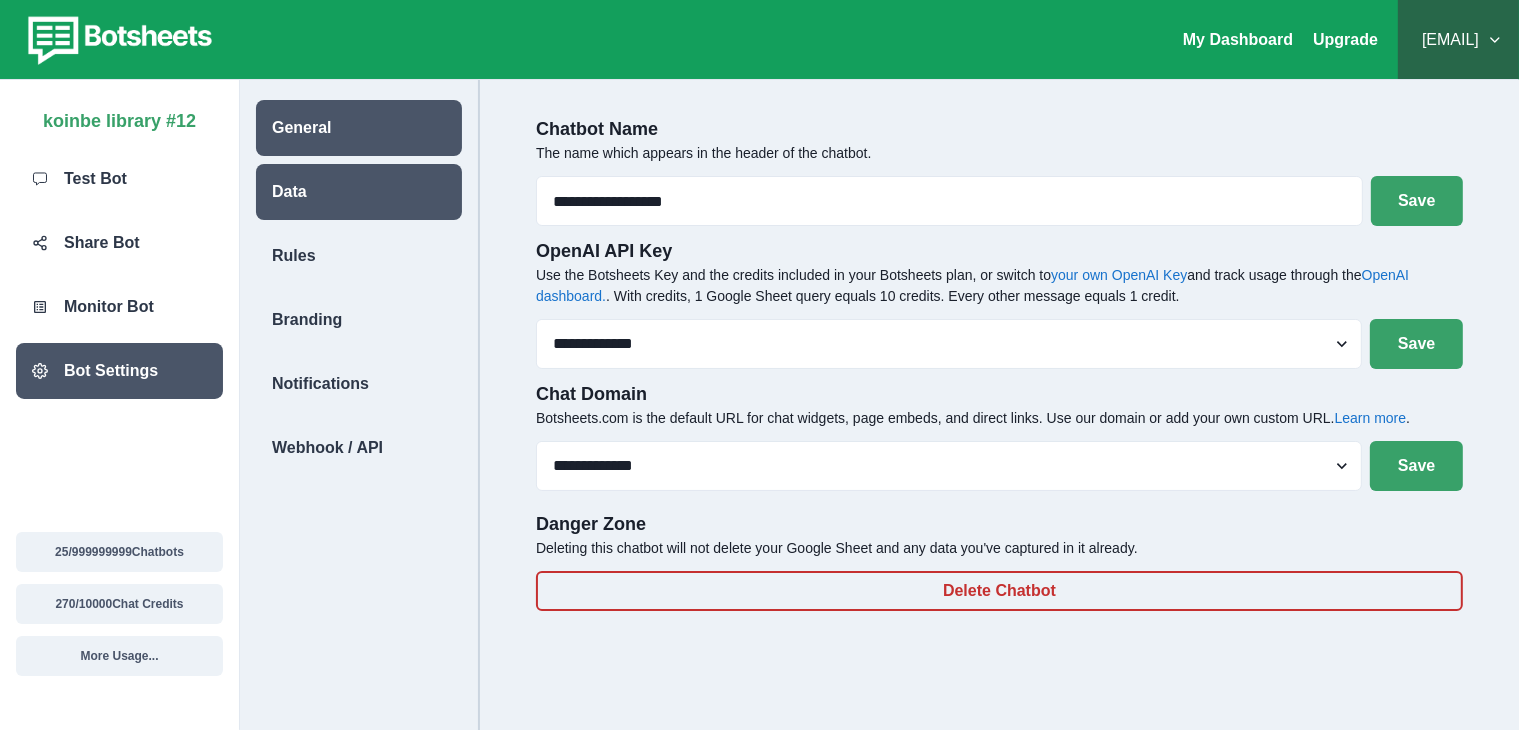 click on "Data" at bounding box center (359, 192) 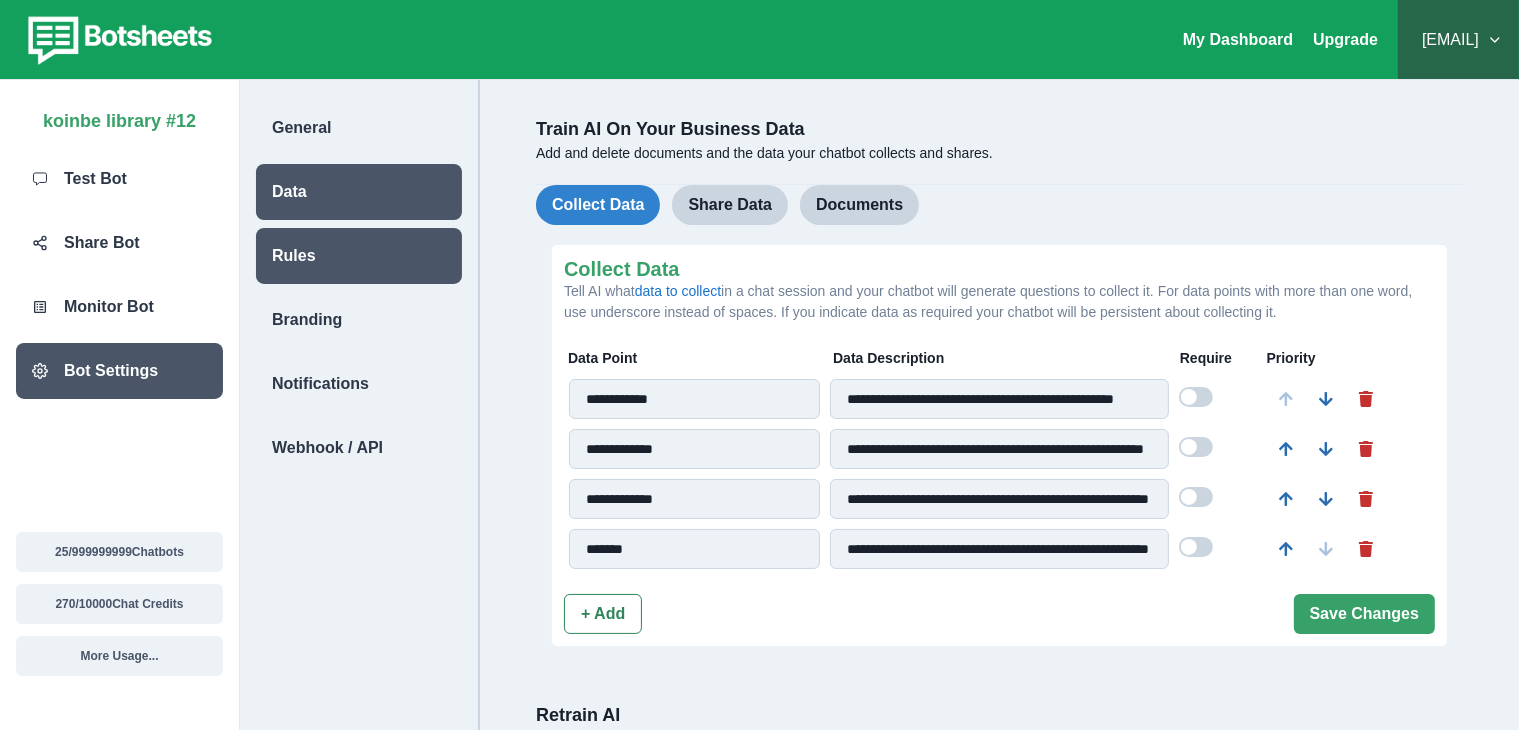 click on "Rules" at bounding box center [359, 256] 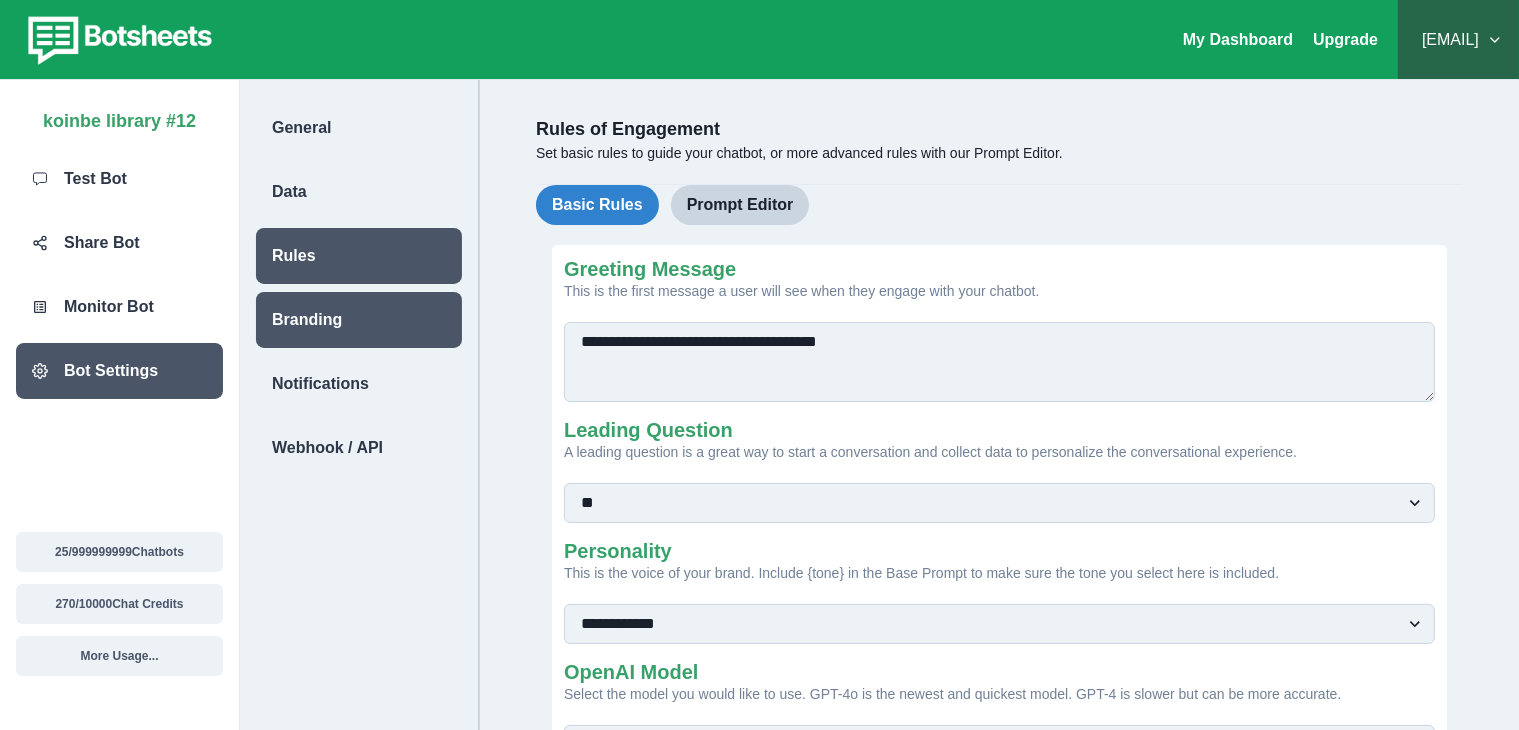 click on "Branding" at bounding box center [359, 320] 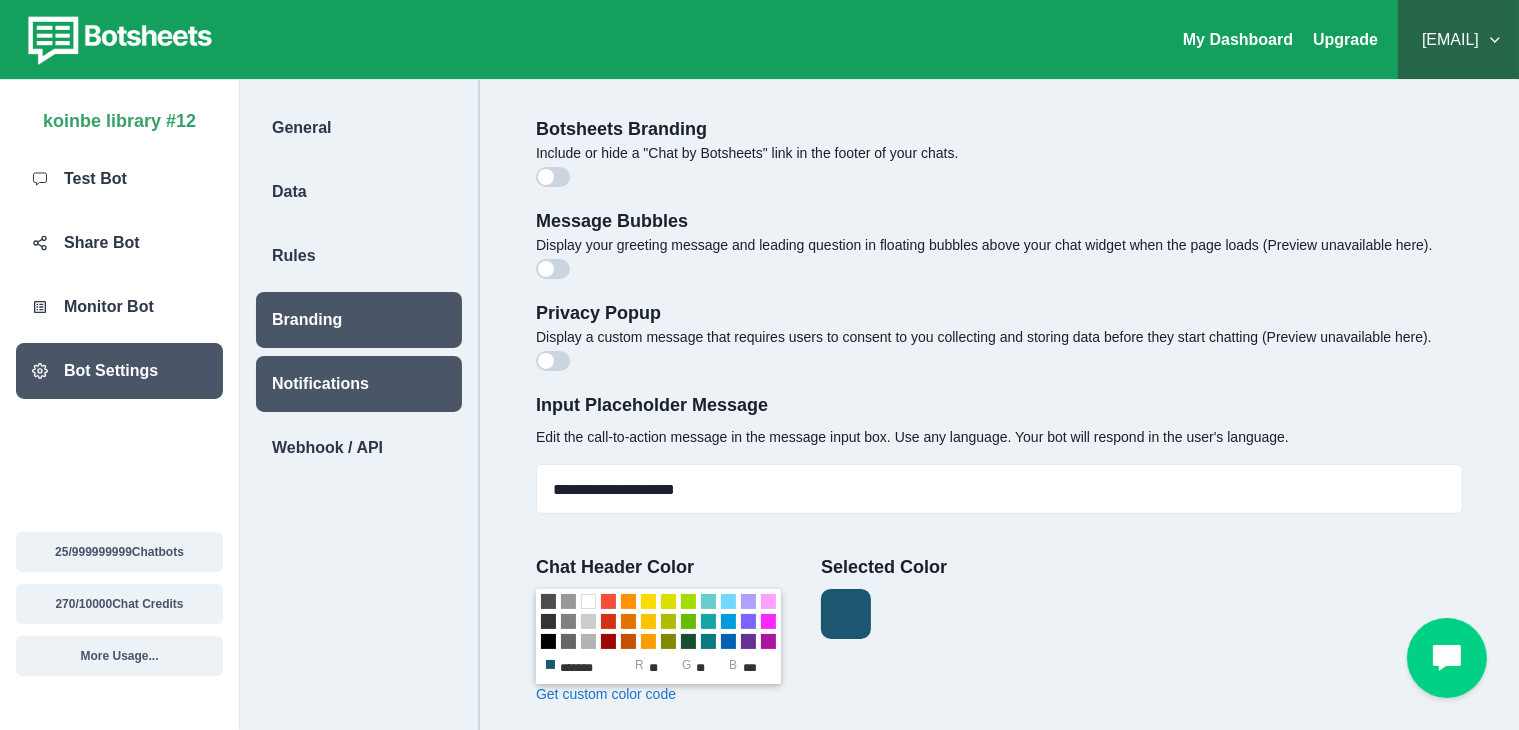 click on "Notifications" at bounding box center [359, 384] 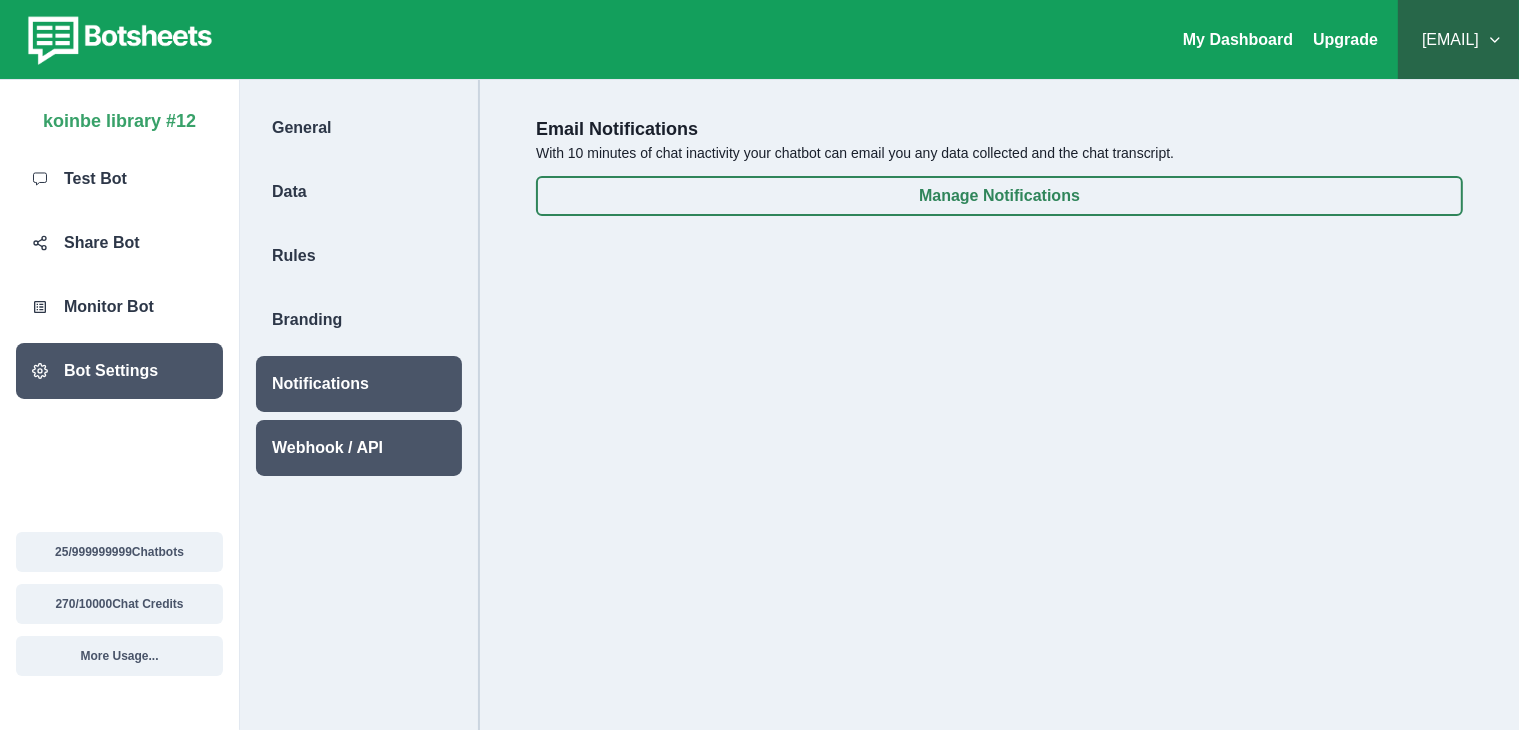drag, startPoint x: 326, startPoint y: 436, endPoint x: 327, endPoint y: 411, distance: 25.019993 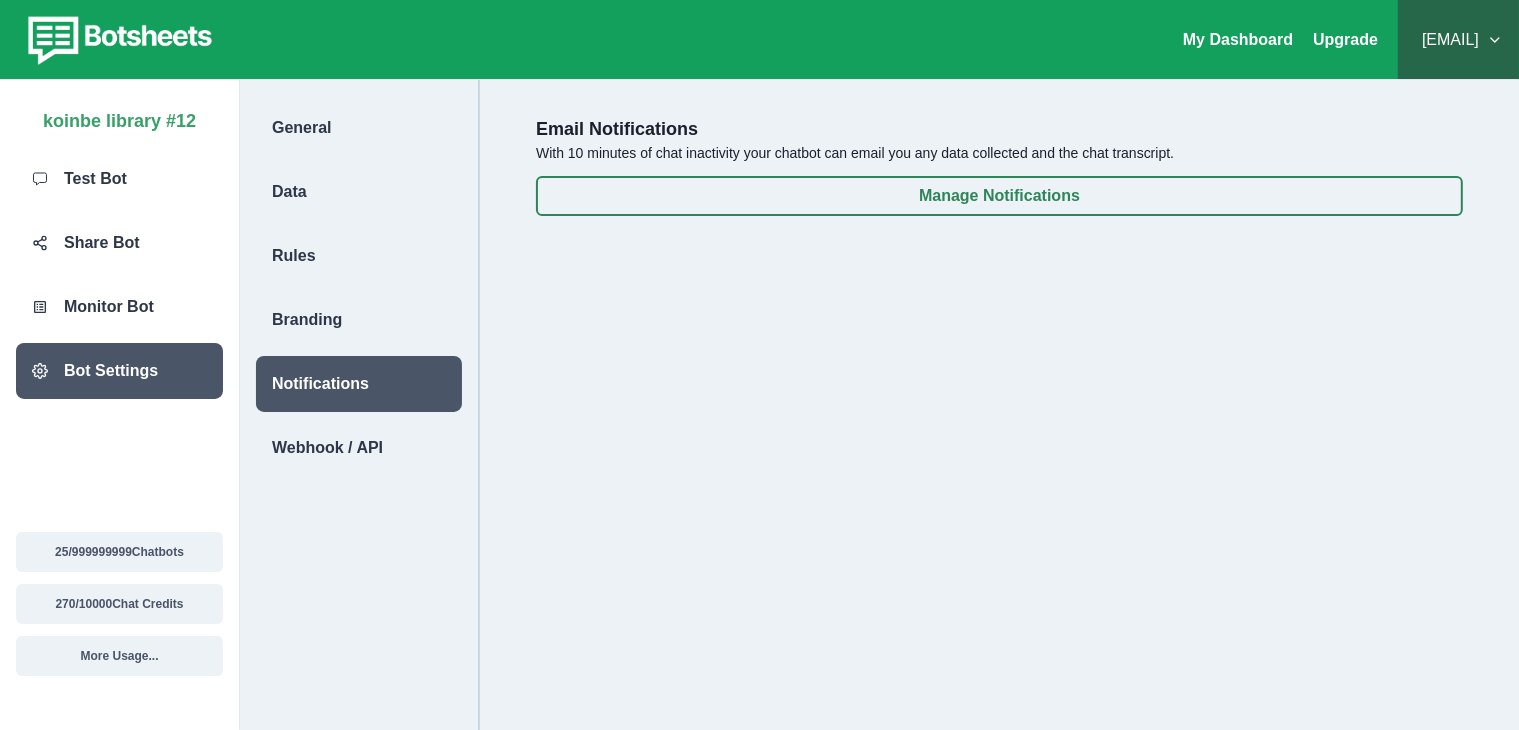 click on "Webhook / API" at bounding box center [327, 448] 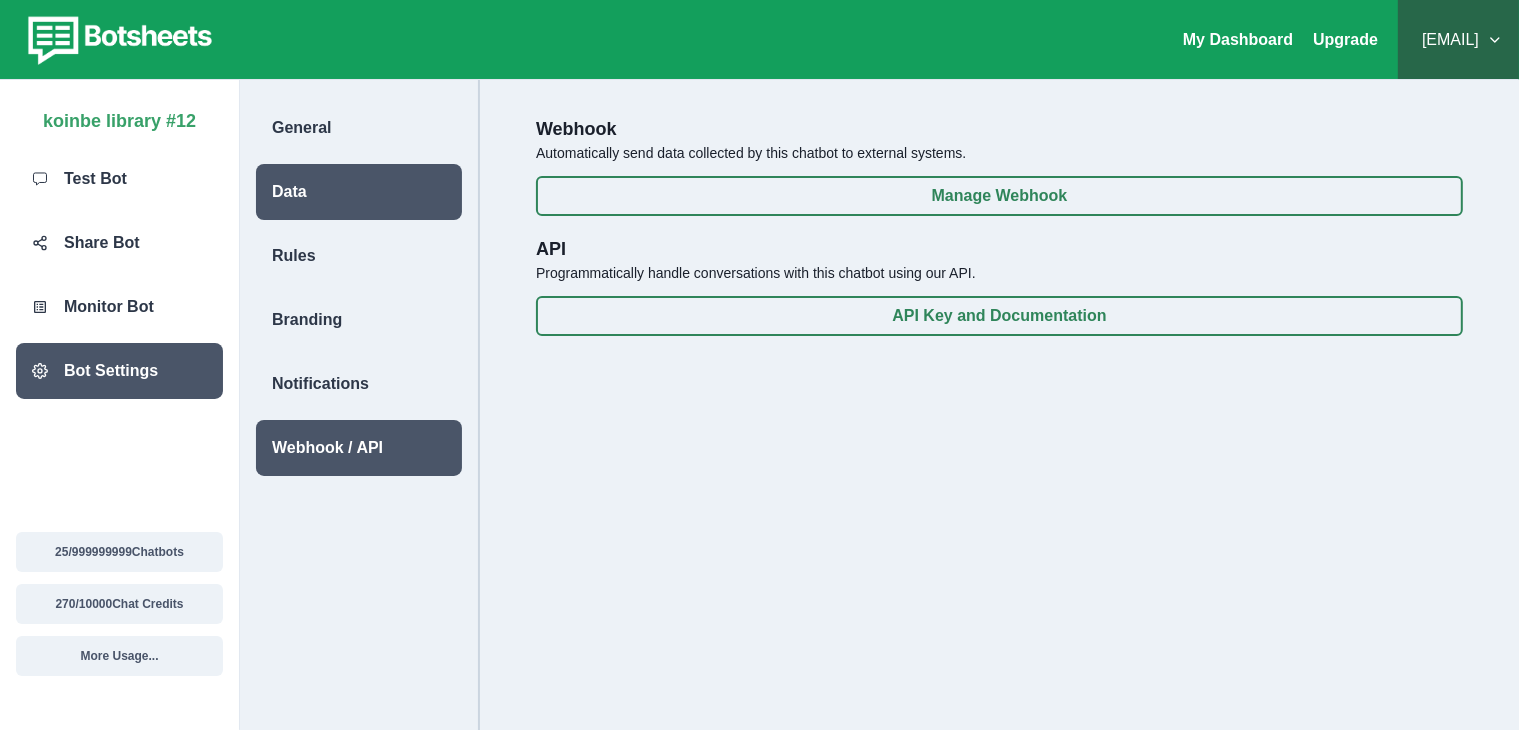 click on "Data" at bounding box center [359, 192] 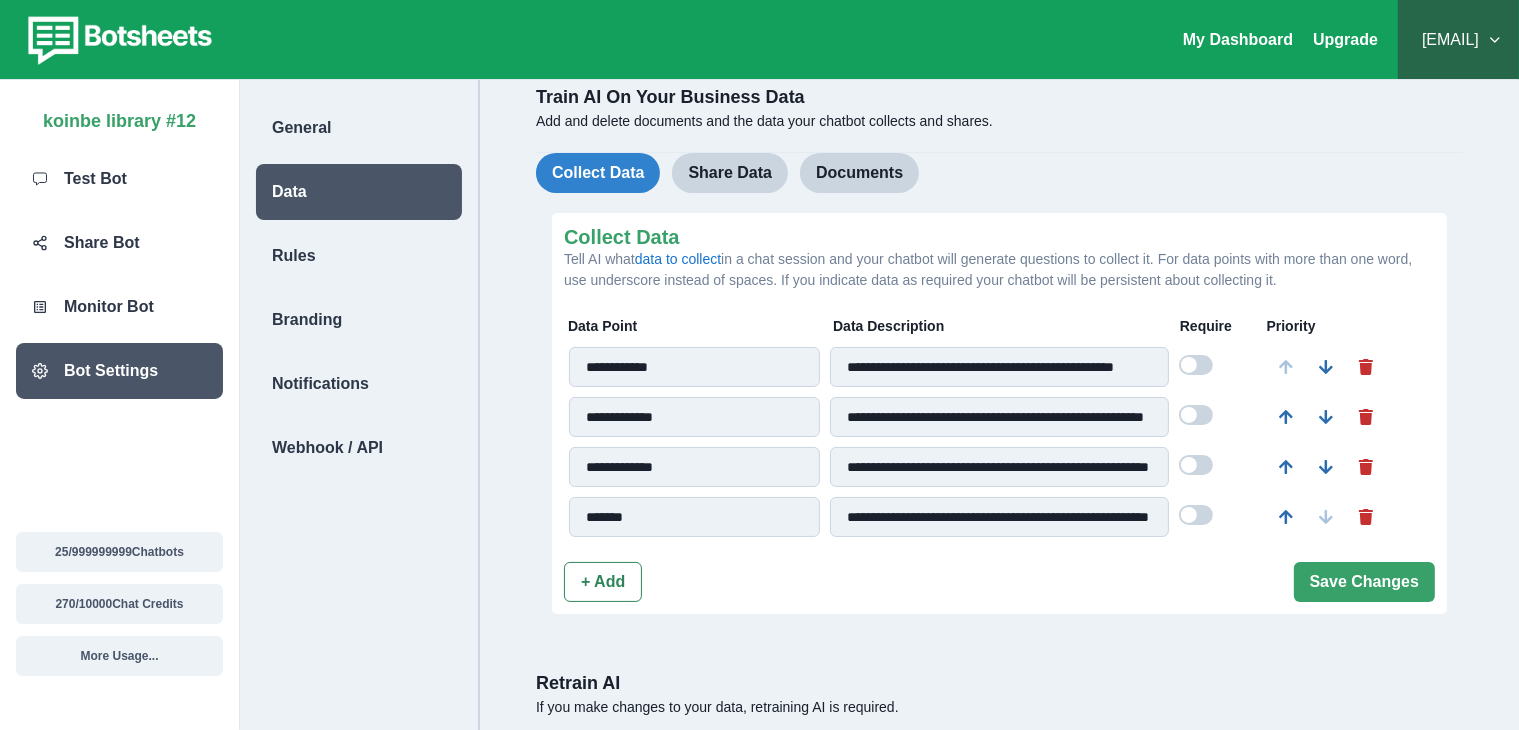 scroll, scrollTop: 128, scrollLeft: 0, axis: vertical 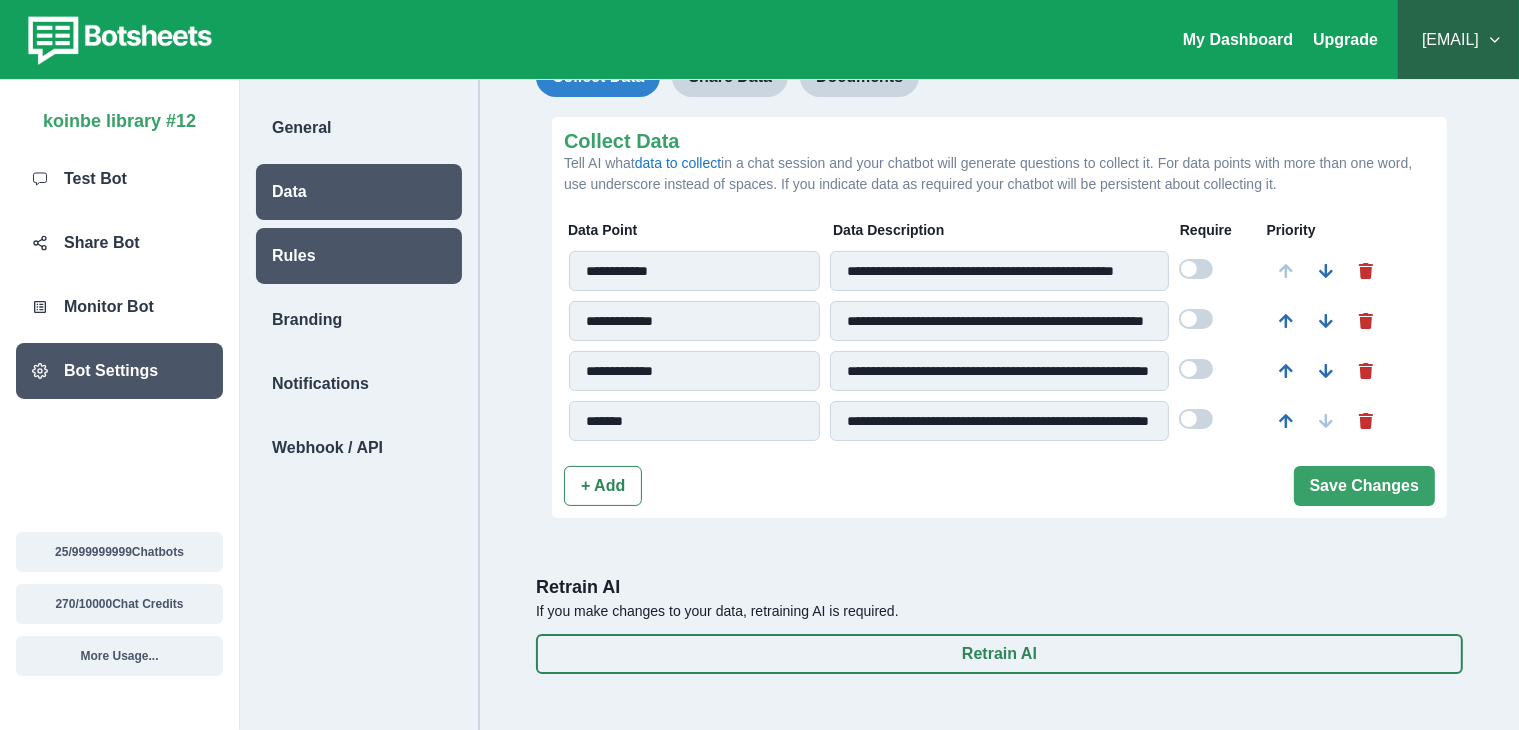 click on "Rules" at bounding box center [359, 256] 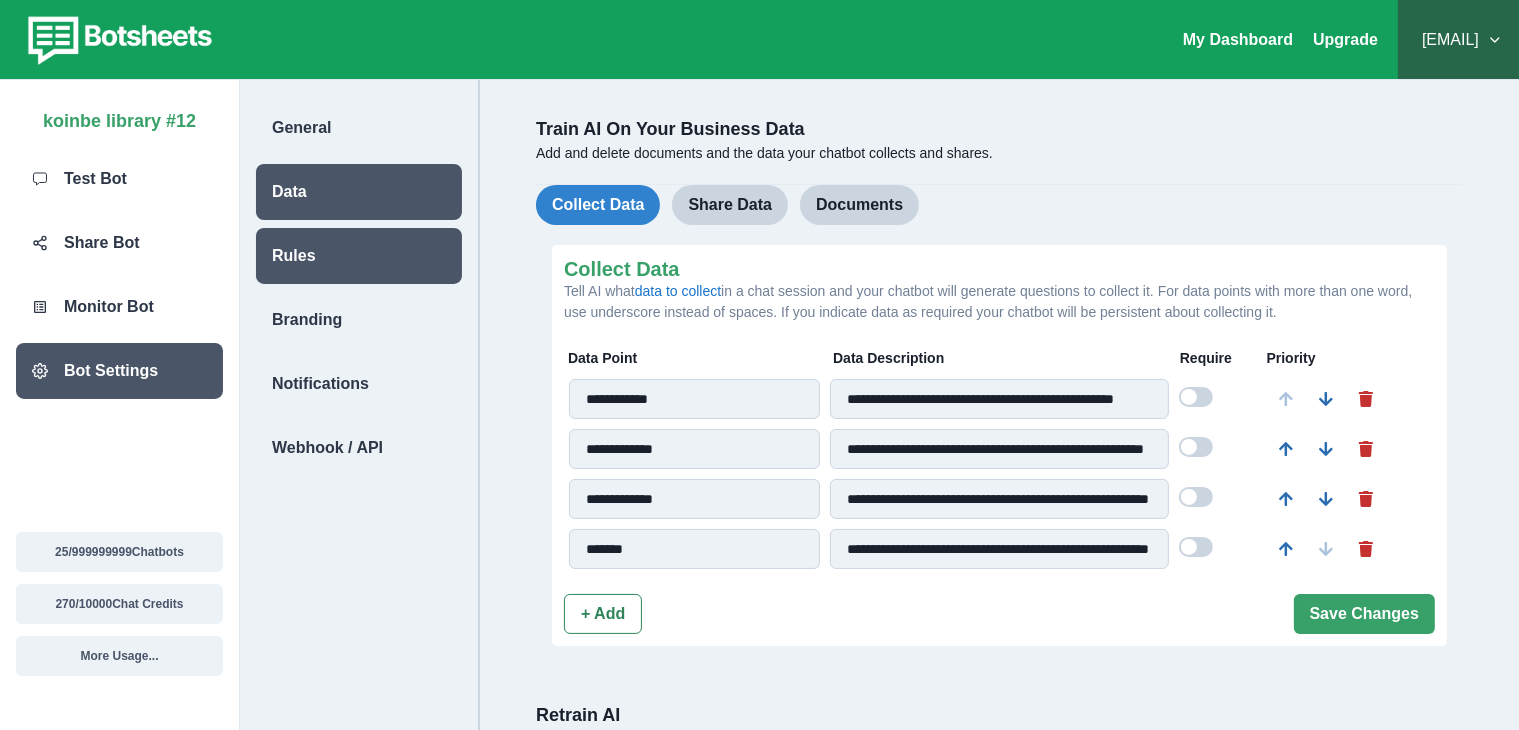 select on "**********" 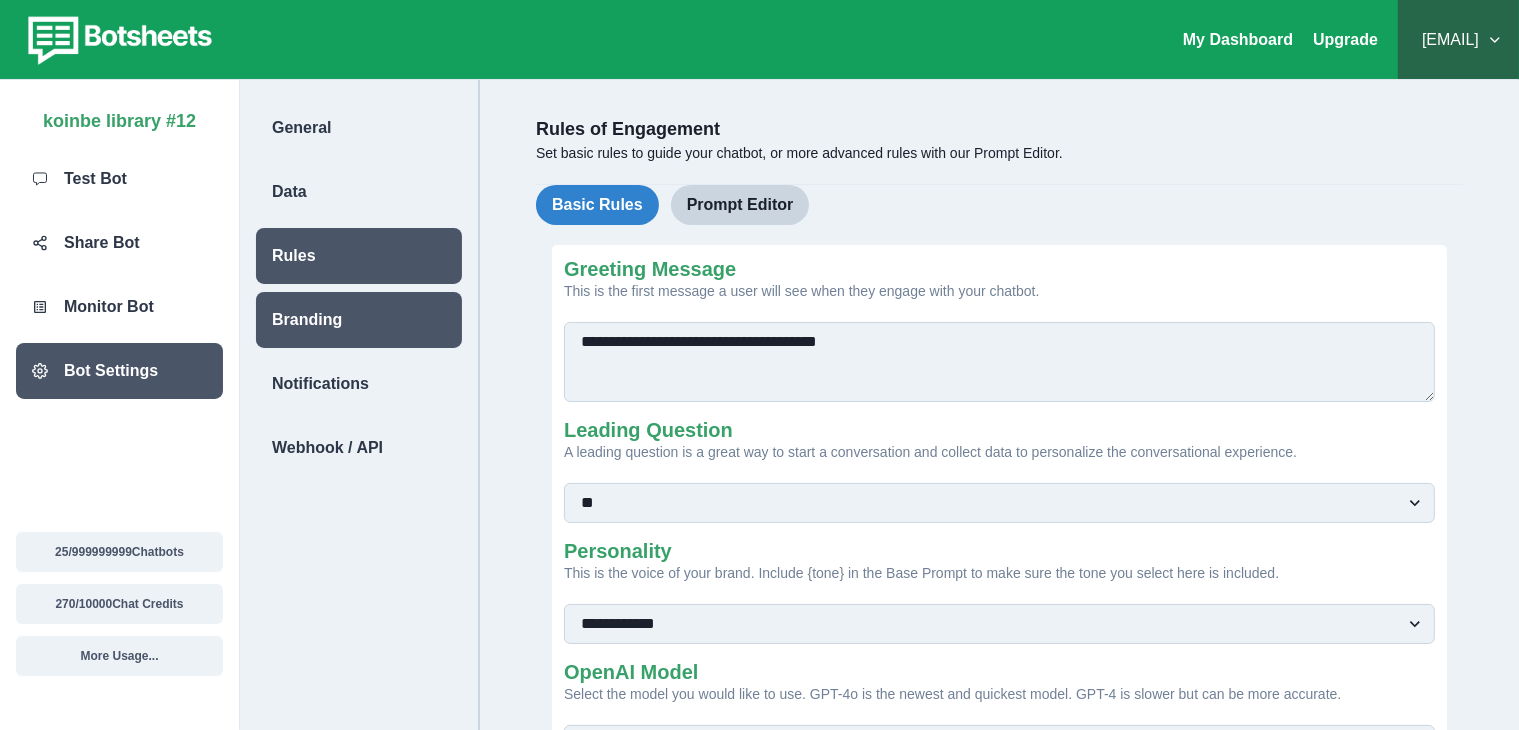 click on "Branding" at bounding box center (359, 320) 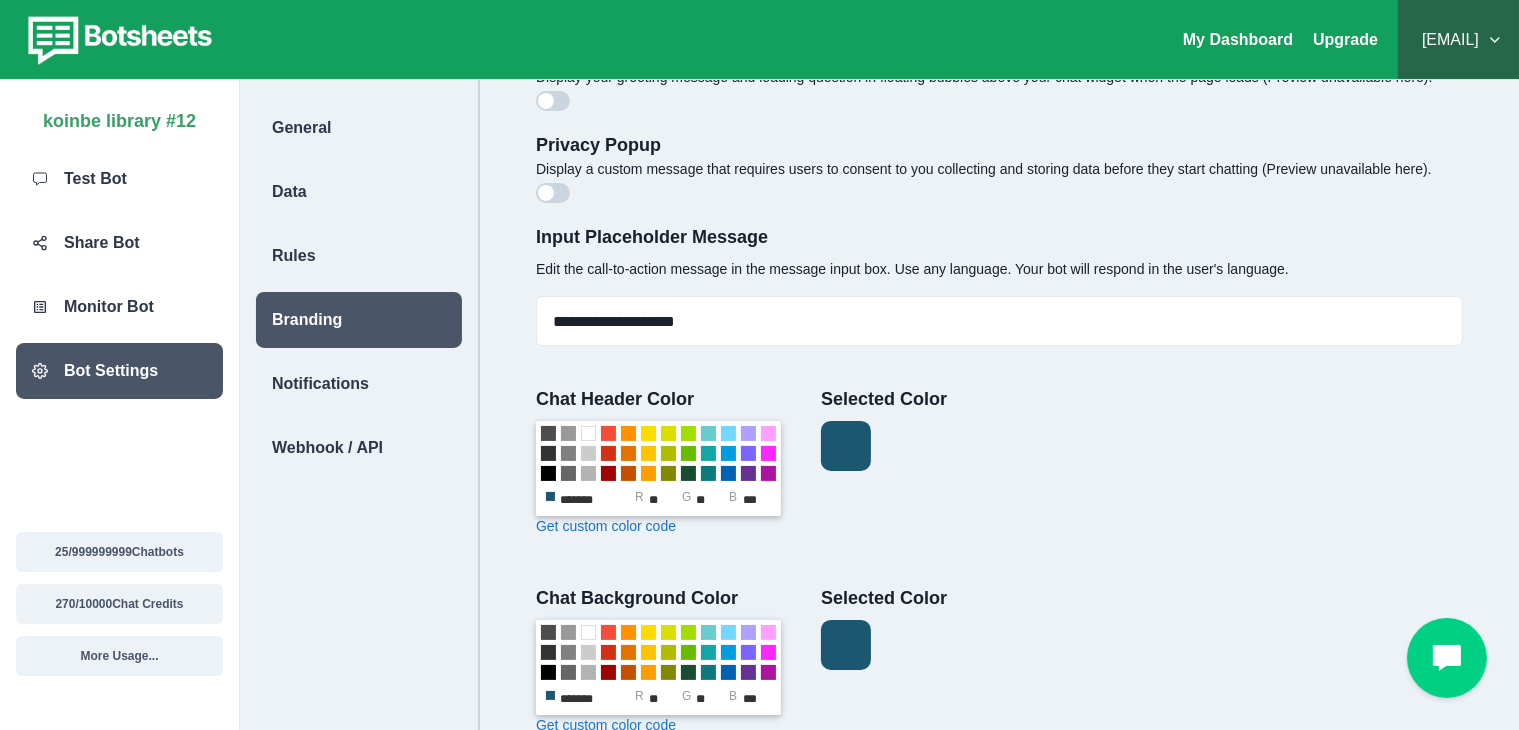 scroll, scrollTop: 200, scrollLeft: 0, axis: vertical 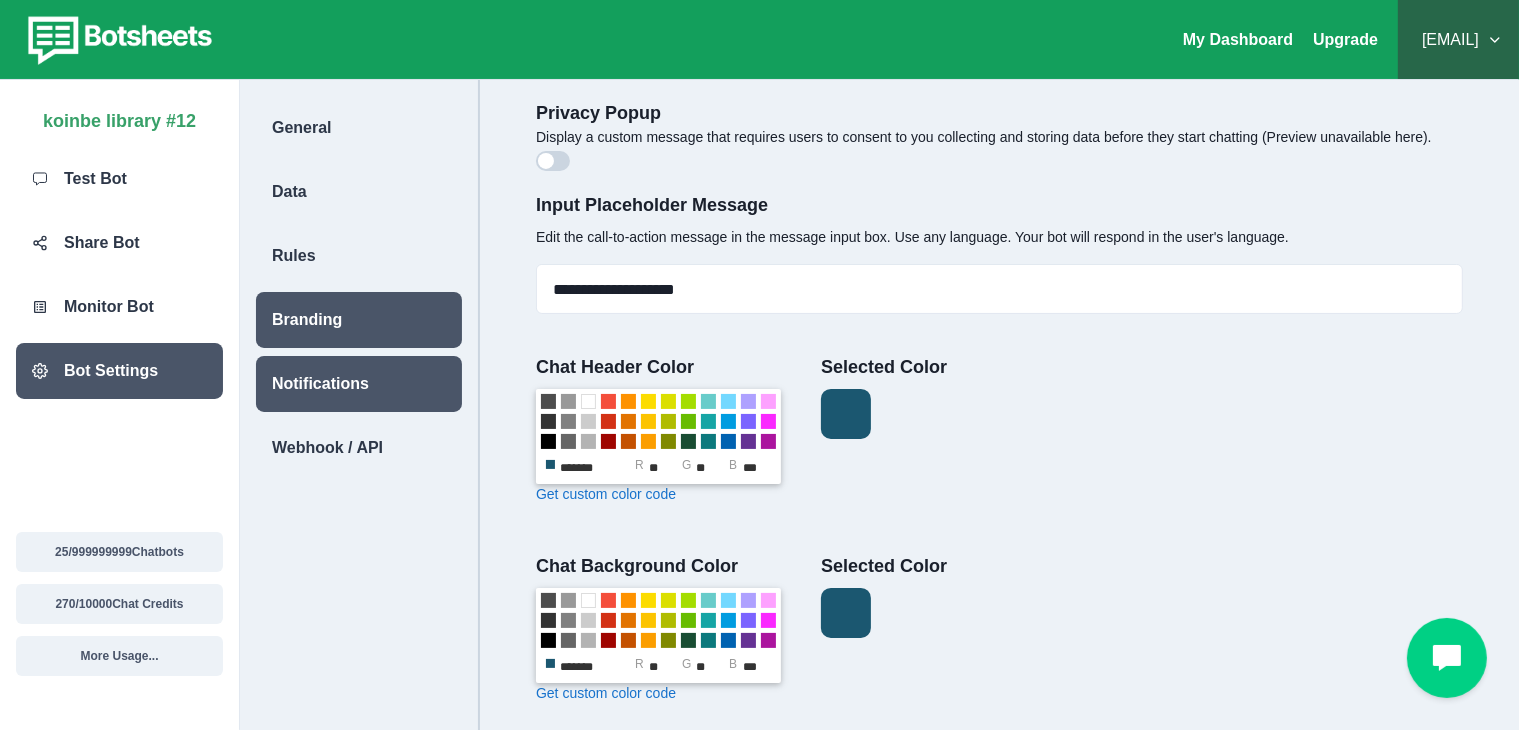 click on "Notifications" at bounding box center [359, 384] 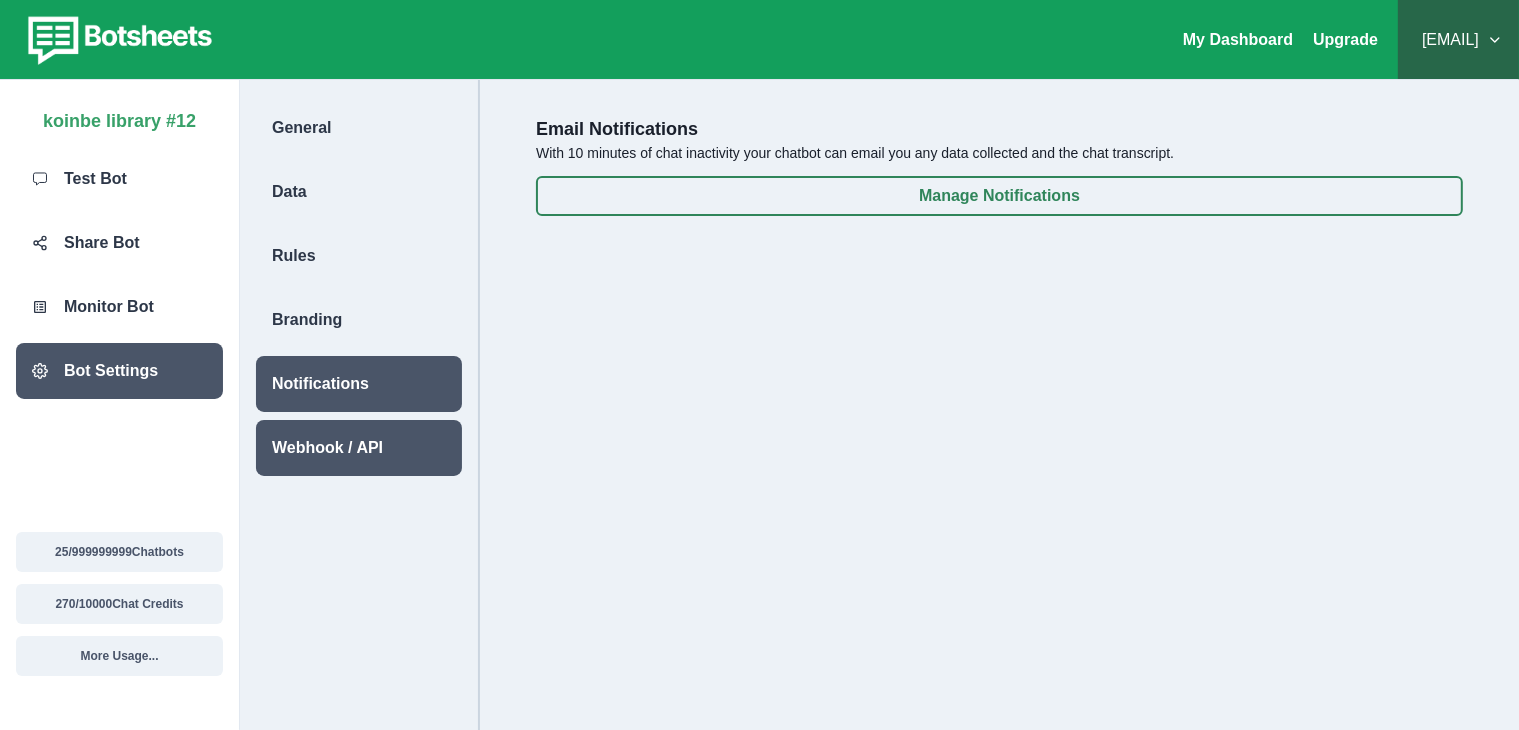 click on "Webhook / API" at bounding box center (359, 448) 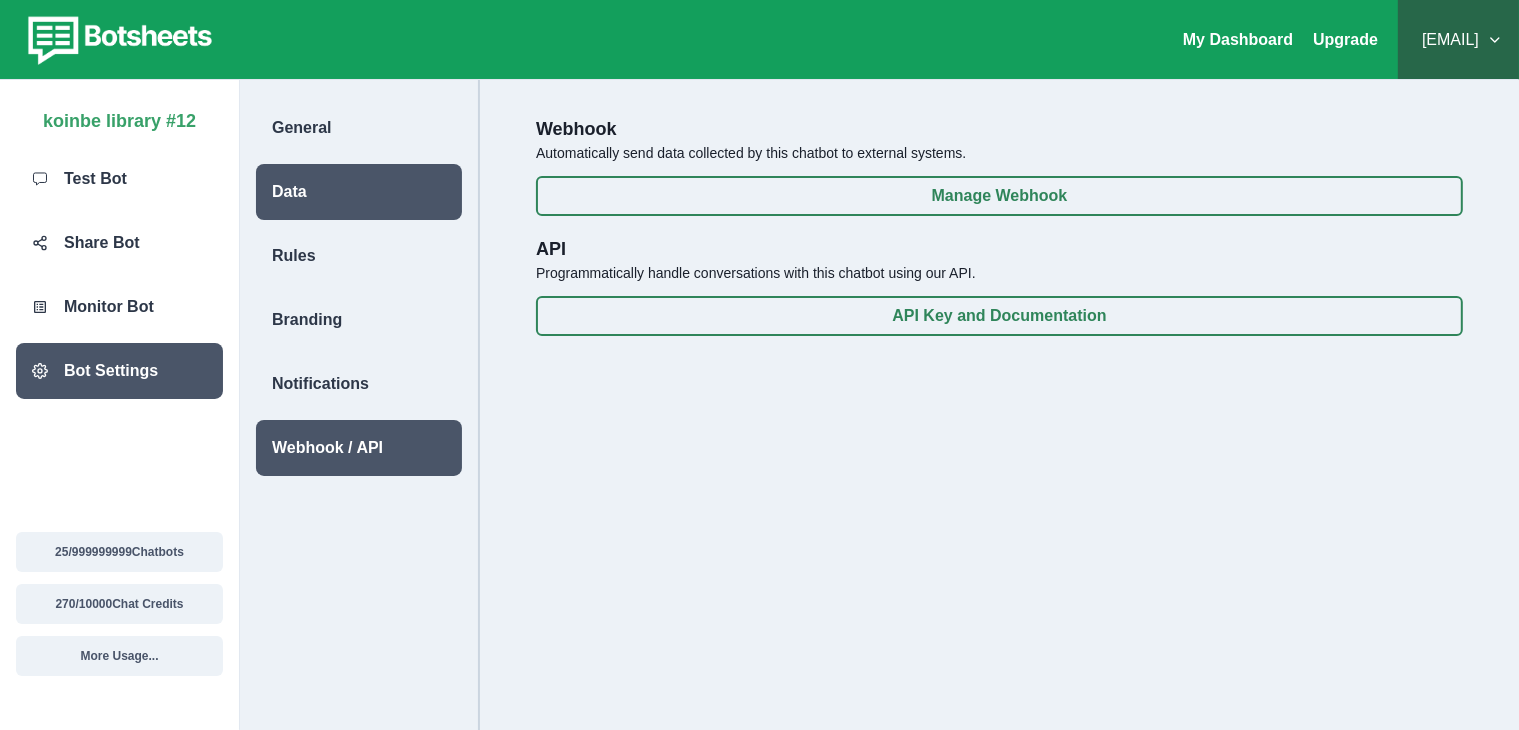 click on "Data" at bounding box center (359, 192) 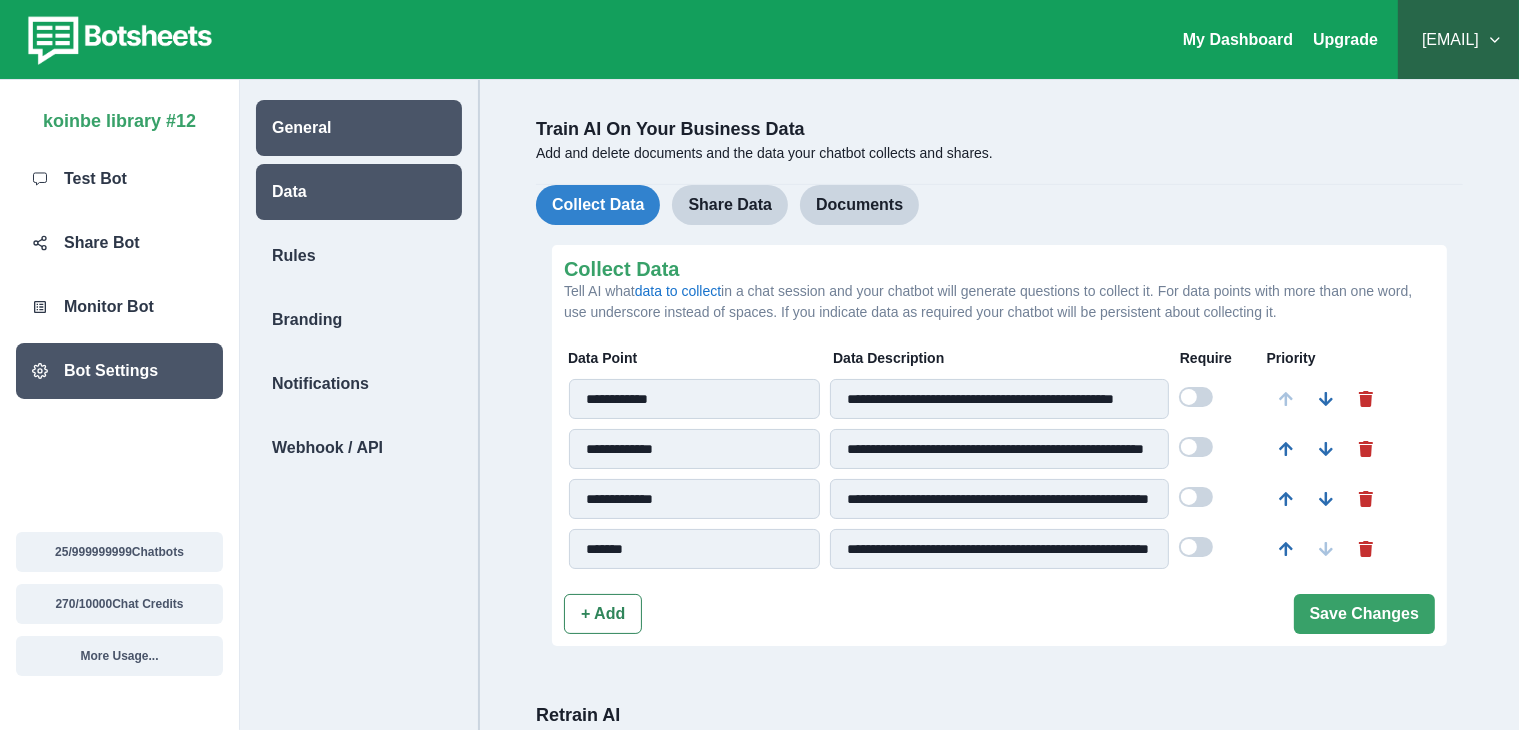 click on "General" at bounding box center (359, 128) 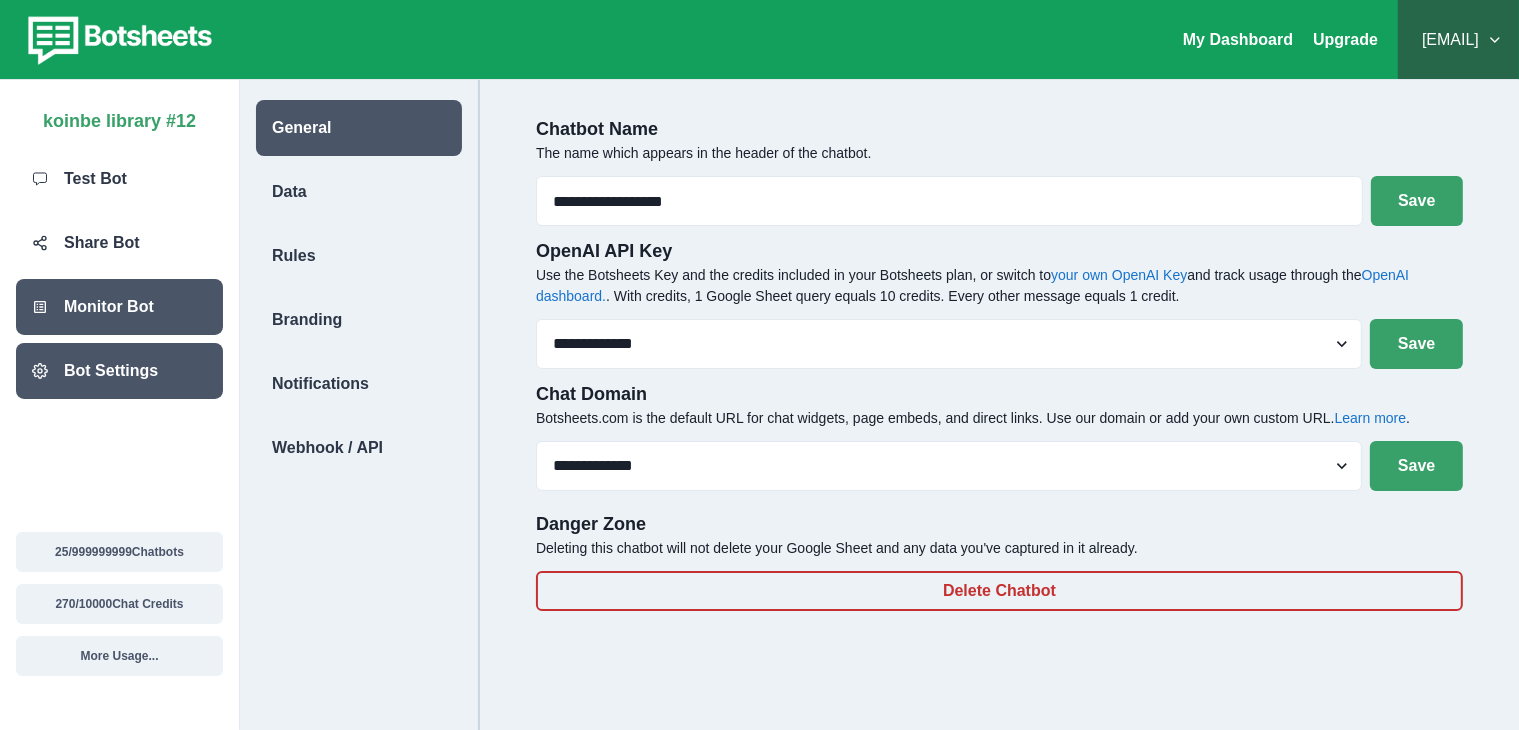 click on "Monitor Bot" at bounding box center [119, 307] 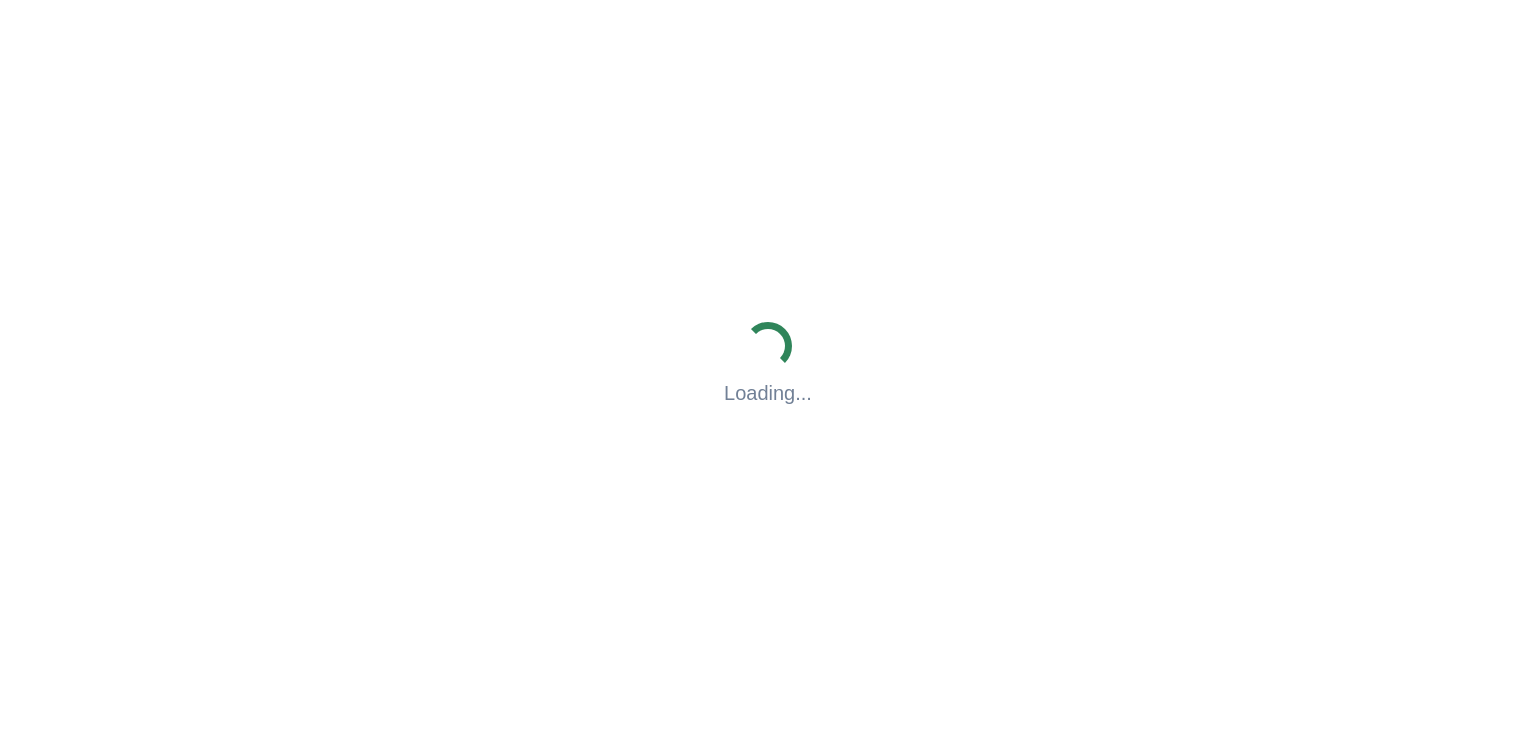 scroll, scrollTop: 0, scrollLeft: 0, axis: both 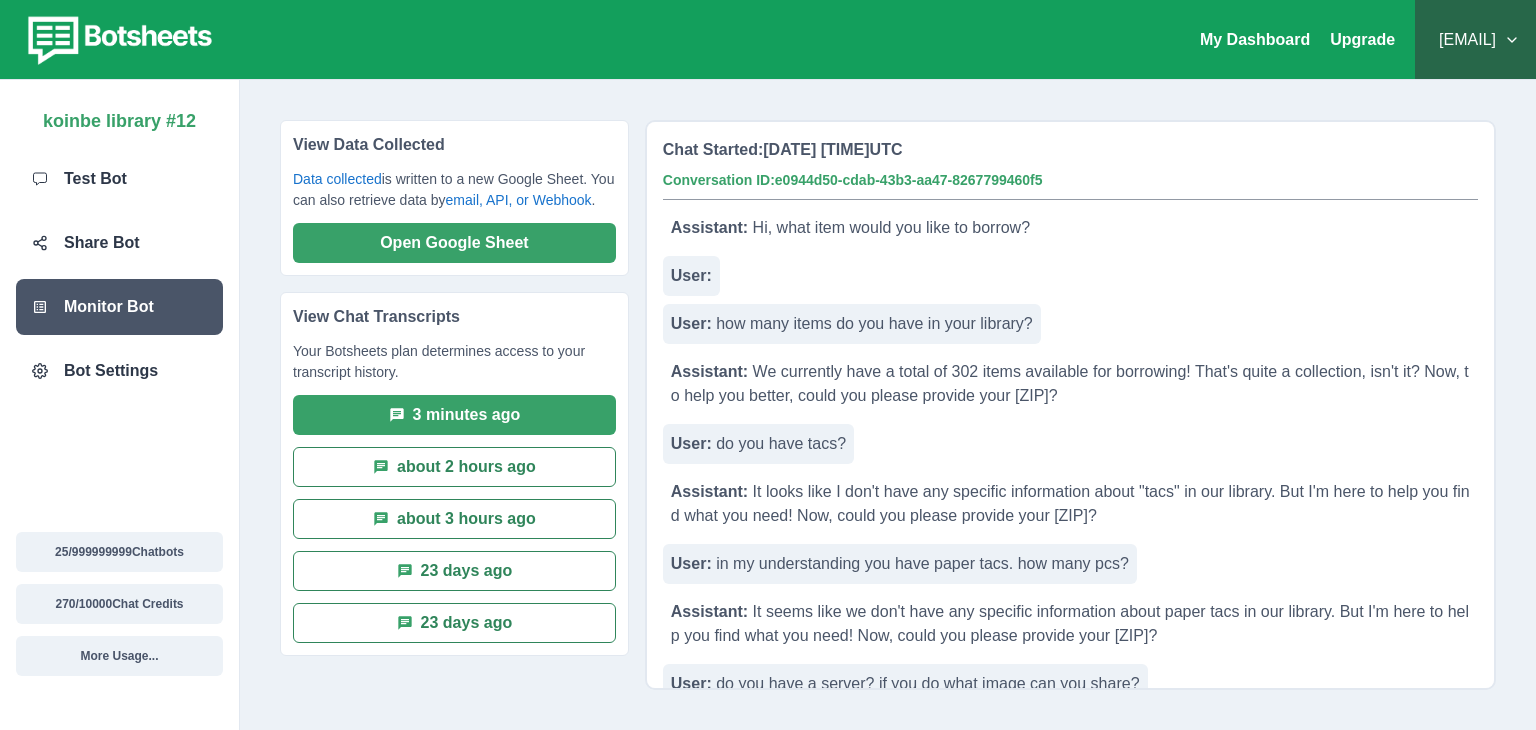 click on "Share Bot" at bounding box center (119, 243) 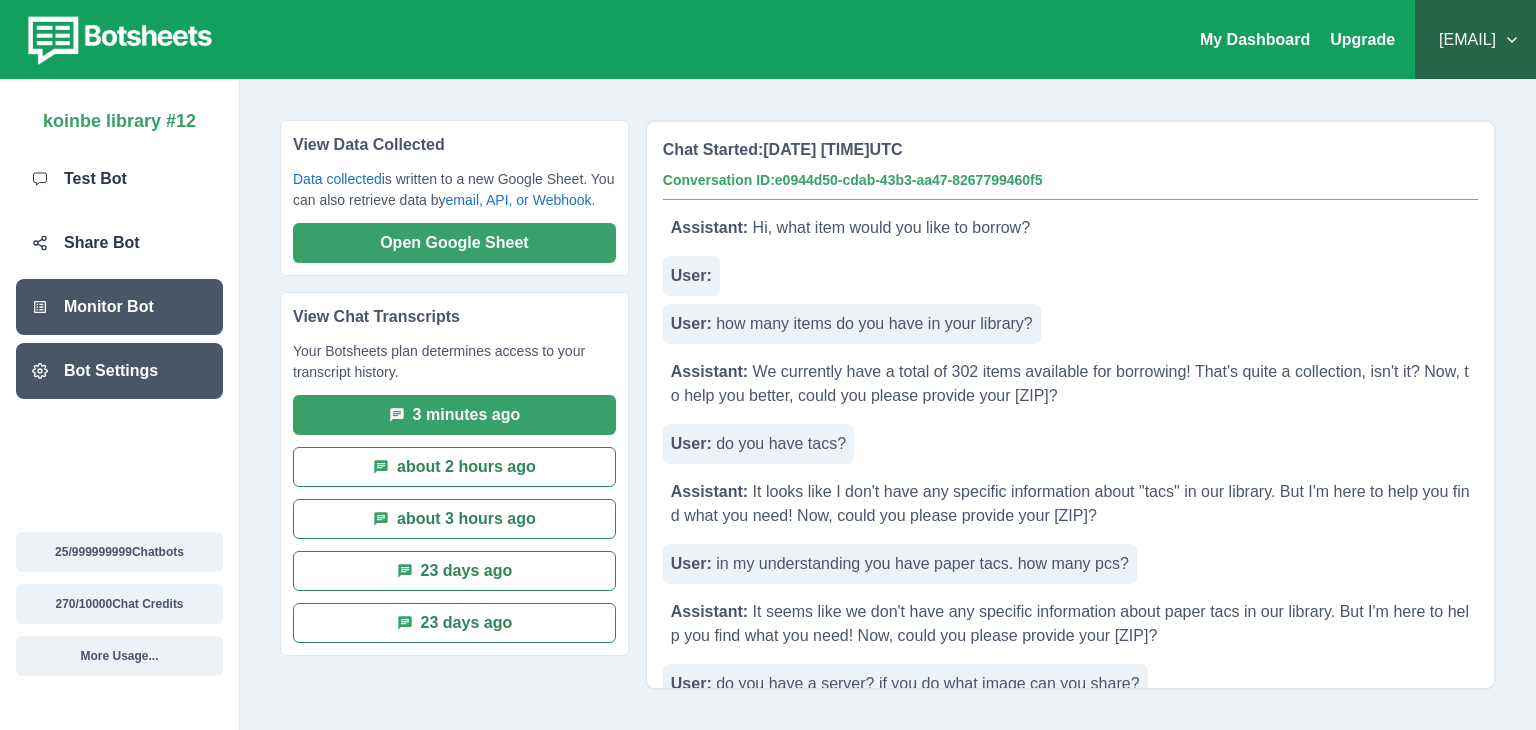 click on "Bot Settings" at bounding box center [111, 371] 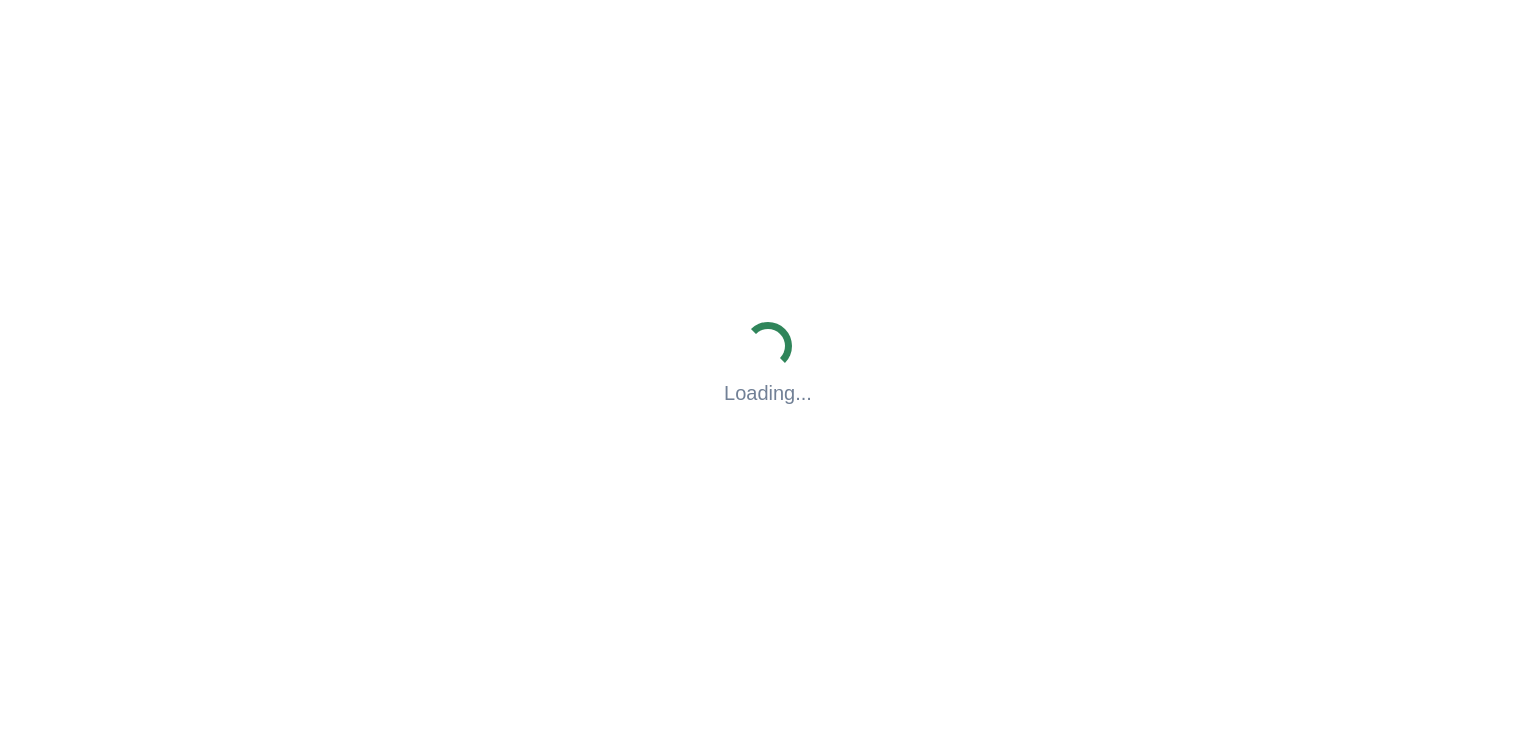 scroll, scrollTop: 0, scrollLeft: 0, axis: both 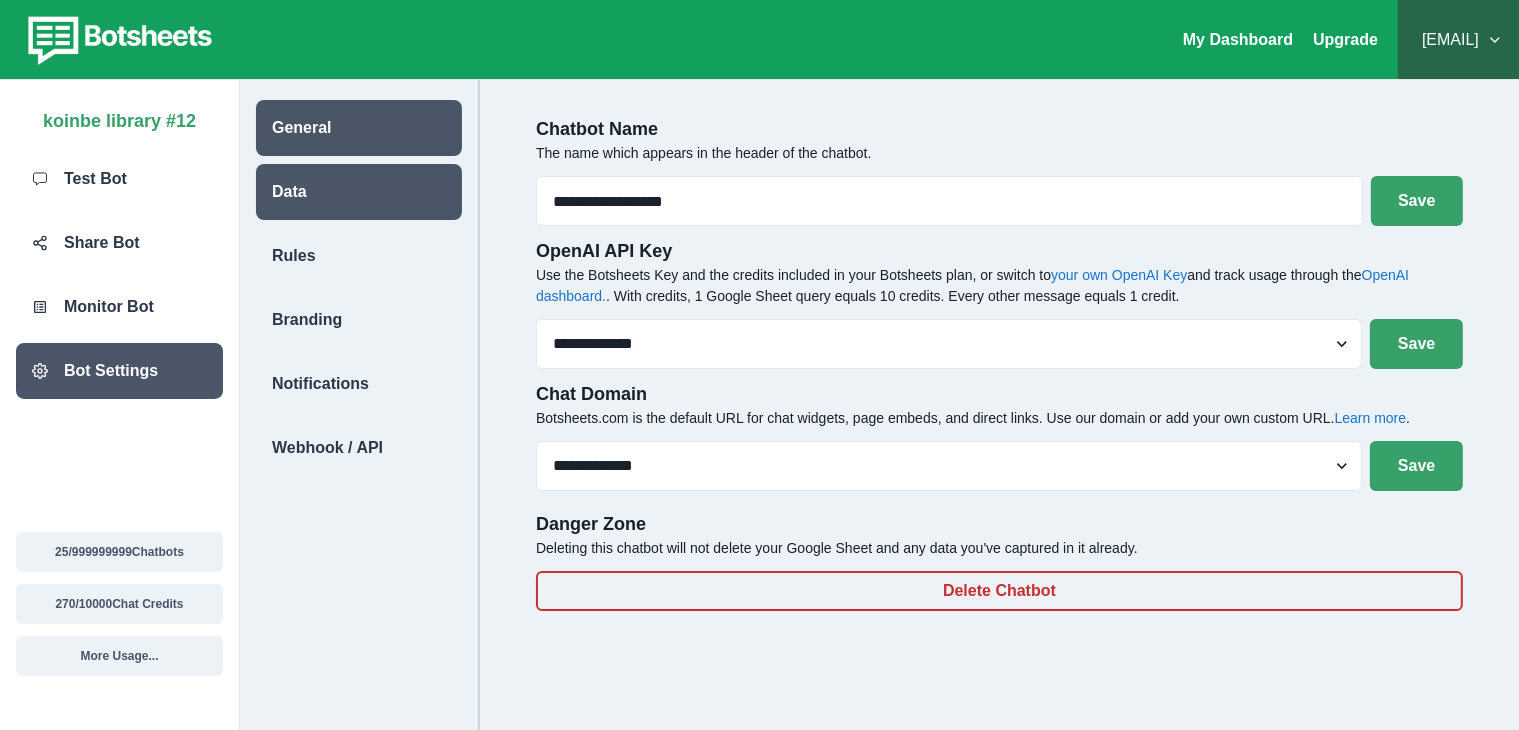 click on "Data" at bounding box center [359, 192] 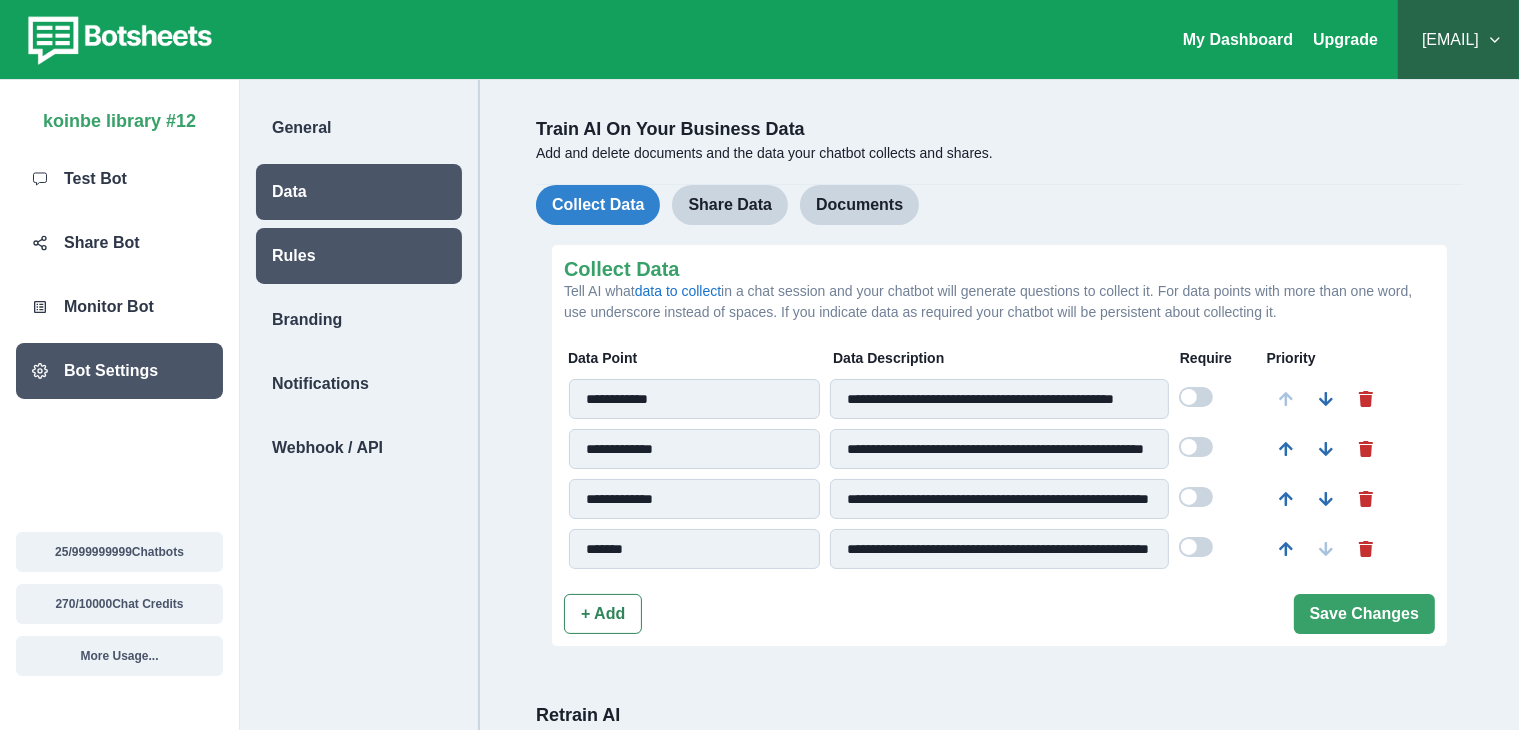 click on "Rules" at bounding box center [359, 256] 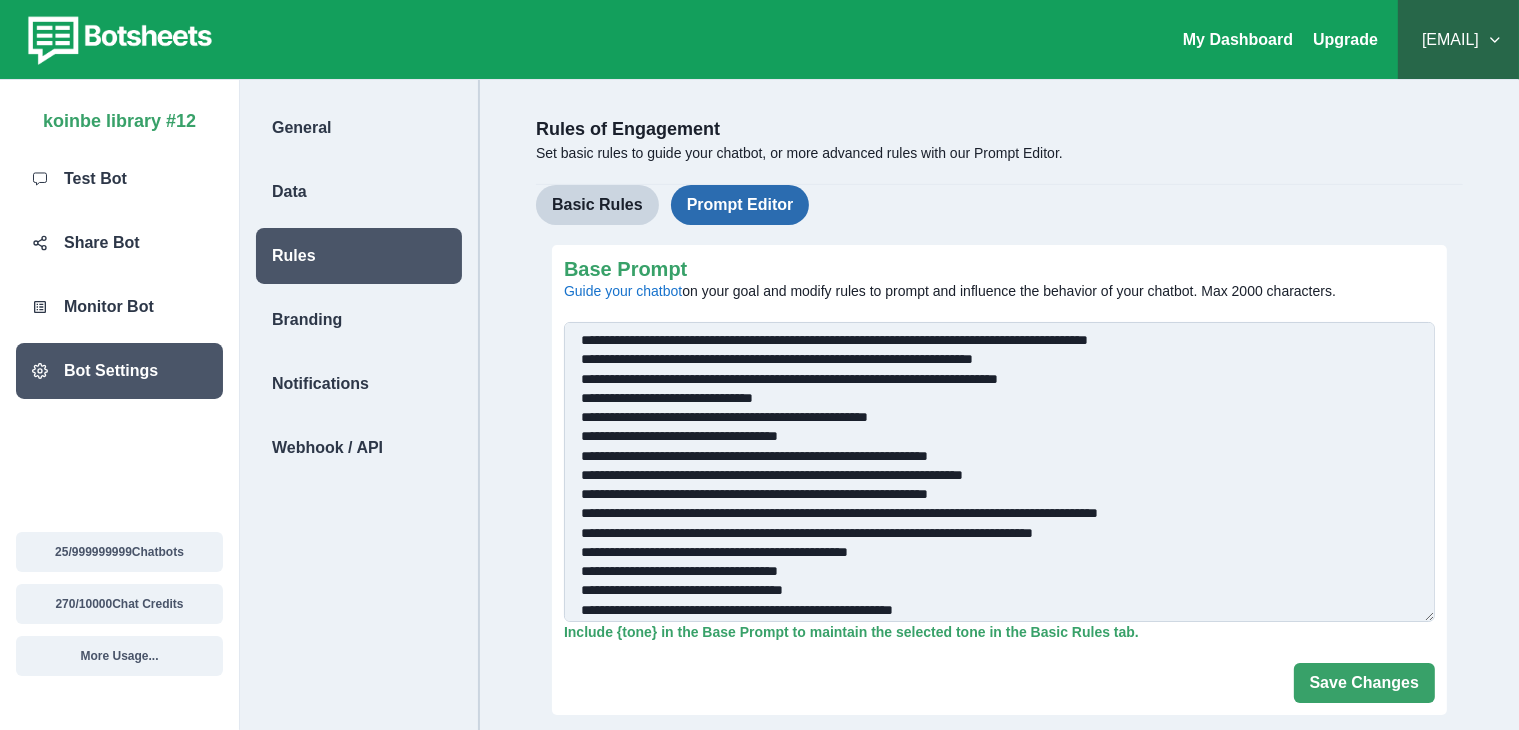 click on "Prompt Editor" at bounding box center [740, 205] 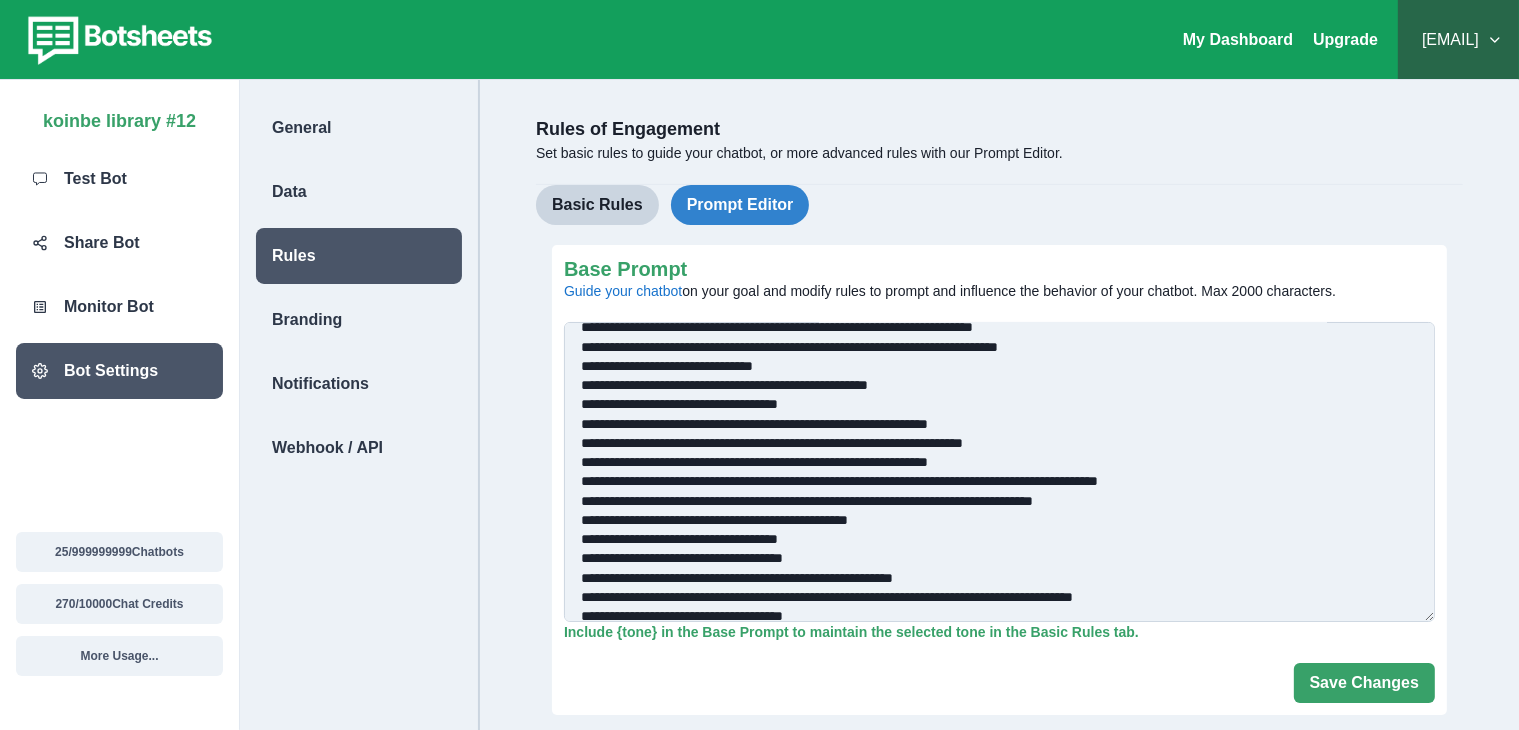 scroll, scrollTop: 121, scrollLeft: 0, axis: vertical 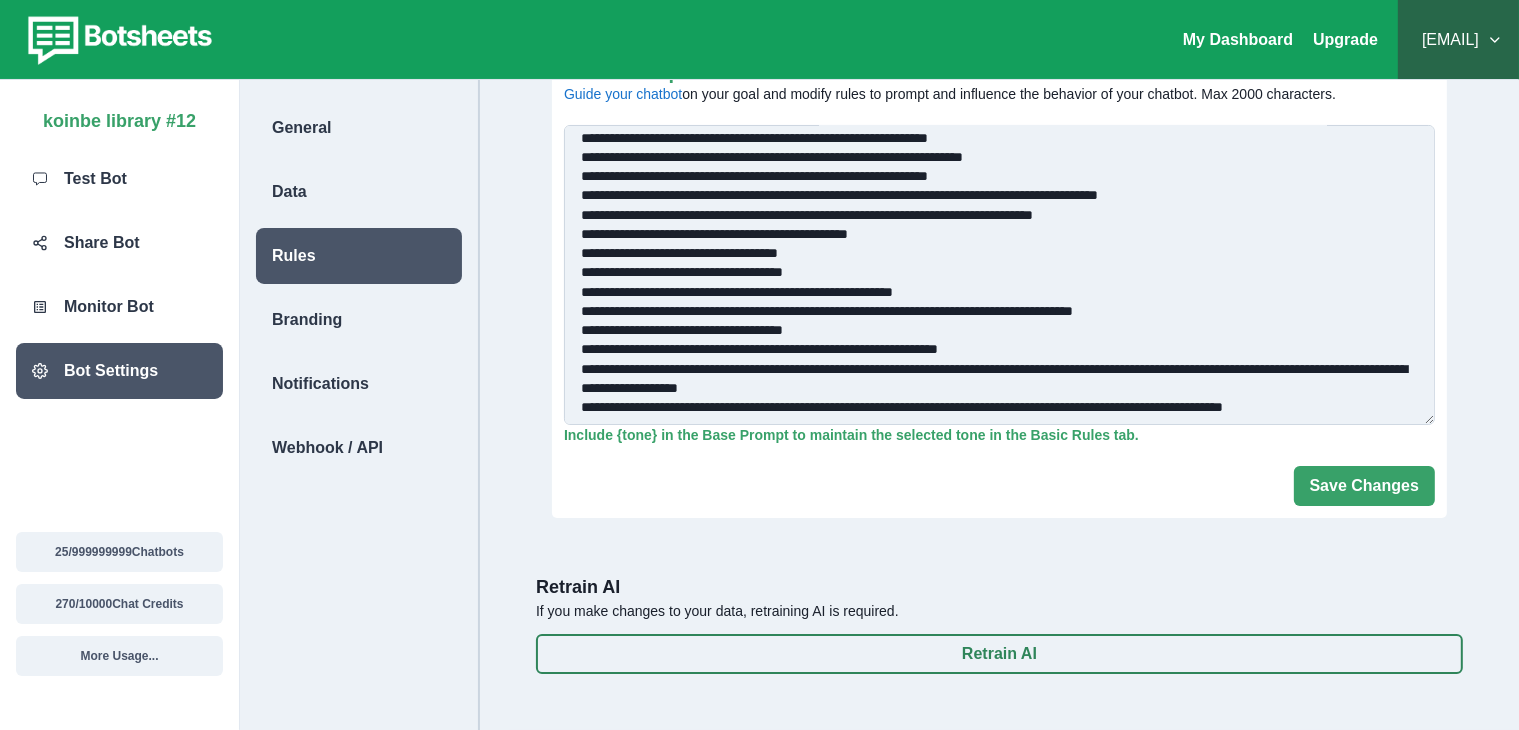 click on "Base Prompt Guide your chatbot  on your goal and modify rules to prompt and influence the behavior of your chatbot. Max 2000 characters." at bounding box center (999, 275) 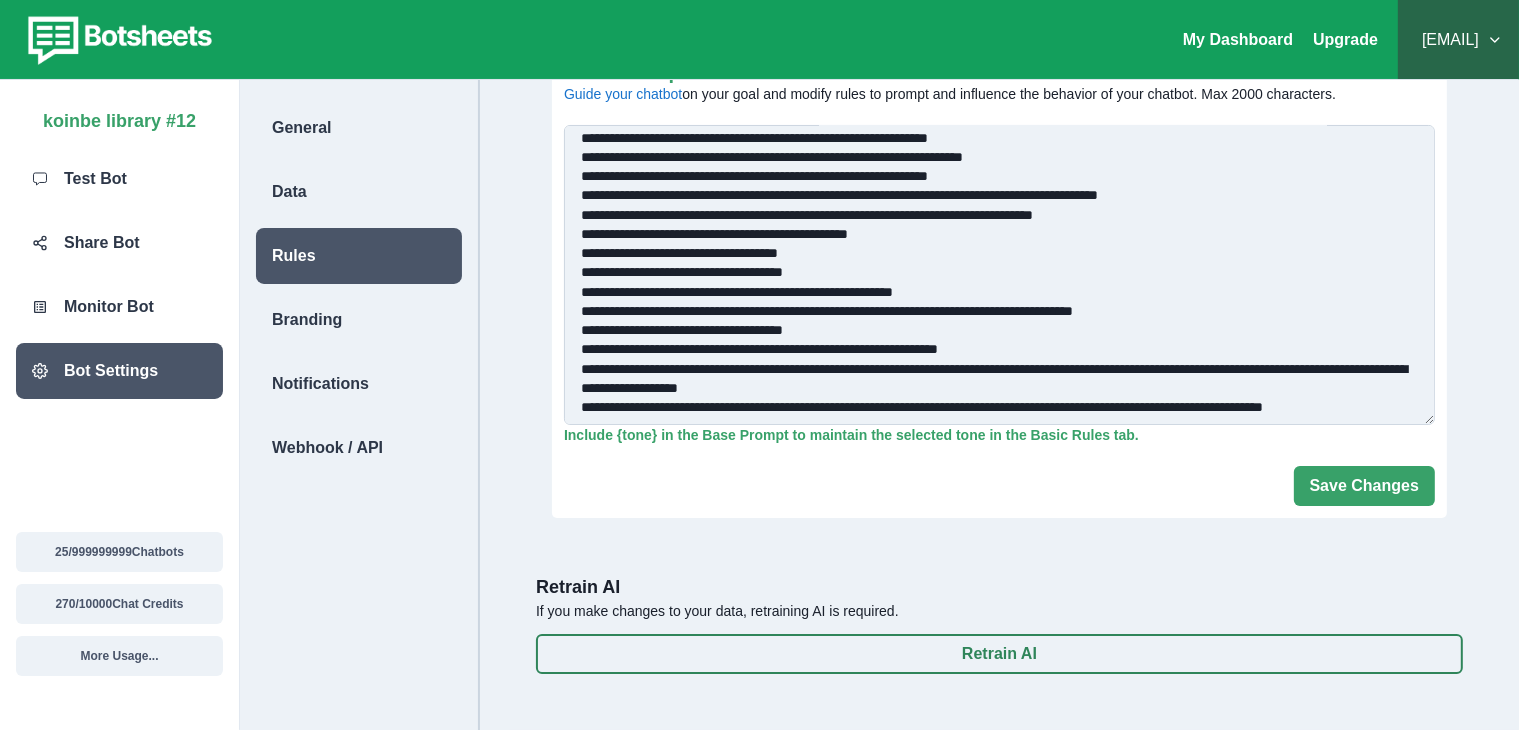 scroll, scrollTop: 132, scrollLeft: 0, axis: vertical 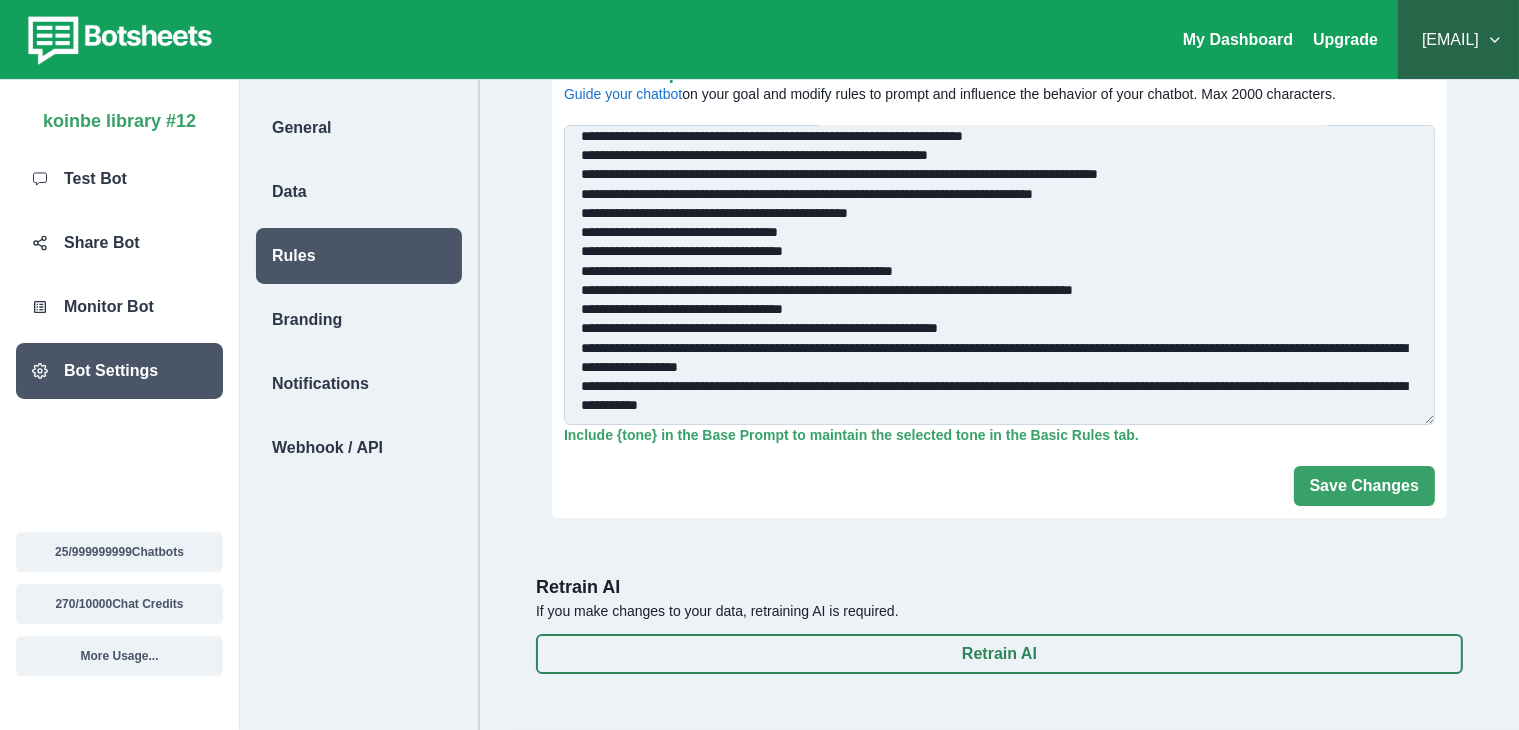 drag, startPoint x: 834, startPoint y: 299, endPoint x: 548, endPoint y: 301, distance: 286.007 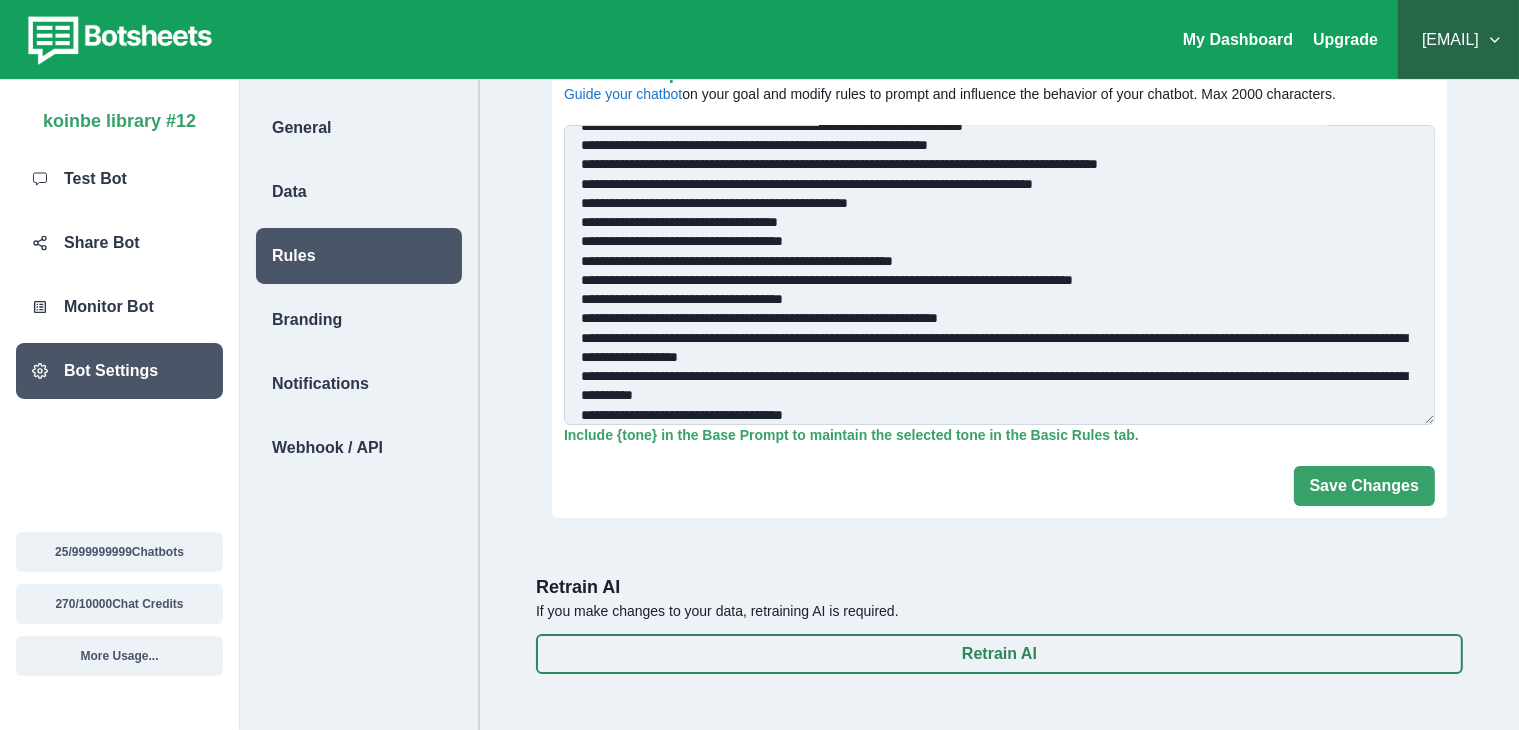 click on "Base Prompt Guide your chatbot  on your goal and modify rules to prompt and influence the behavior of your chatbot. Max 2000 characters." at bounding box center (999, 275) 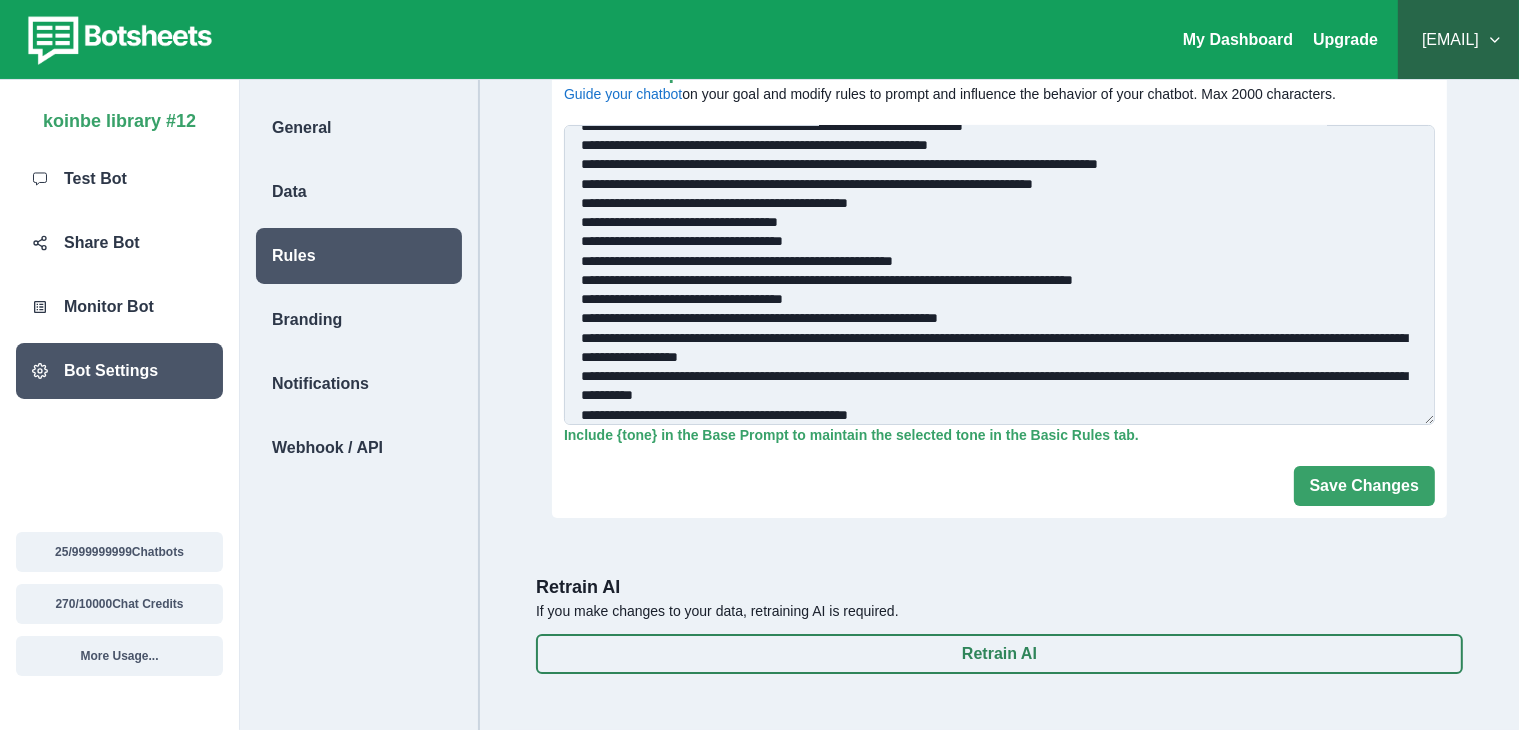 click on "Base Prompt Guide your chatbot  on your goal and modify rules to prompt and influence the behavior of your chatbot. Max 2000 characters." at bounding box center [999, 275] 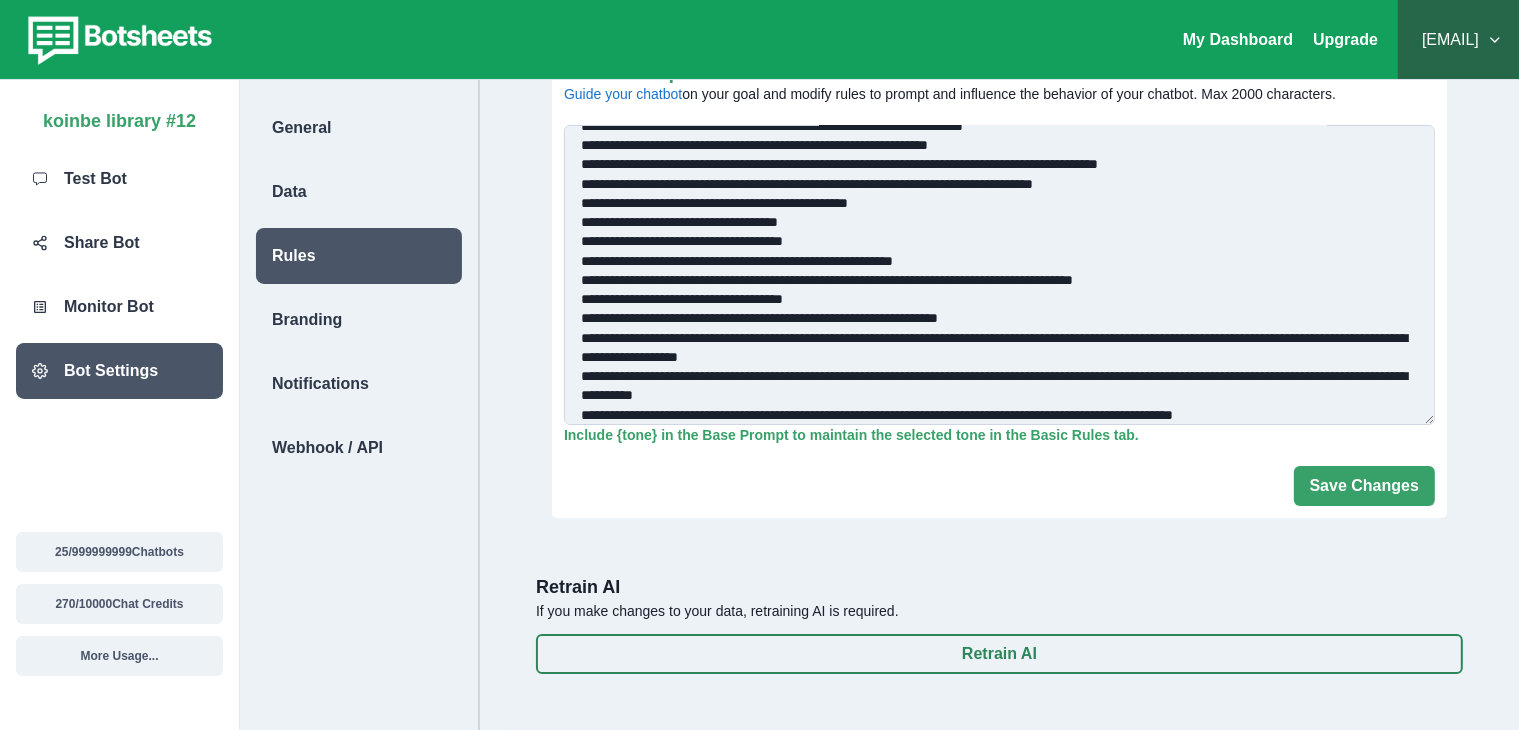 click on "Base Prompt Guide your chatbot  on your goal and modify rules to prompt and influence the behavior of your chatbot. Max 2000 characters." at bounding box center (999, 275) 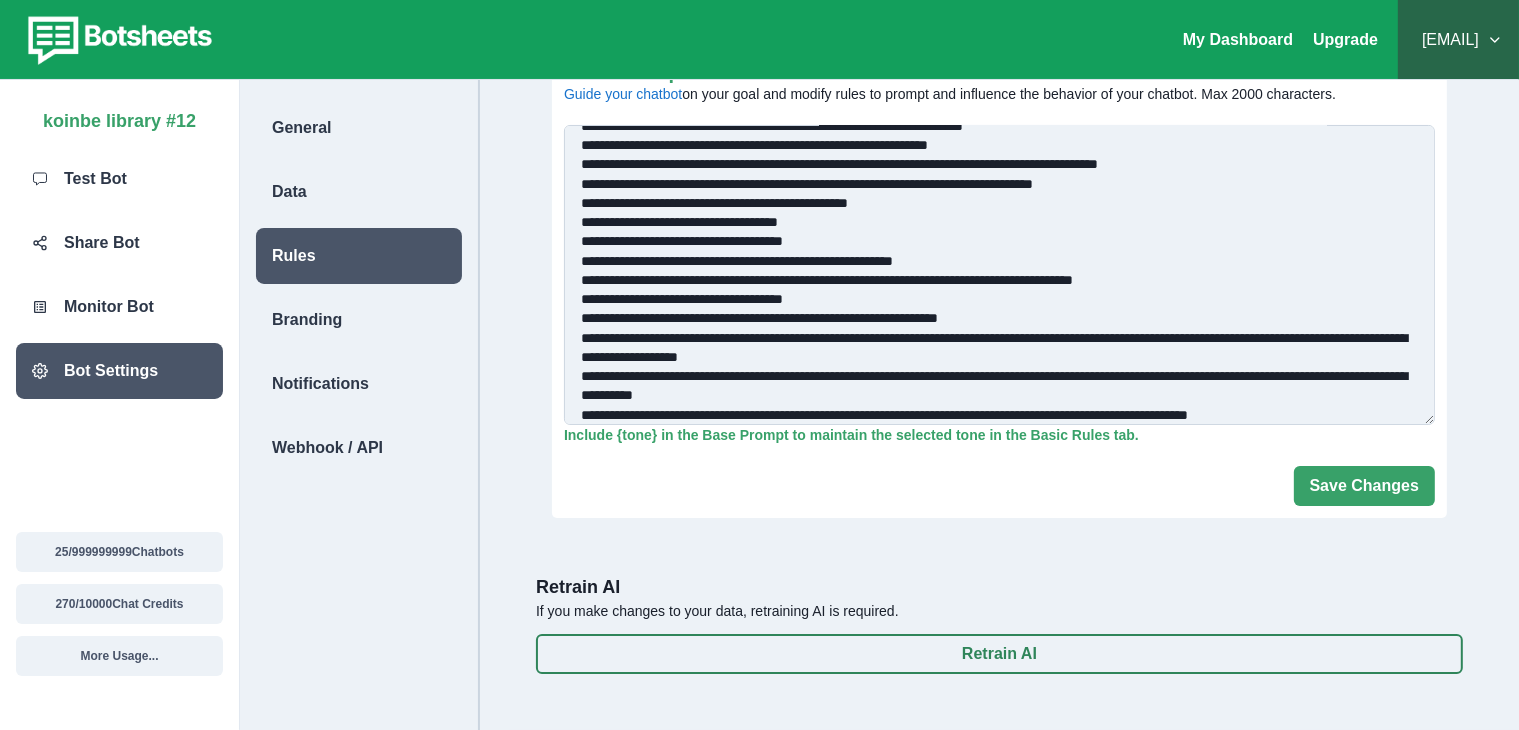 click on "Base Prompt Guide your chatbot  on your goal and modify rules to prompt and influence the behavior of your chatbot. Max 2000 characters." at bounding box center [999, 275] 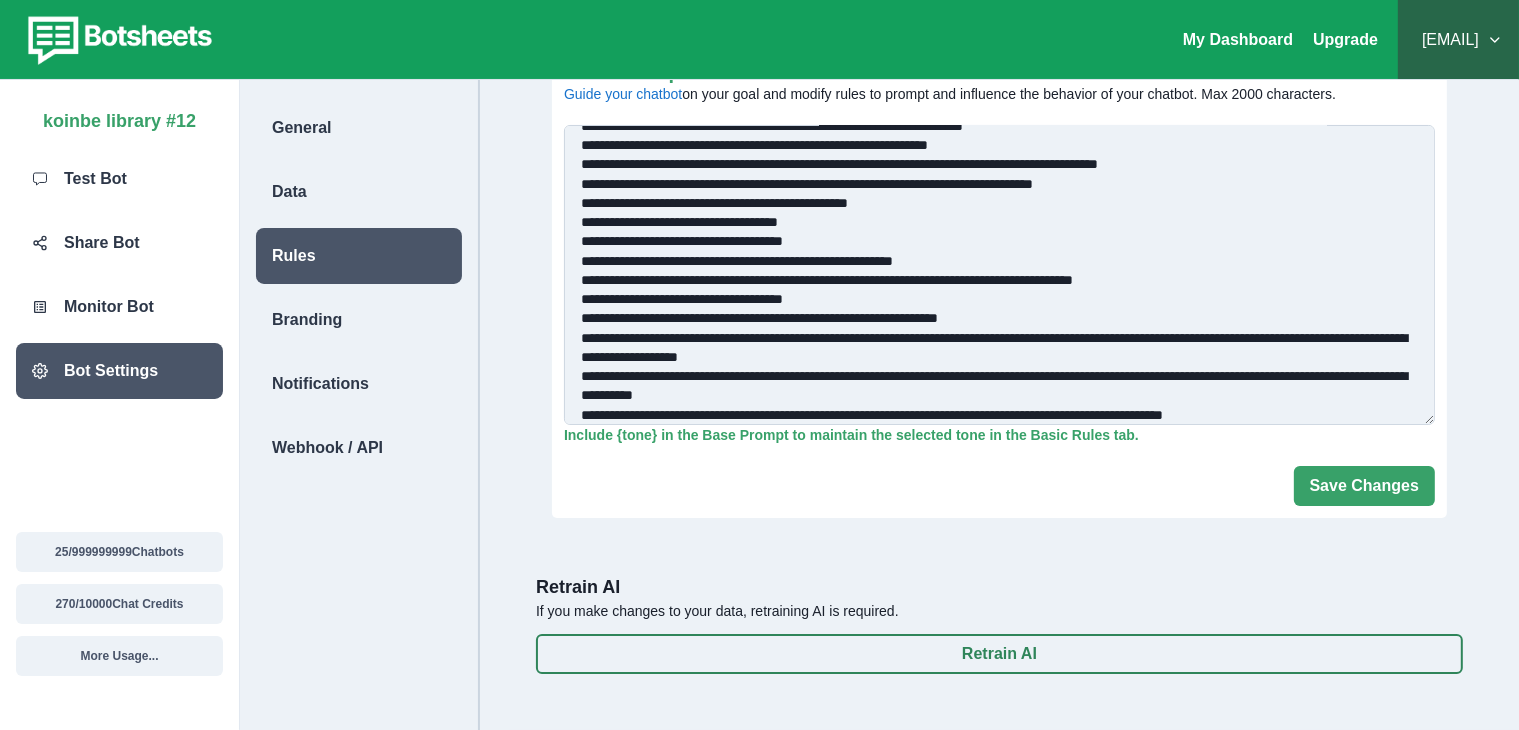 scroll, scrollTop: 160, scrollLeft: 0, axis: vertical 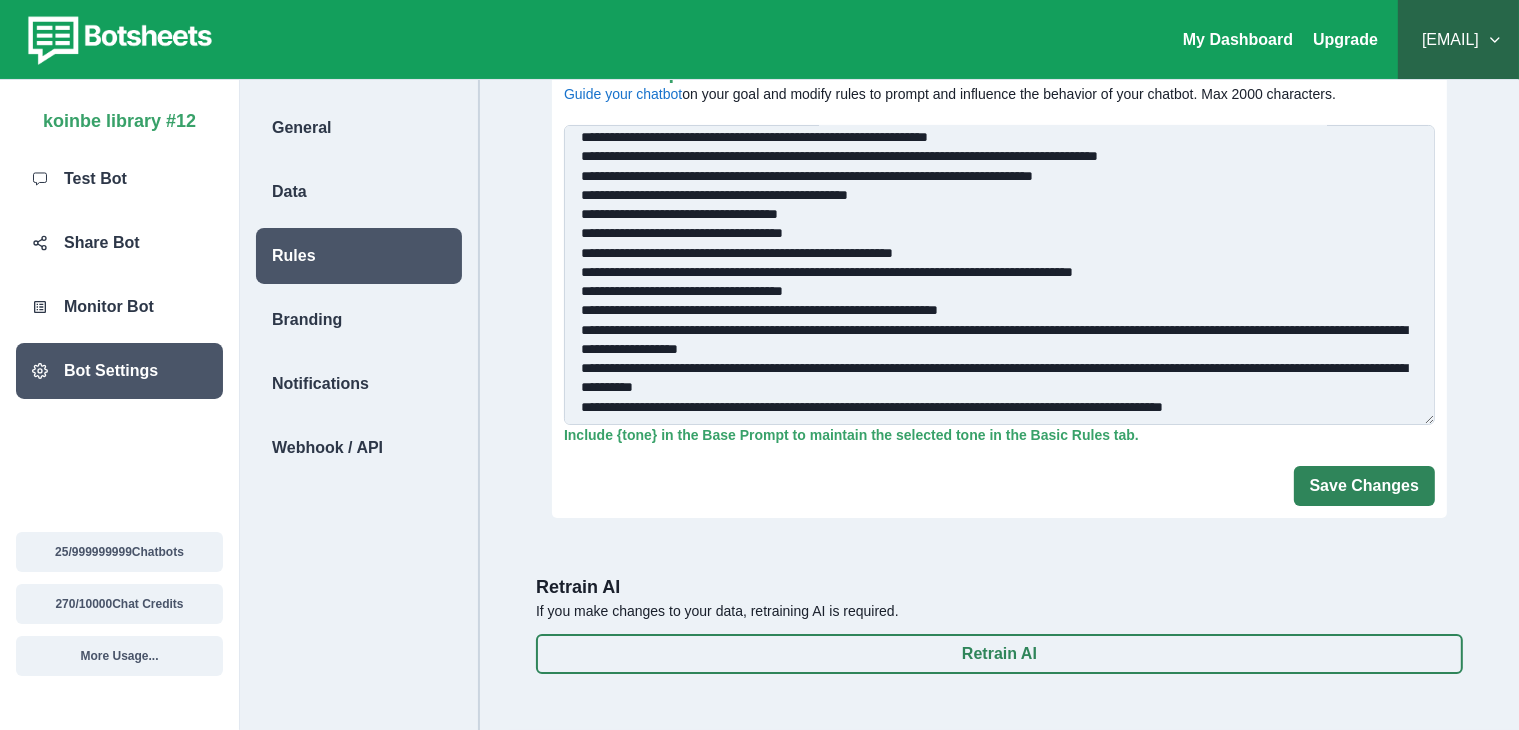 click on "Save Changes" at bounding box center [1364, 486] 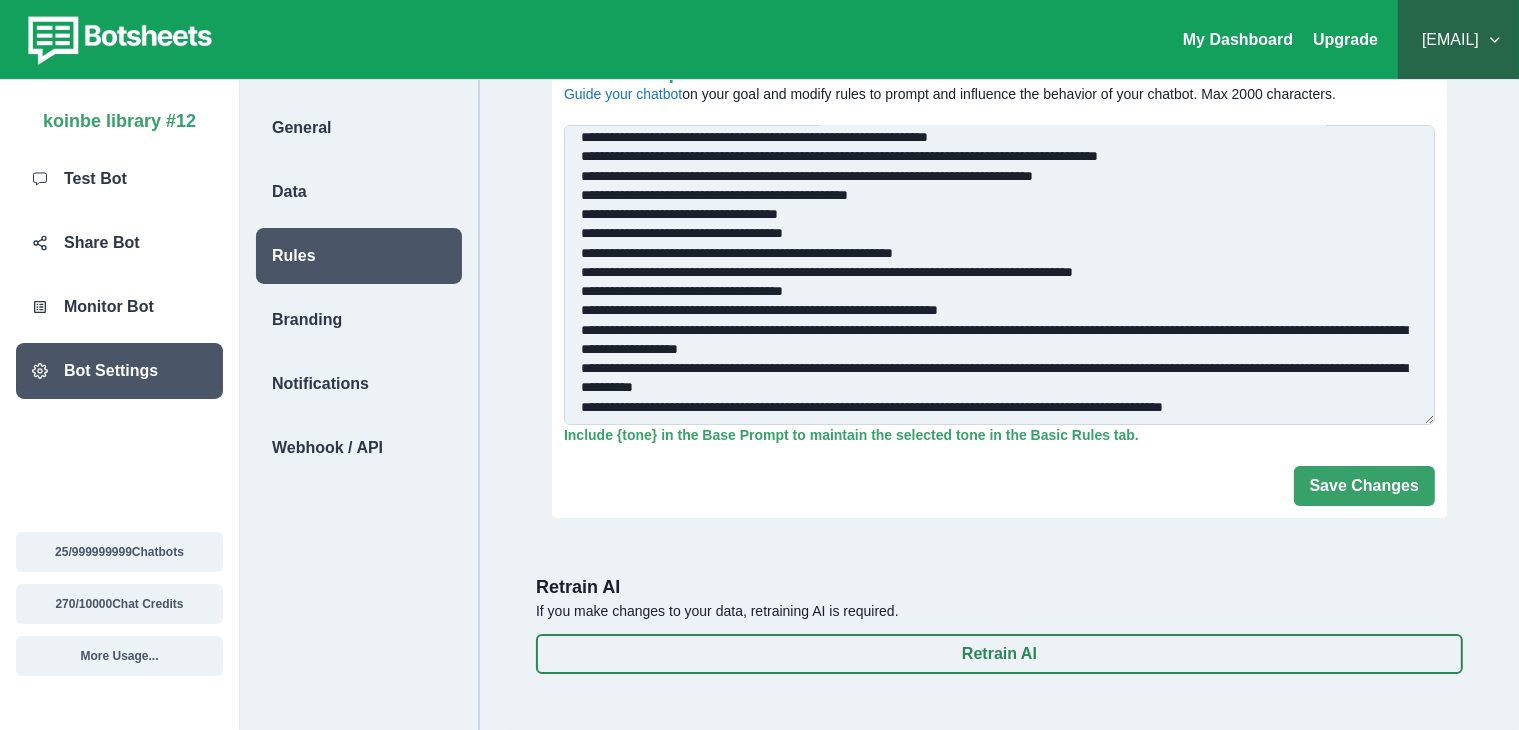 click on "Base Prompt Guide your chatbot  on your goal and modify rules to prompt and influence the behavior of your chatbot. Max 2000 characters." at bounding box center [999, 275] 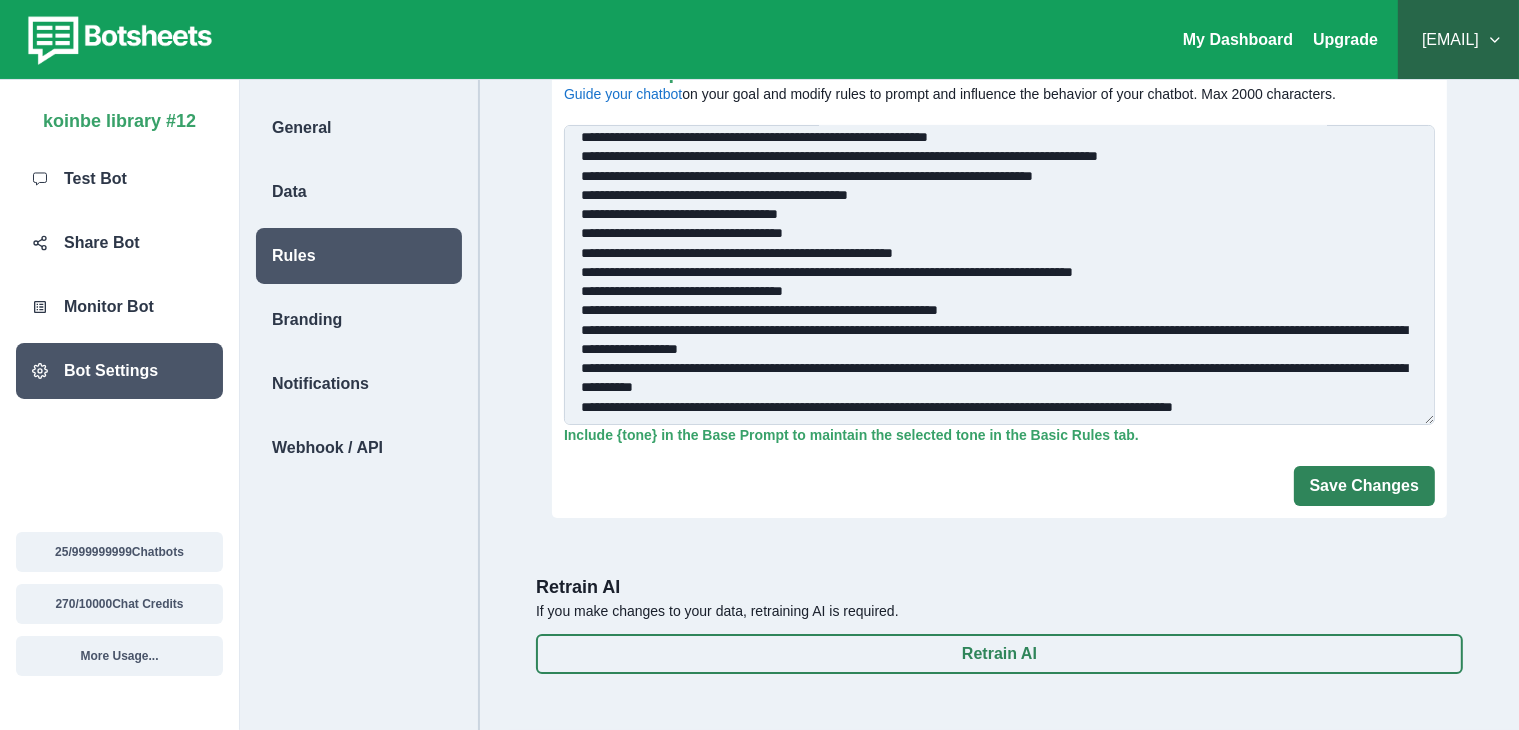 type on "**********" 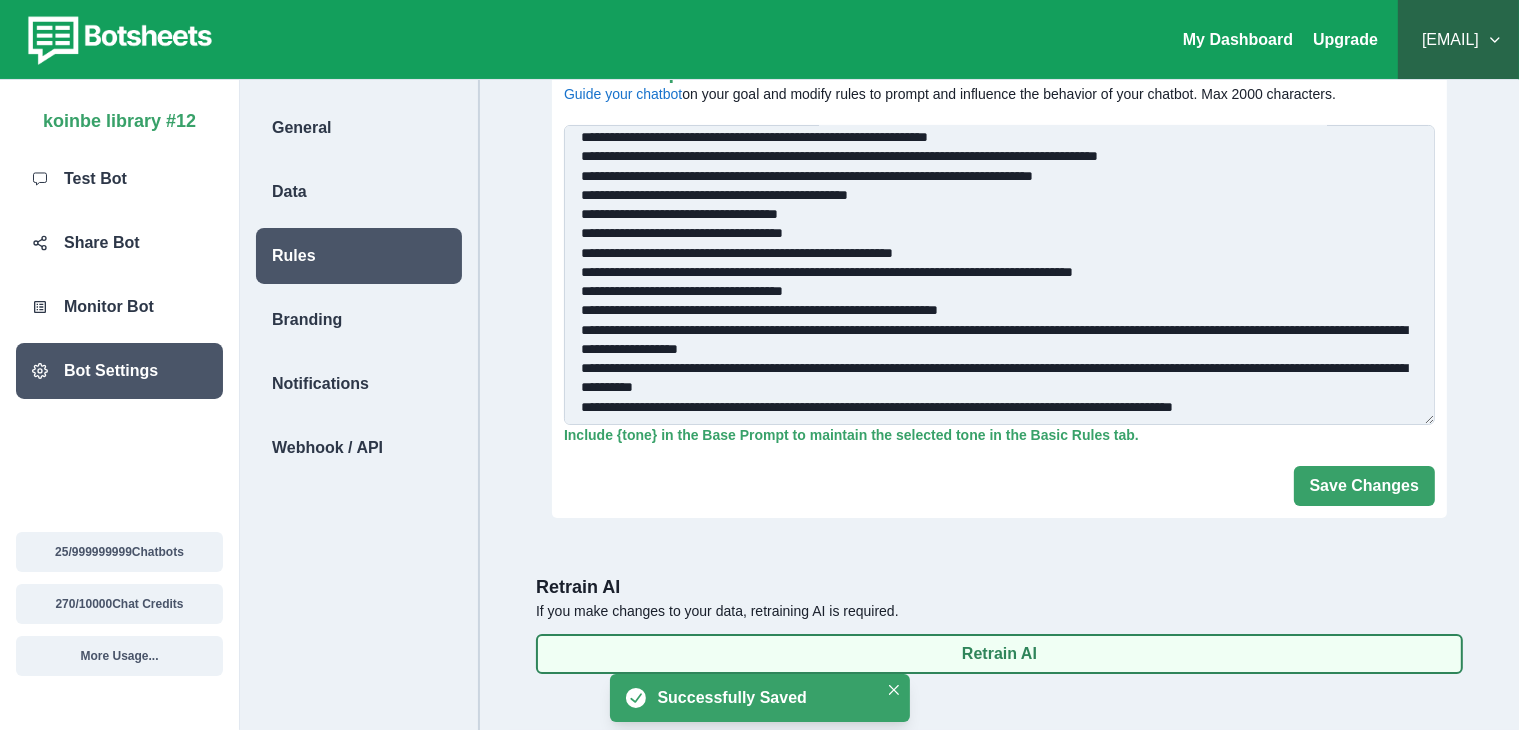 click on "Retrain AI" at bounding box center [999, 654] 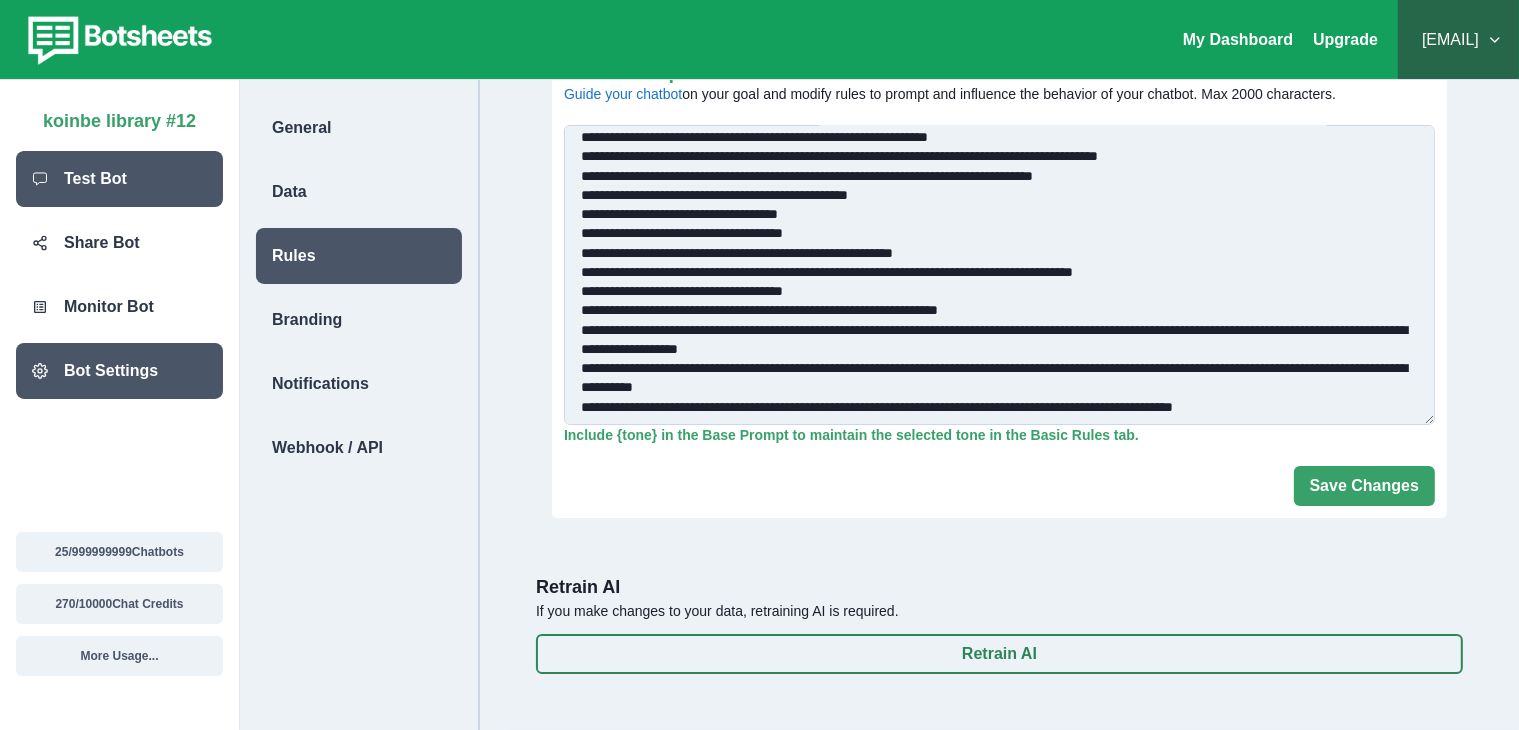 click on "Test Bot" at bounding box center [119, 179] 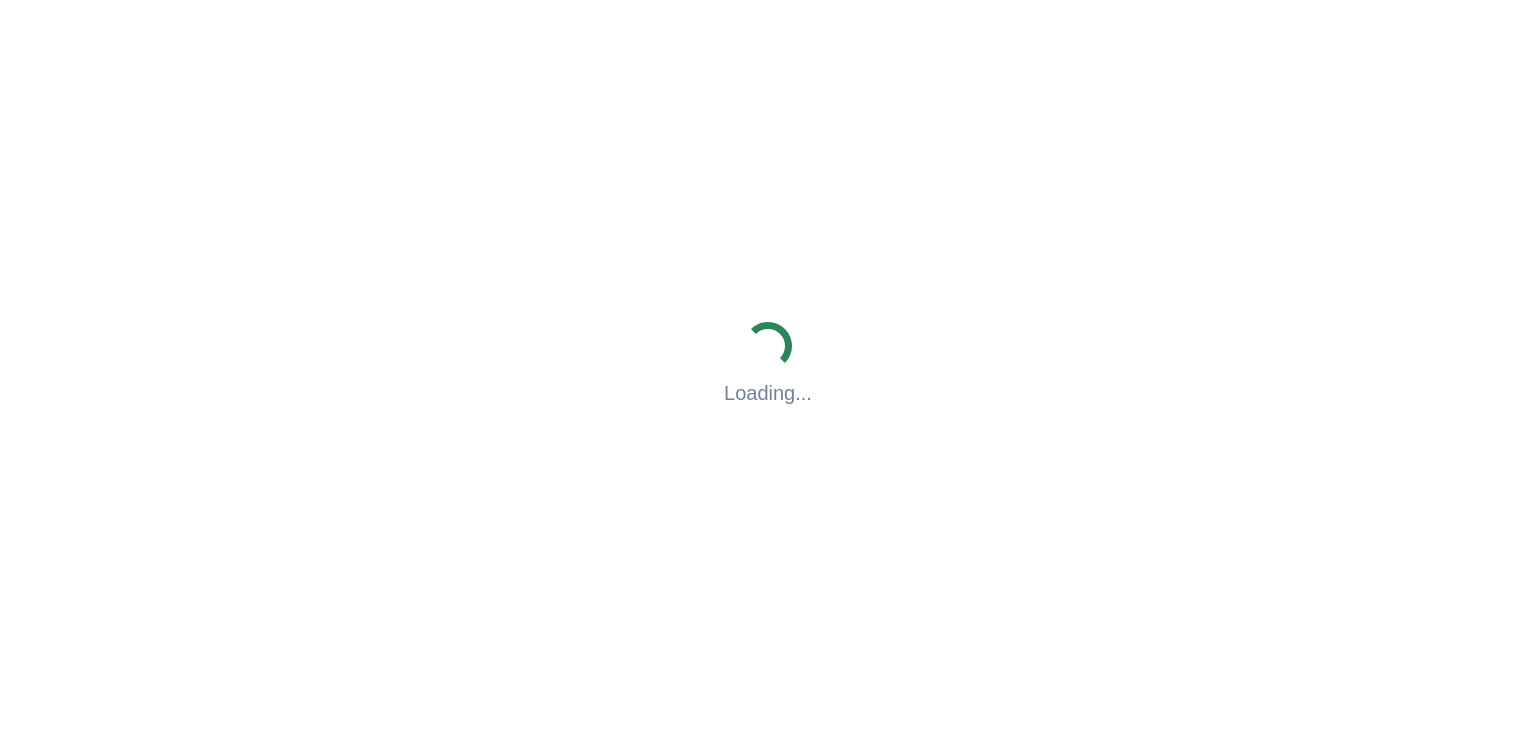 scroll, scrollTop: 0, scrollLeft: 0, axis: both 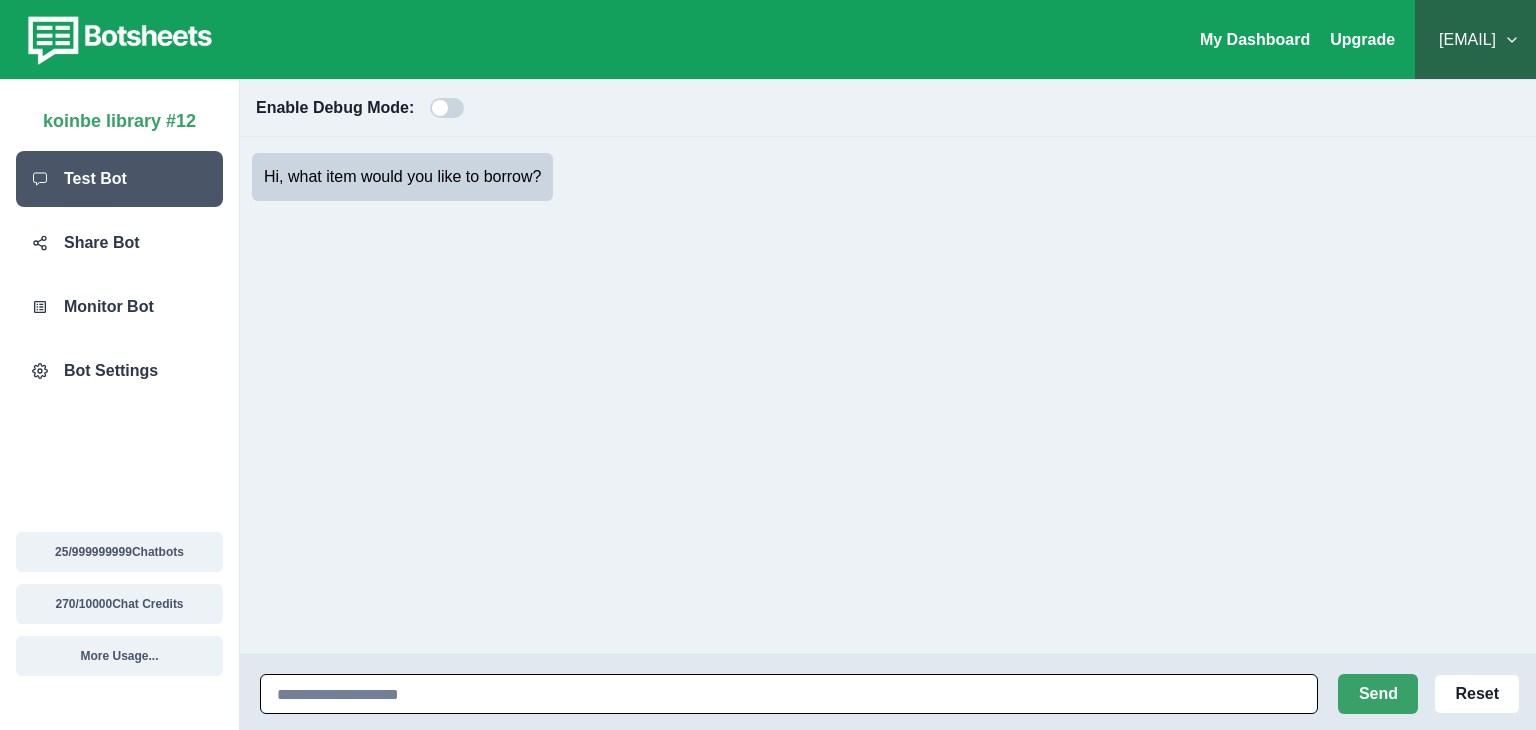 click at bounding box center (789, 694) 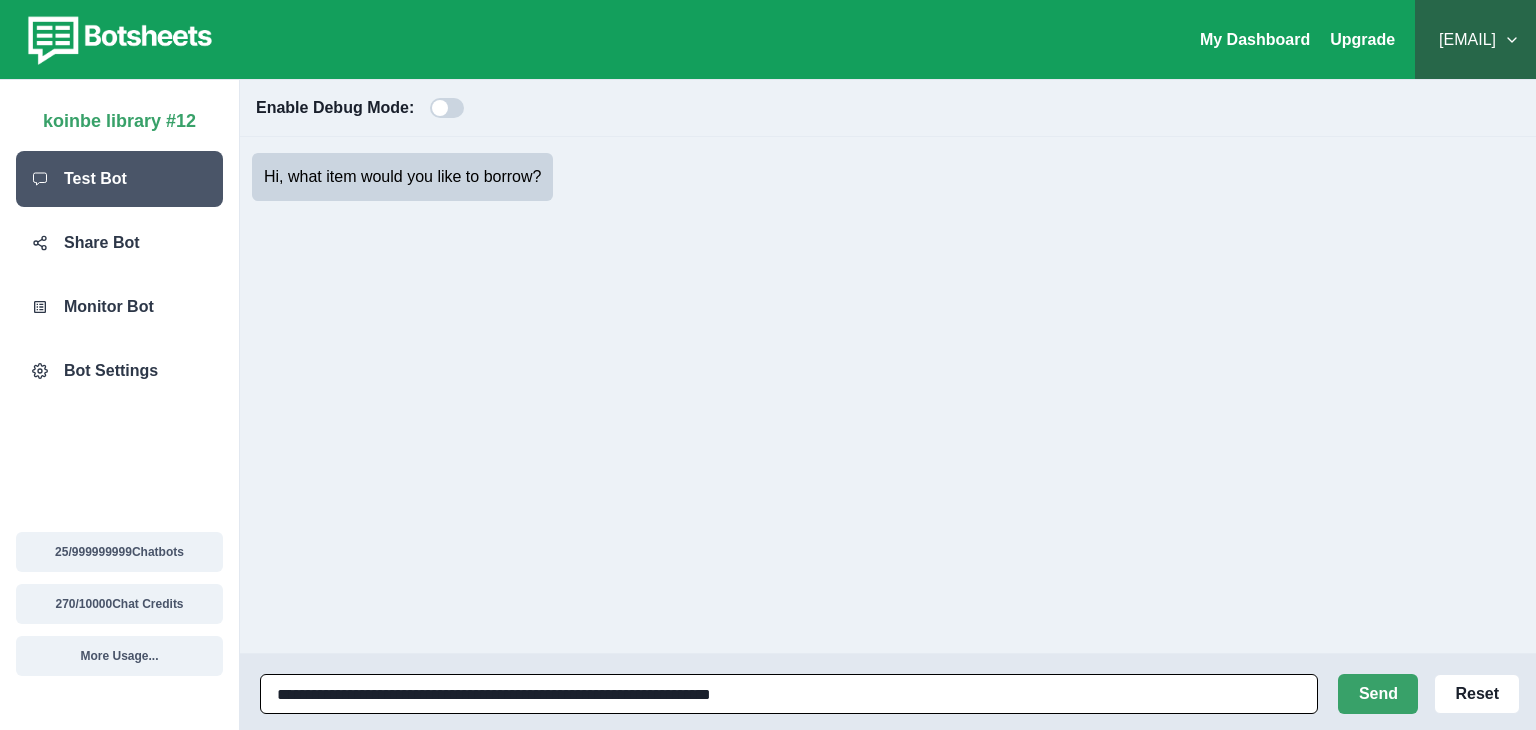 type on "**********" 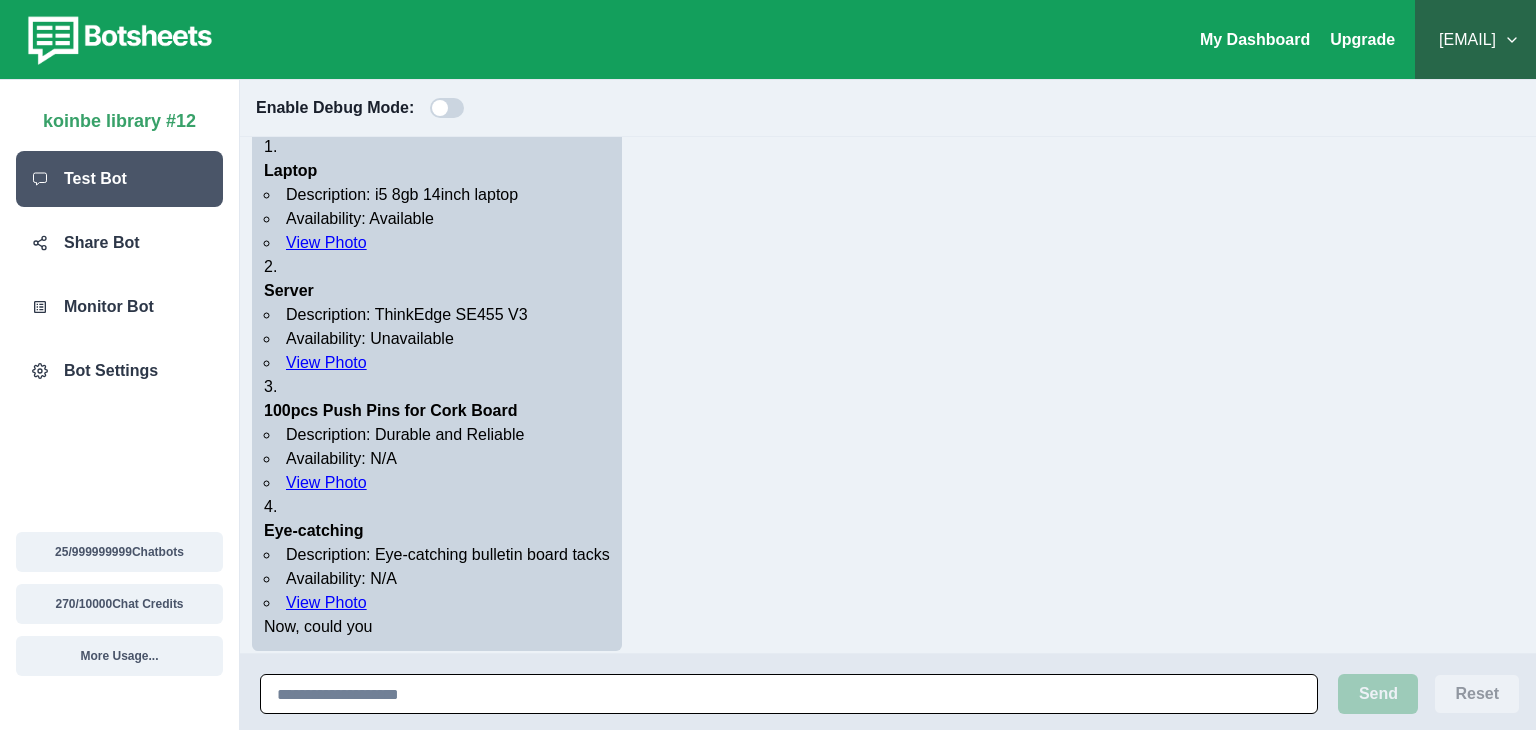 scroll, scrollTop: 180, scrollLeft: 0, axis: vertical 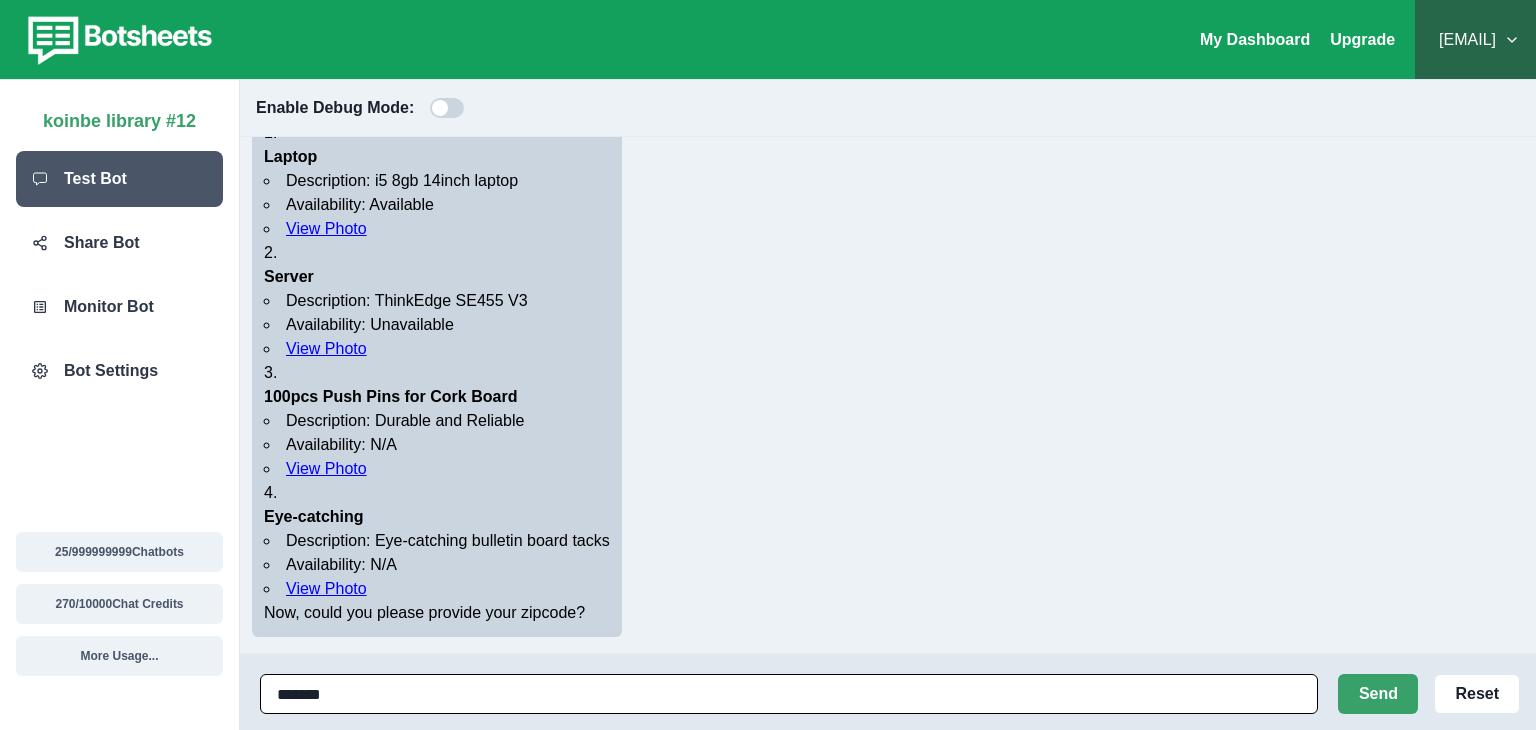 type on "********" 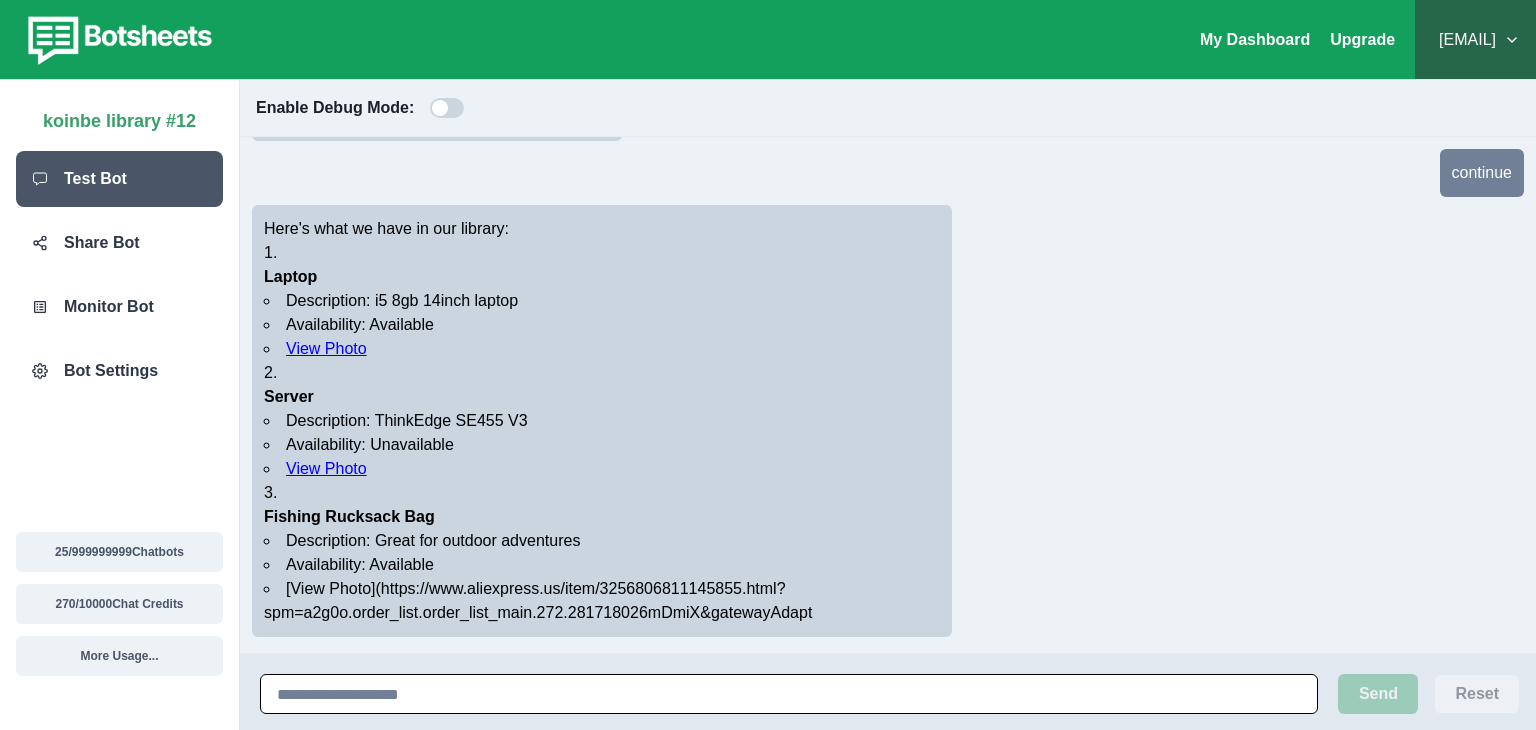 scroll, scrollTop: 676, scrollLeft: 0, axis: vertical 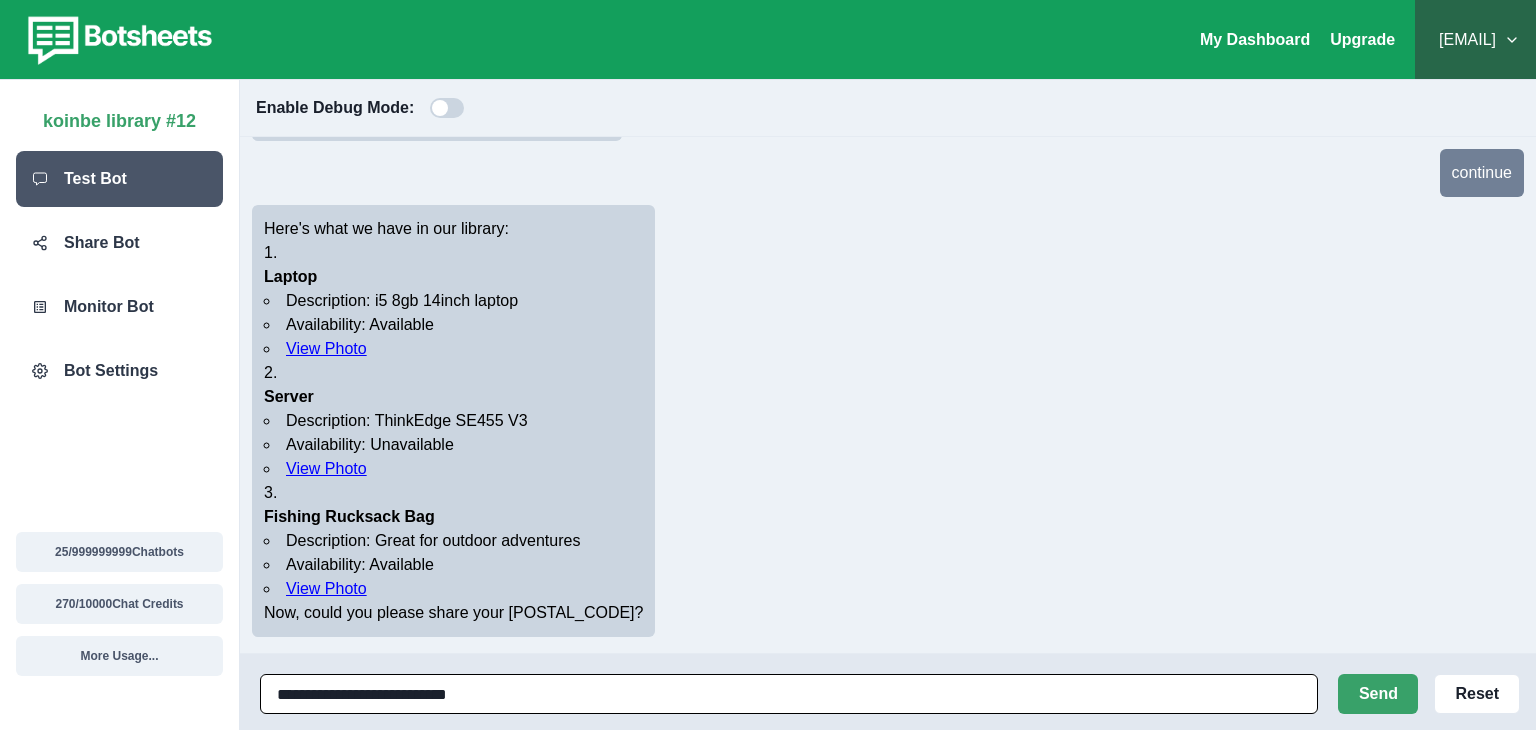 type on "**********" 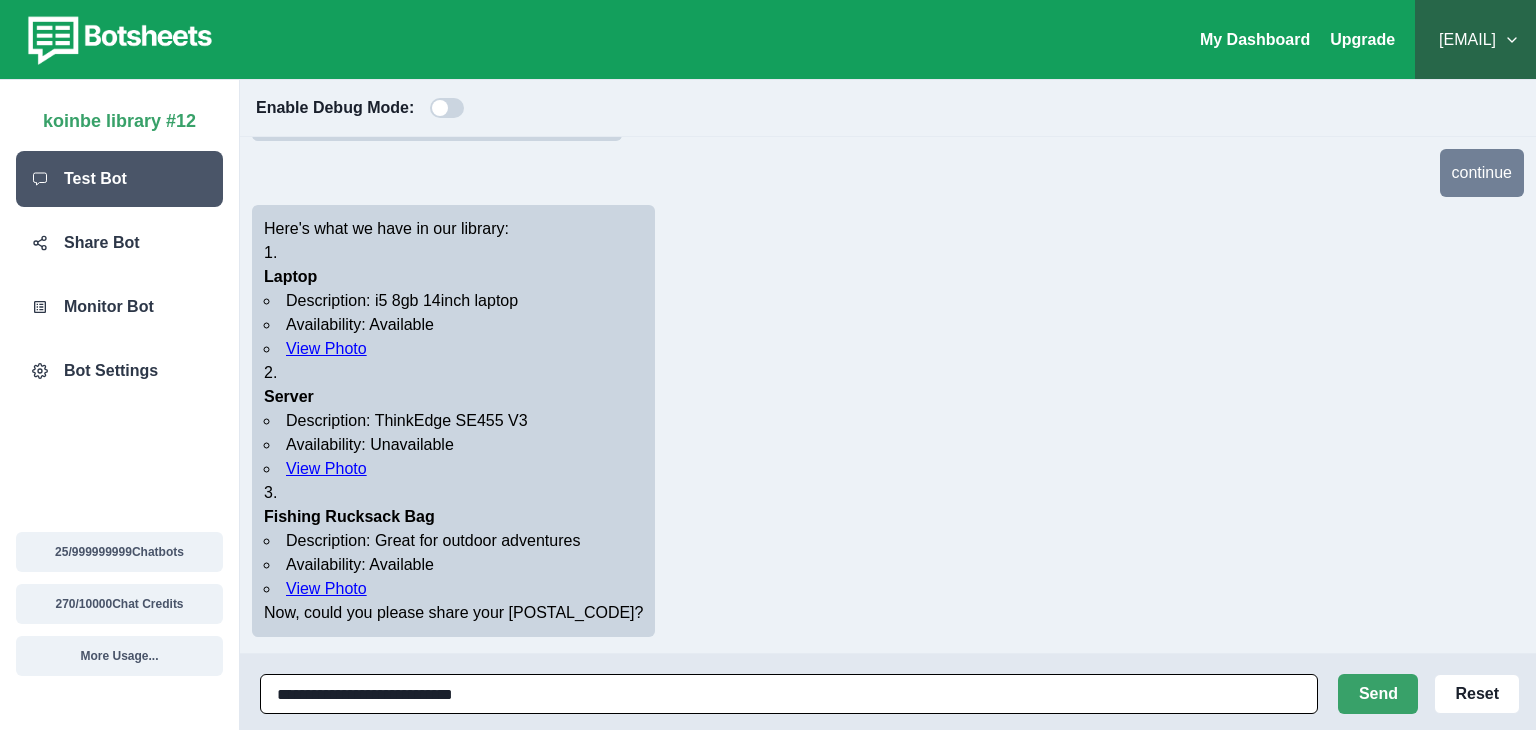 type 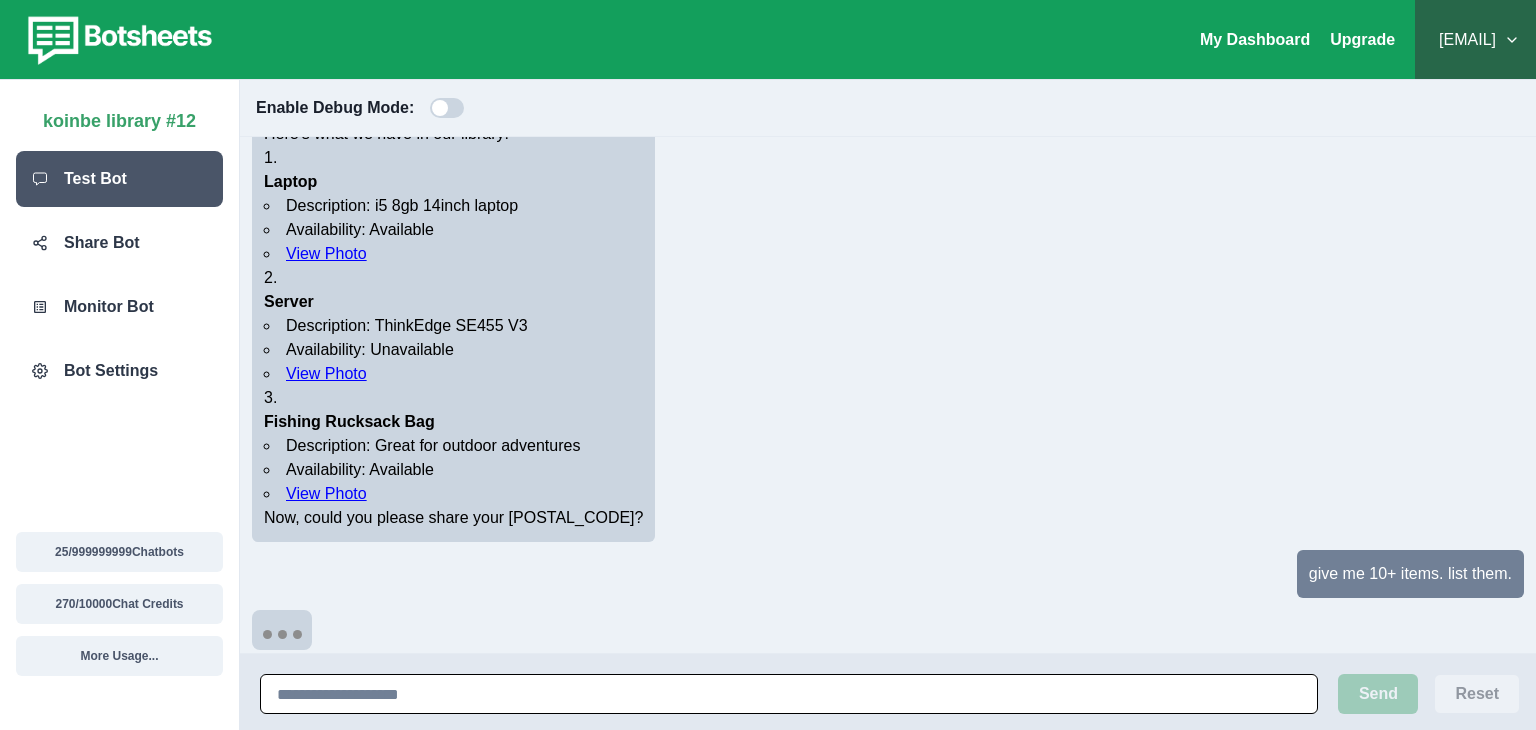 scroll, scrollTop: 788, scrollLeft: 0, axis: vertical 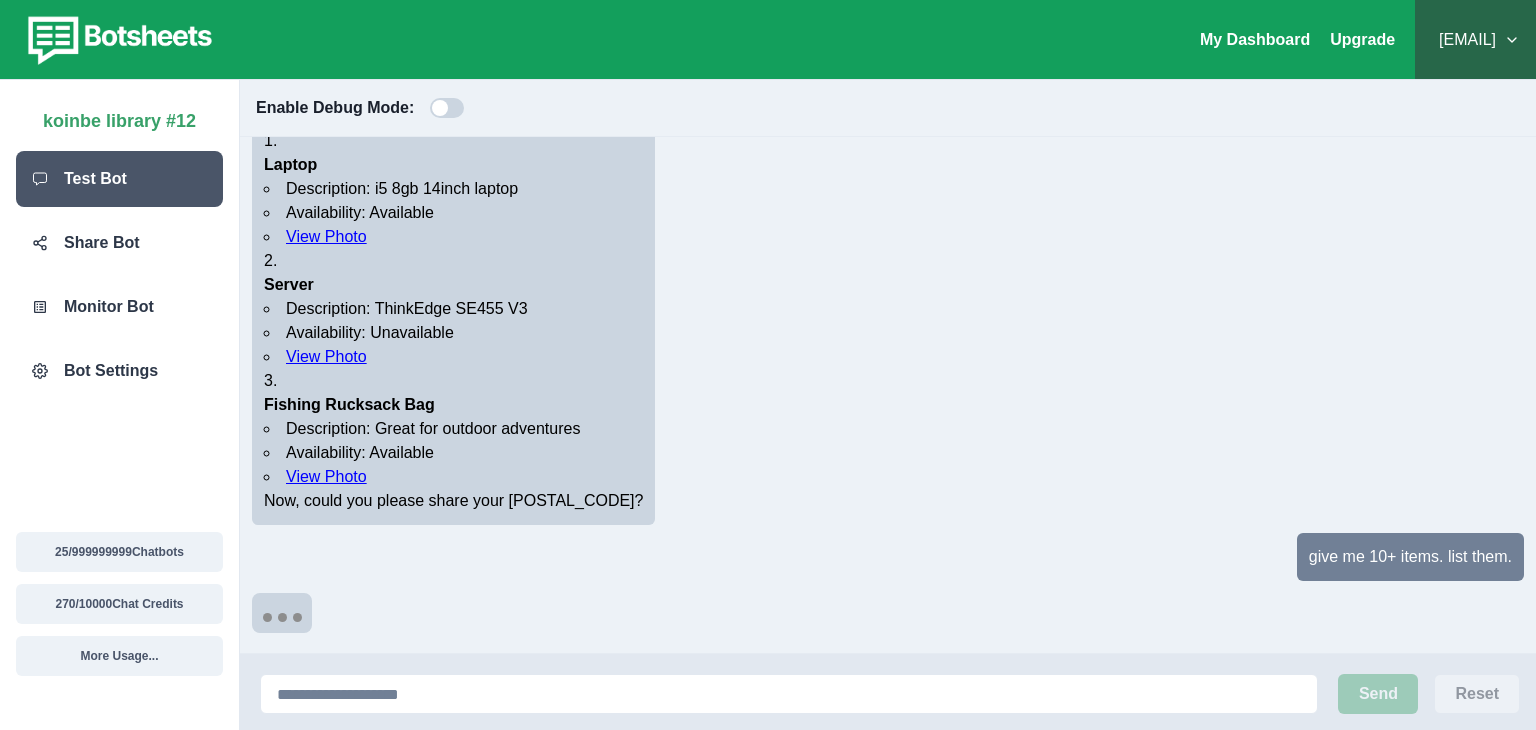click on "View Photo" at bounding box center [326, 476] 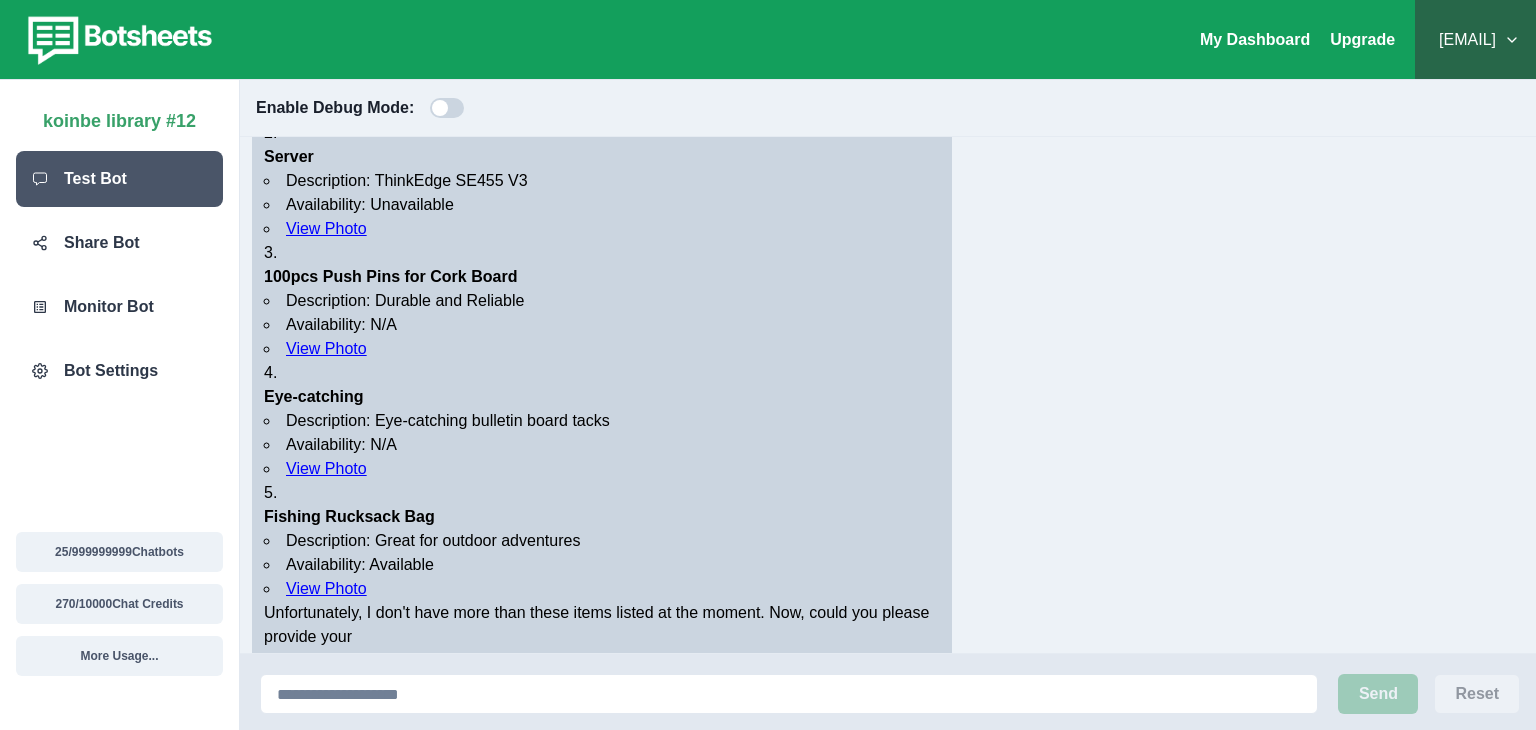 scroll, scrollTop: 1436, scrollLeft: 0, axis: vertical 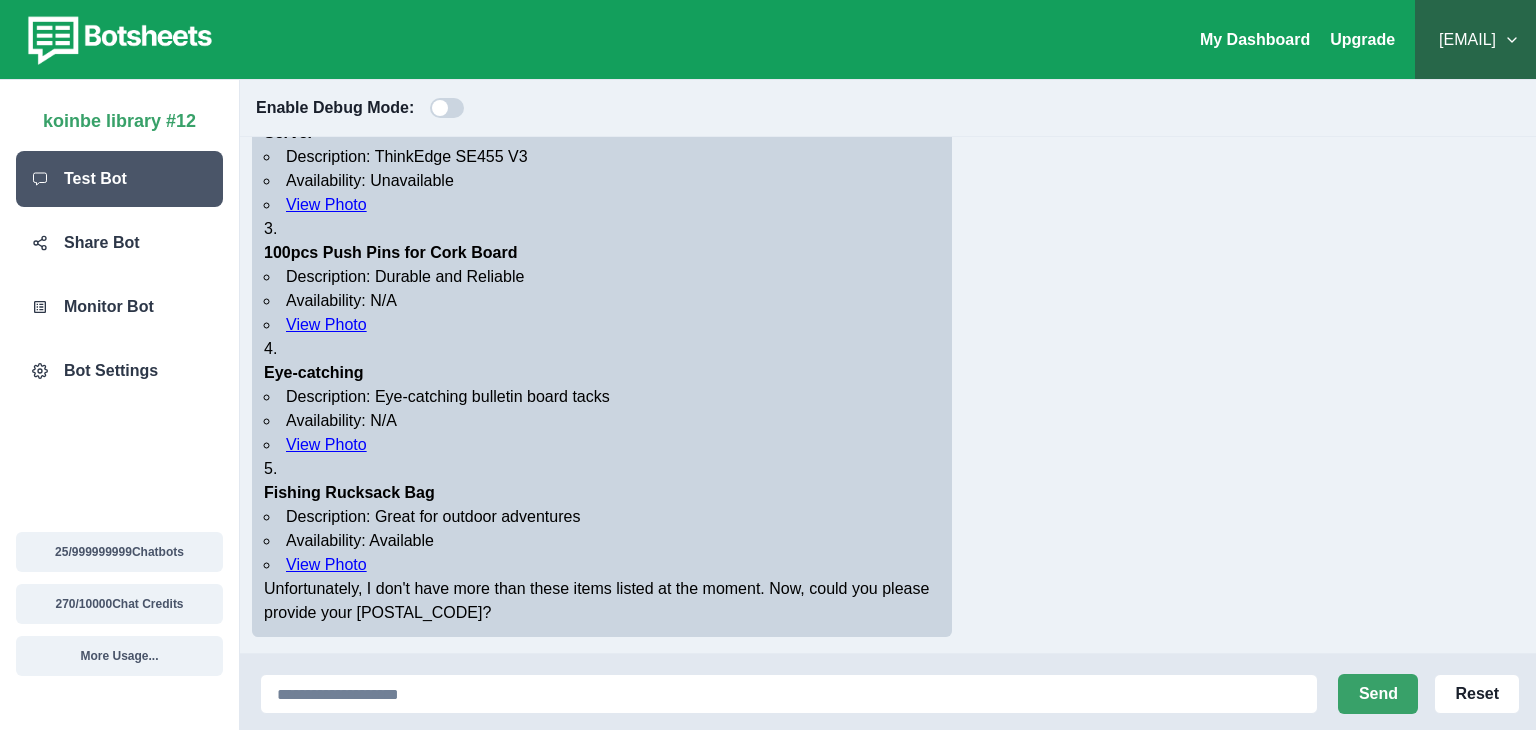 click on "View Photo" at bounding box center (326, 324) 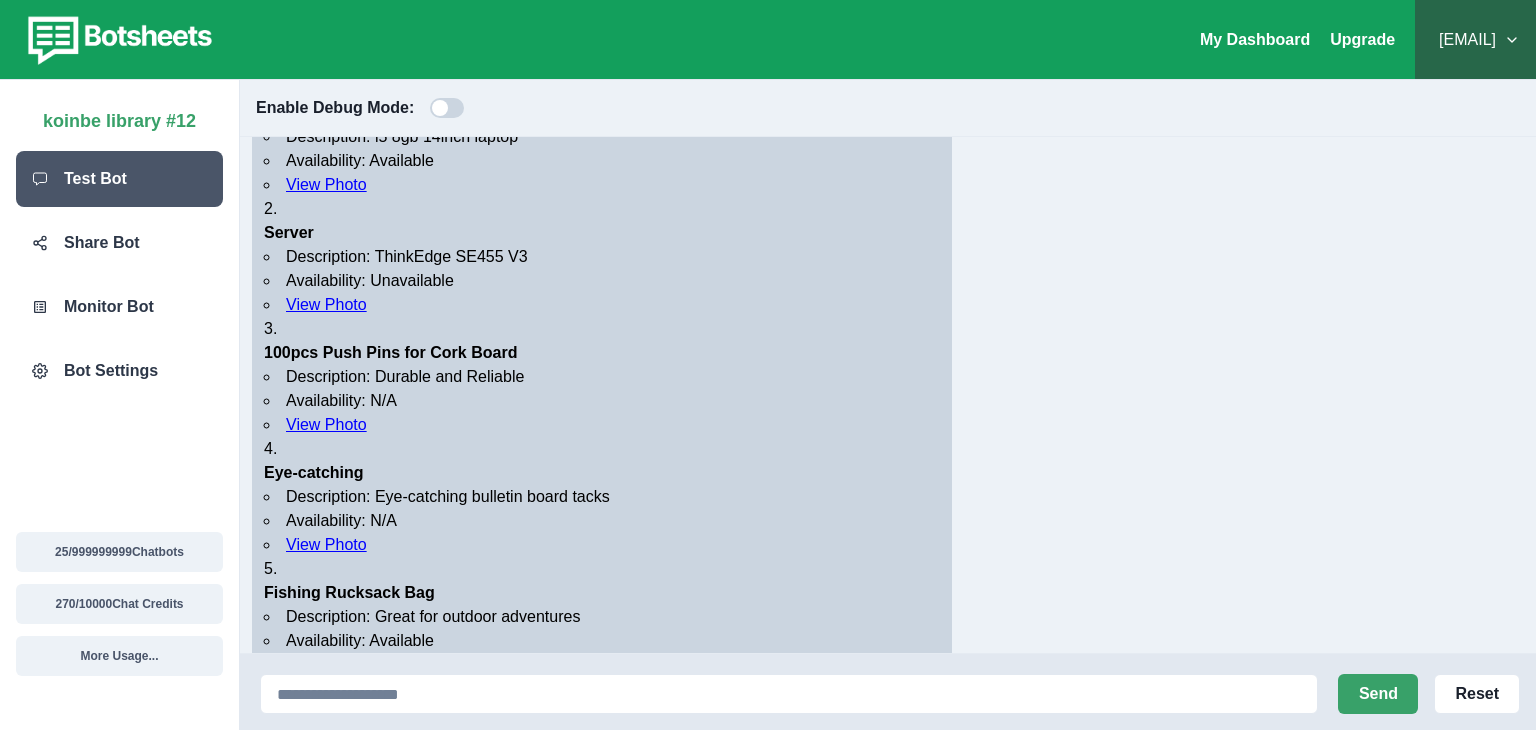 scroll, scrollTop: 1236, scrollLeft: 0, axis: vertical 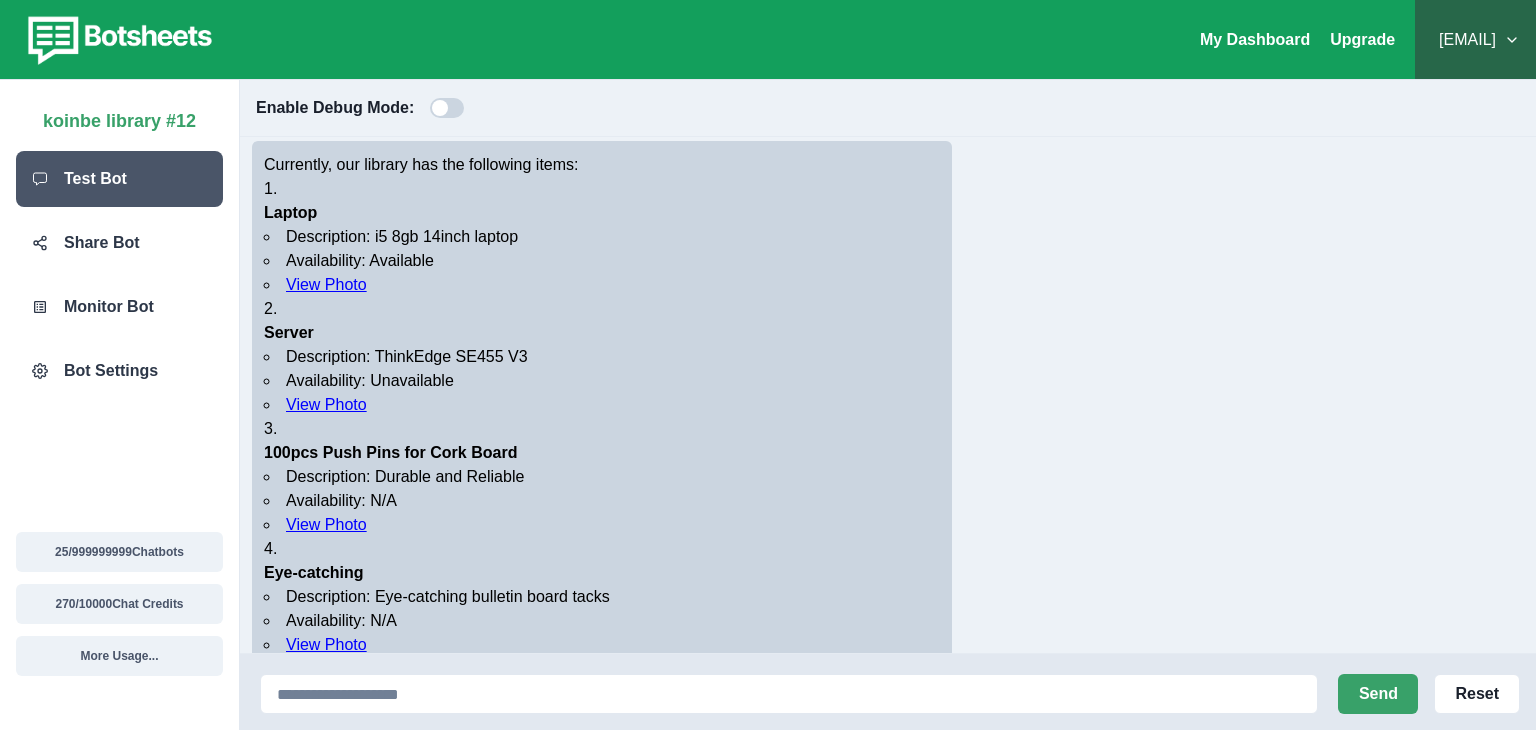click on "View Photo" at bounding box center [326, 404] 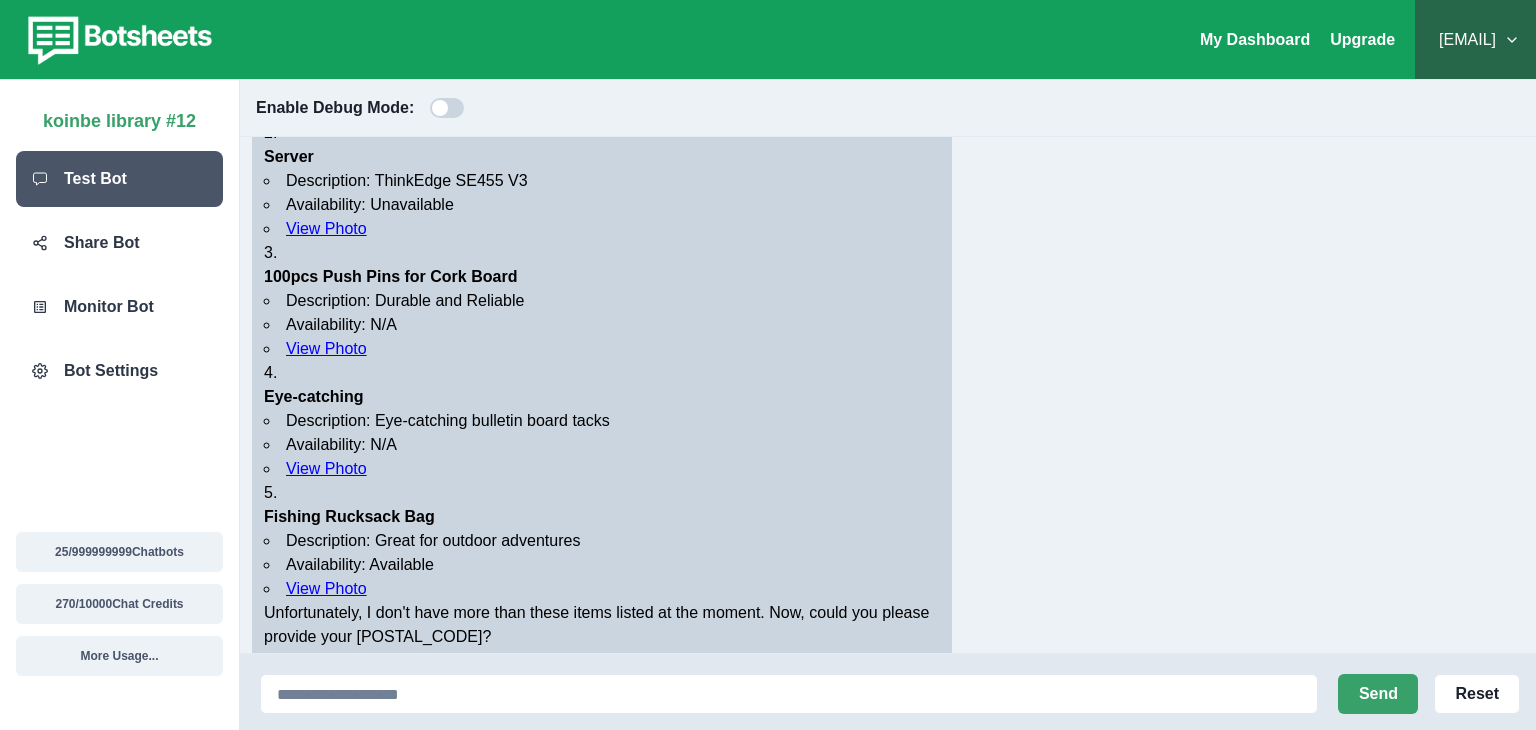 scroll, scrollTop: 1436, scrollLeft: 0, axis: vertical 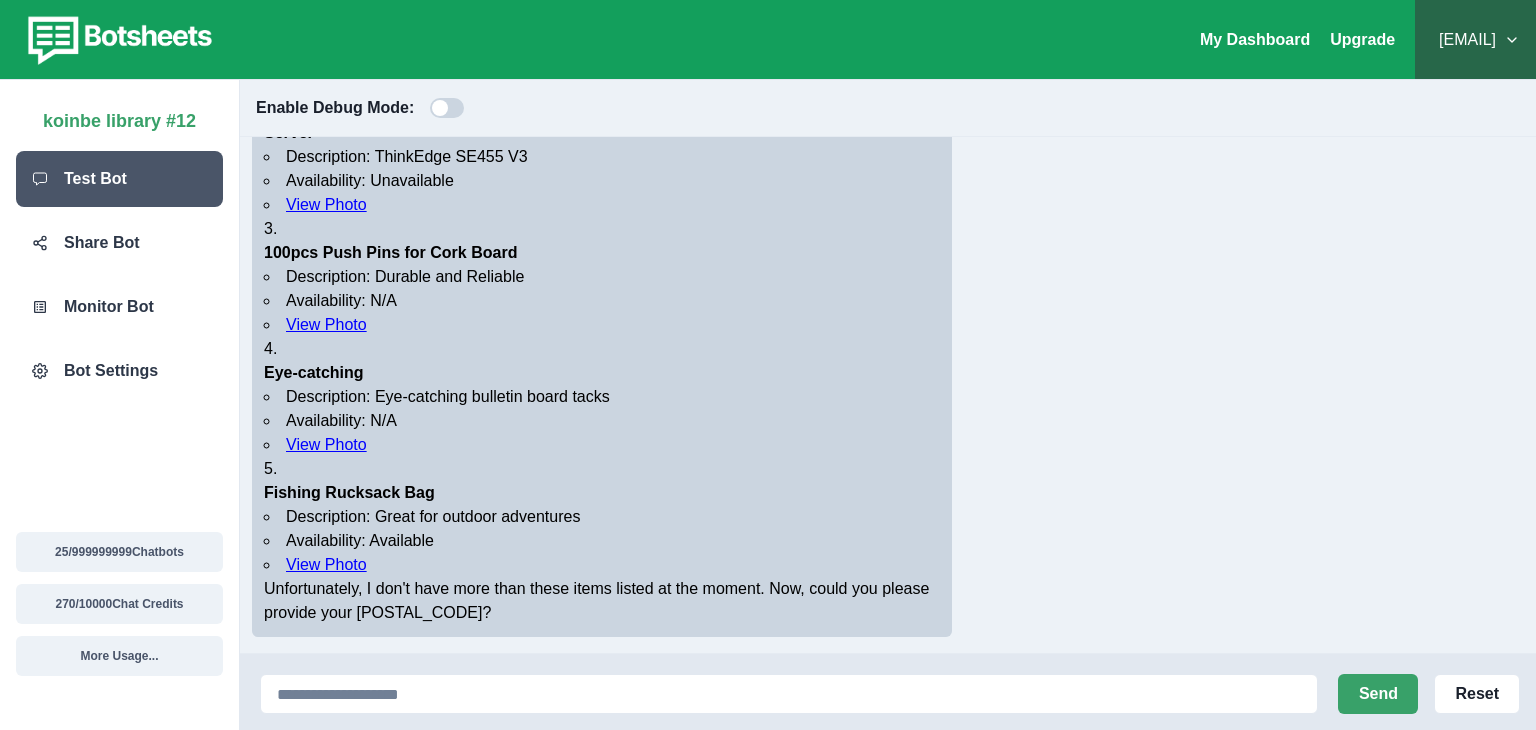 click on "View Photo" at bounding box center (326, 444) 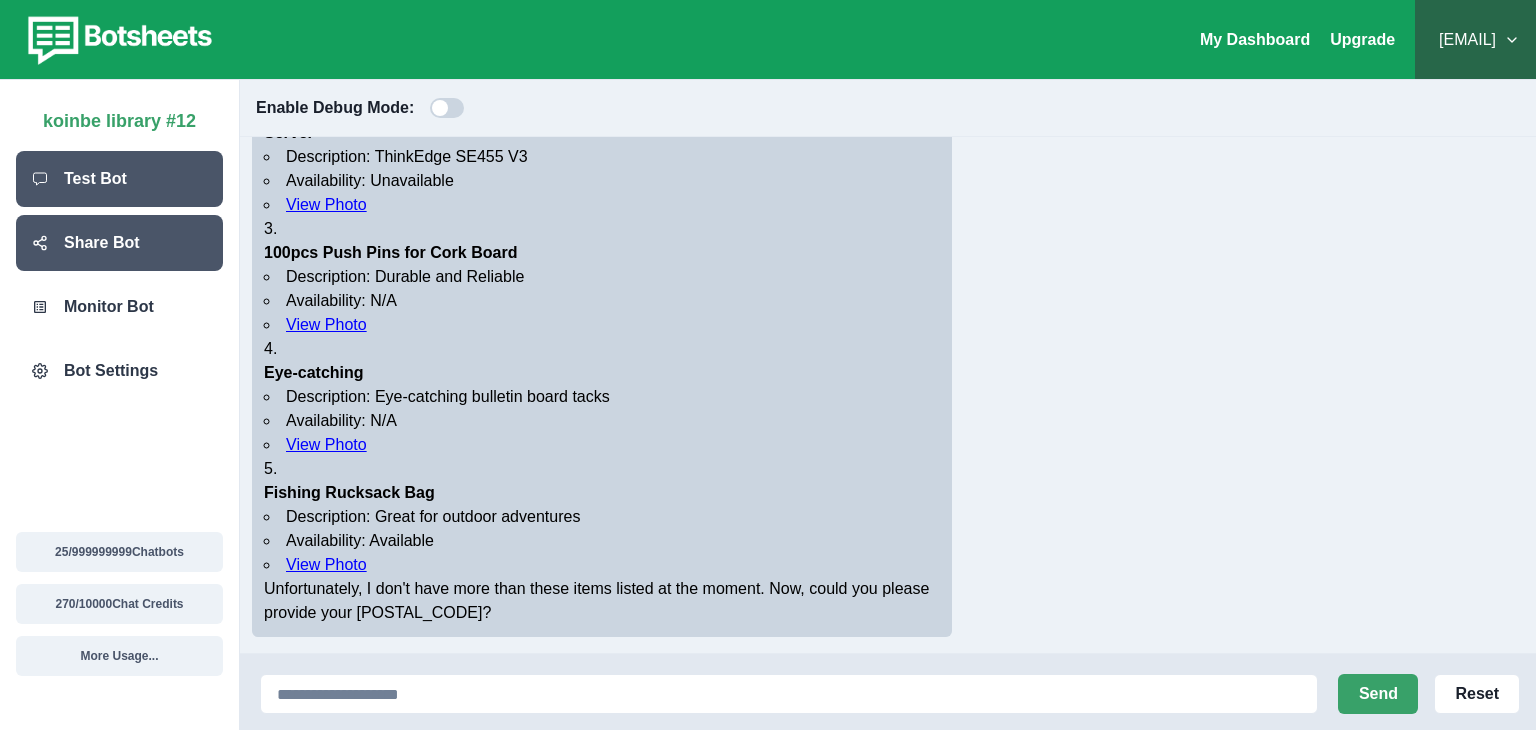 click on "Share Bot" at bounding box center [102, 243] 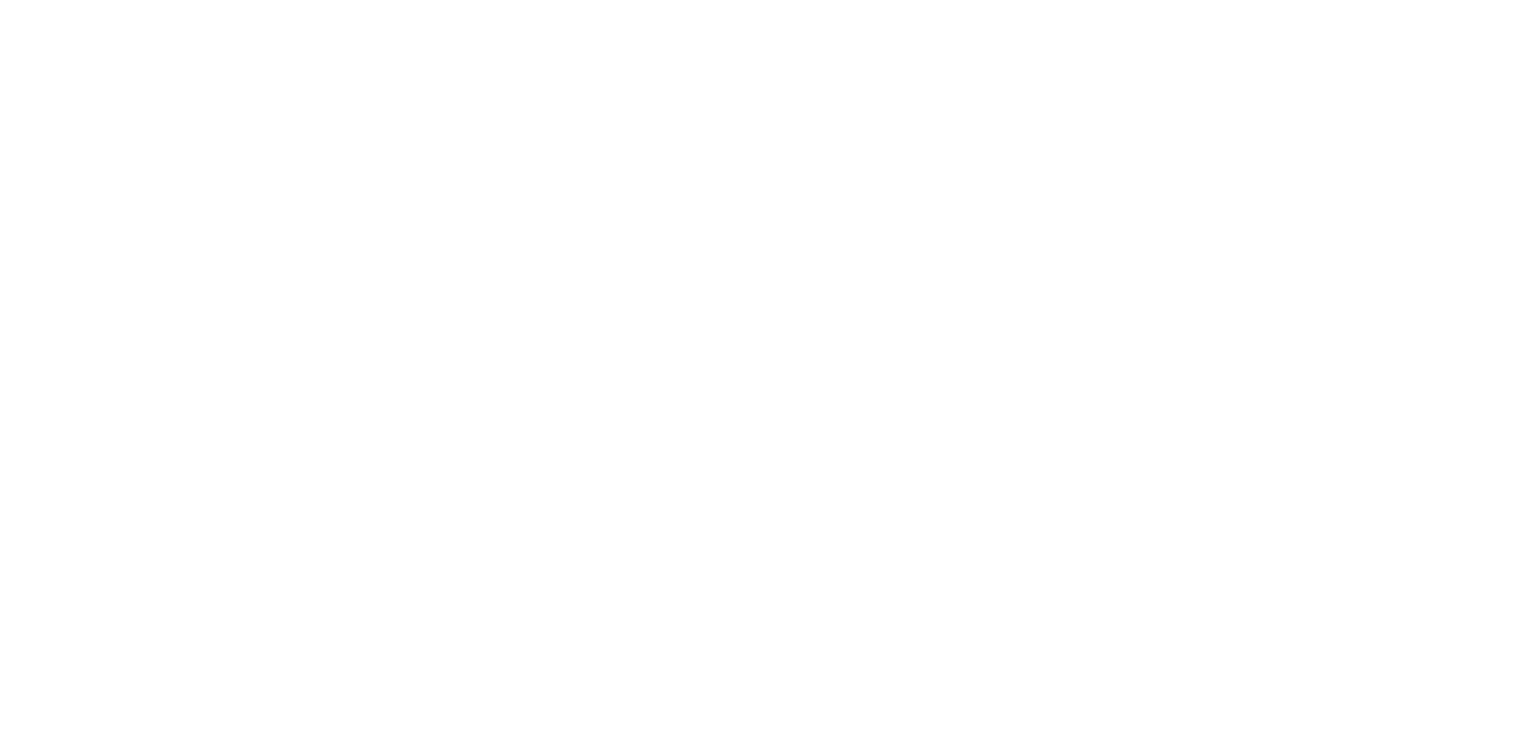scroll, scrollTop: 0, scrollLeft: 0, axis: both 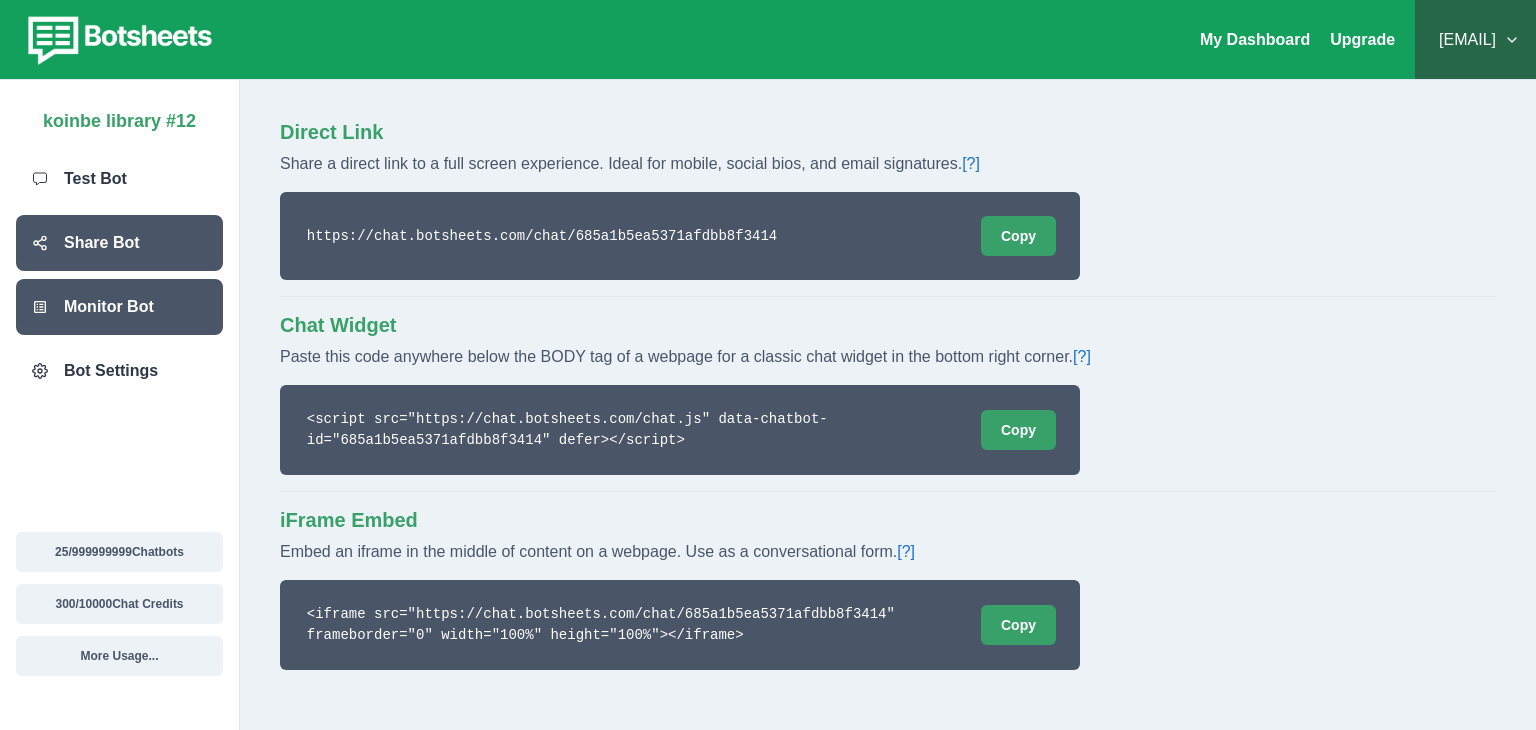 click on "Monitor Bot" at bounding box center (109, 307) 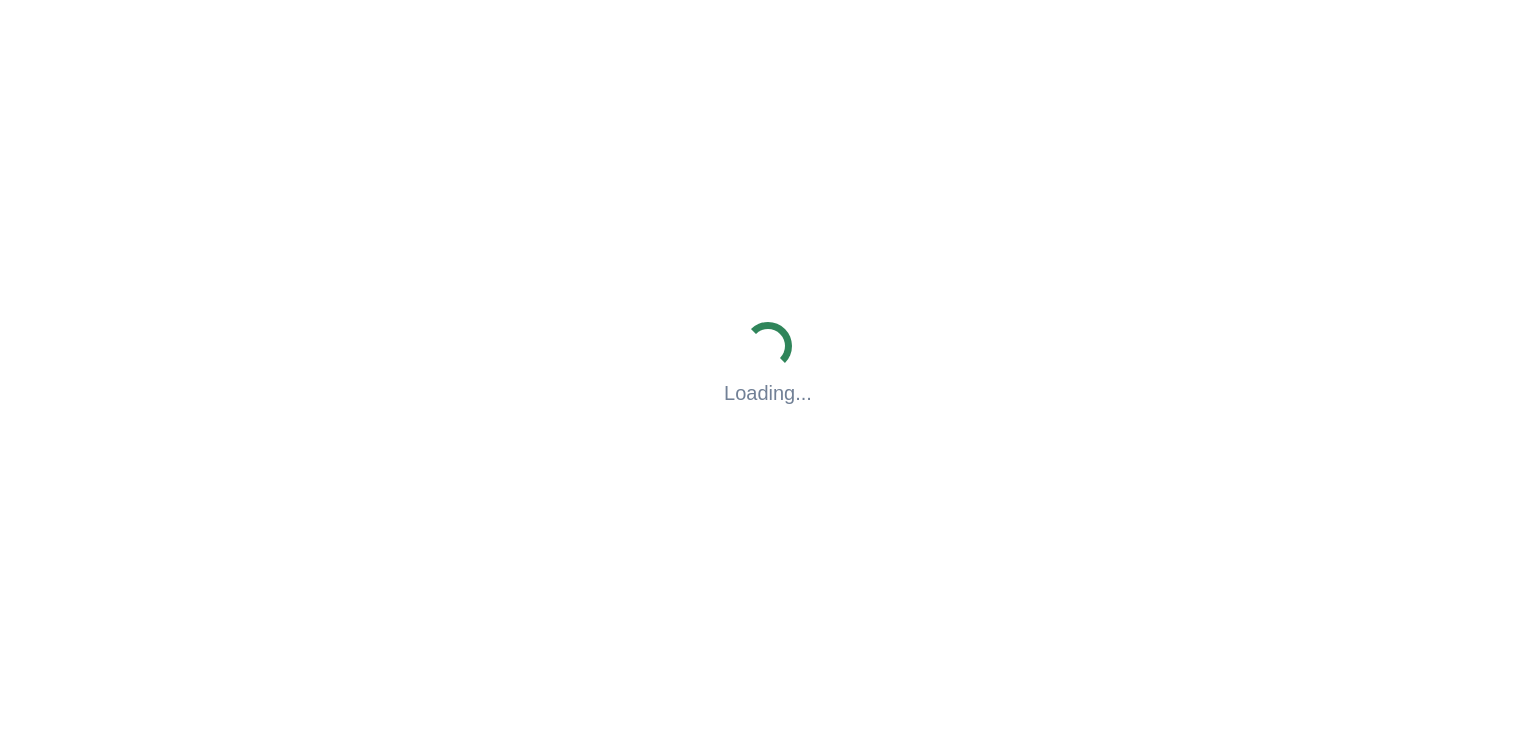 scroll, scrollTop: 0, scrollLeft: 0, axis: both 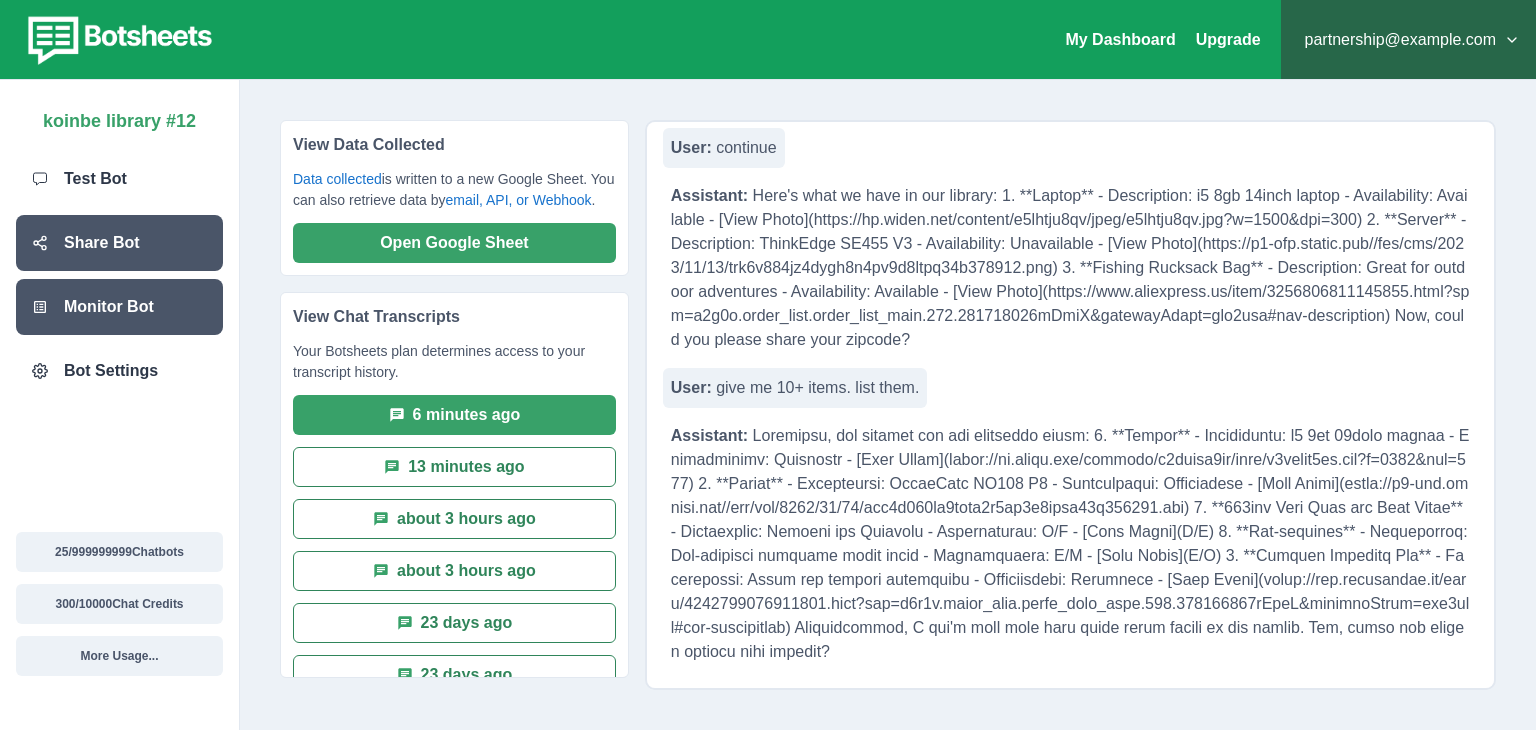 click on "Share Bot" at bounding box center (119, 243) 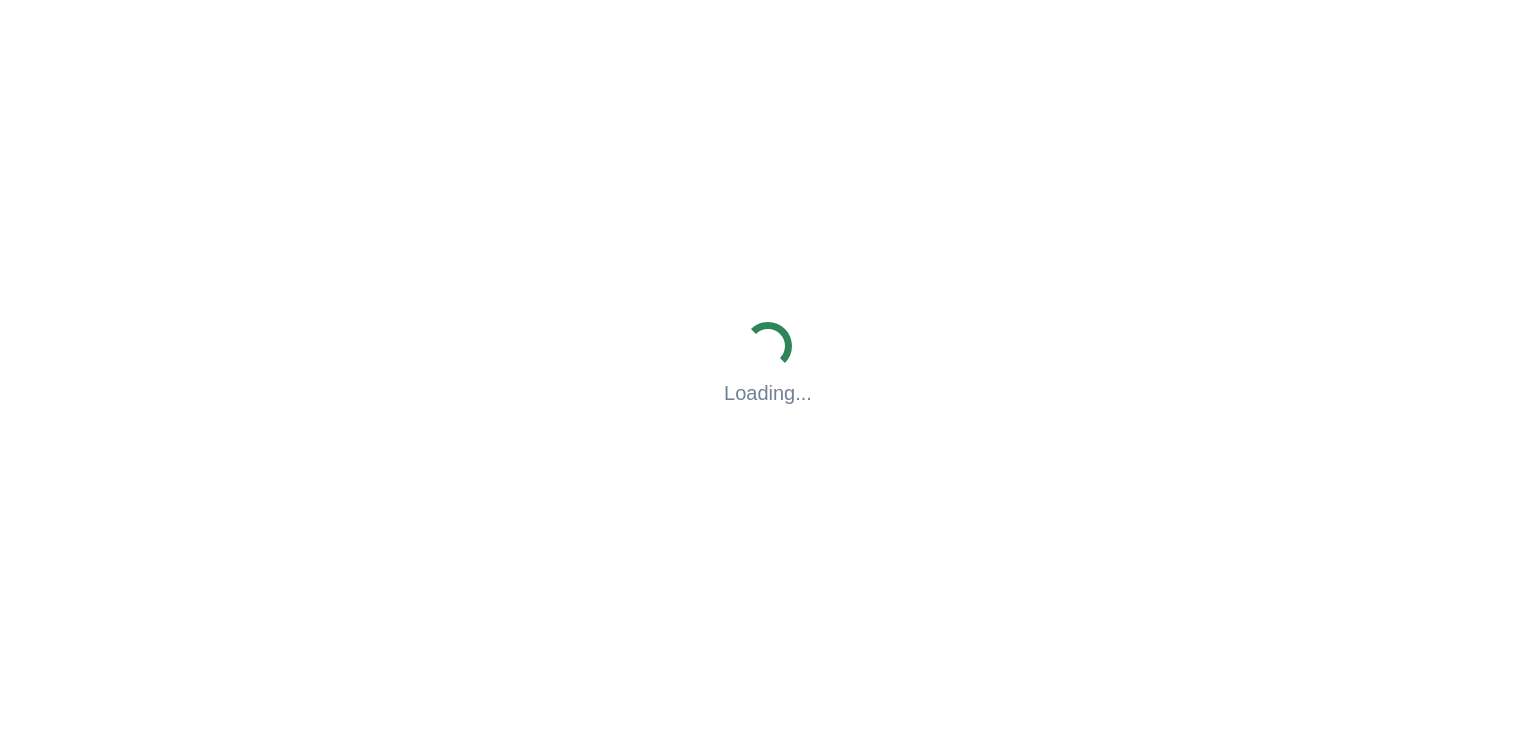scroll, scrollTop: 0, scrollLeft: 0, axis: both 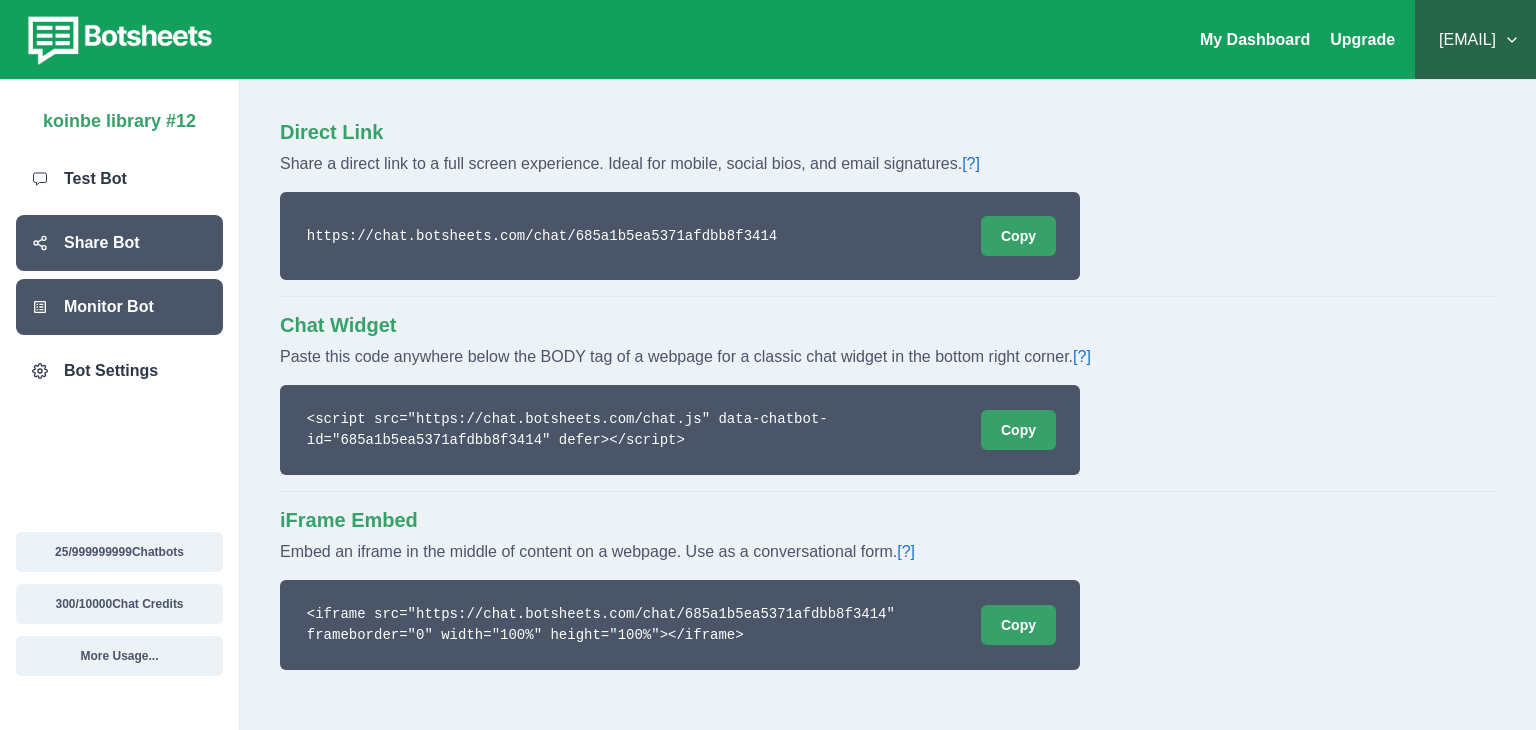 click on "Monitor Bot" at bounding box center [119, 307] 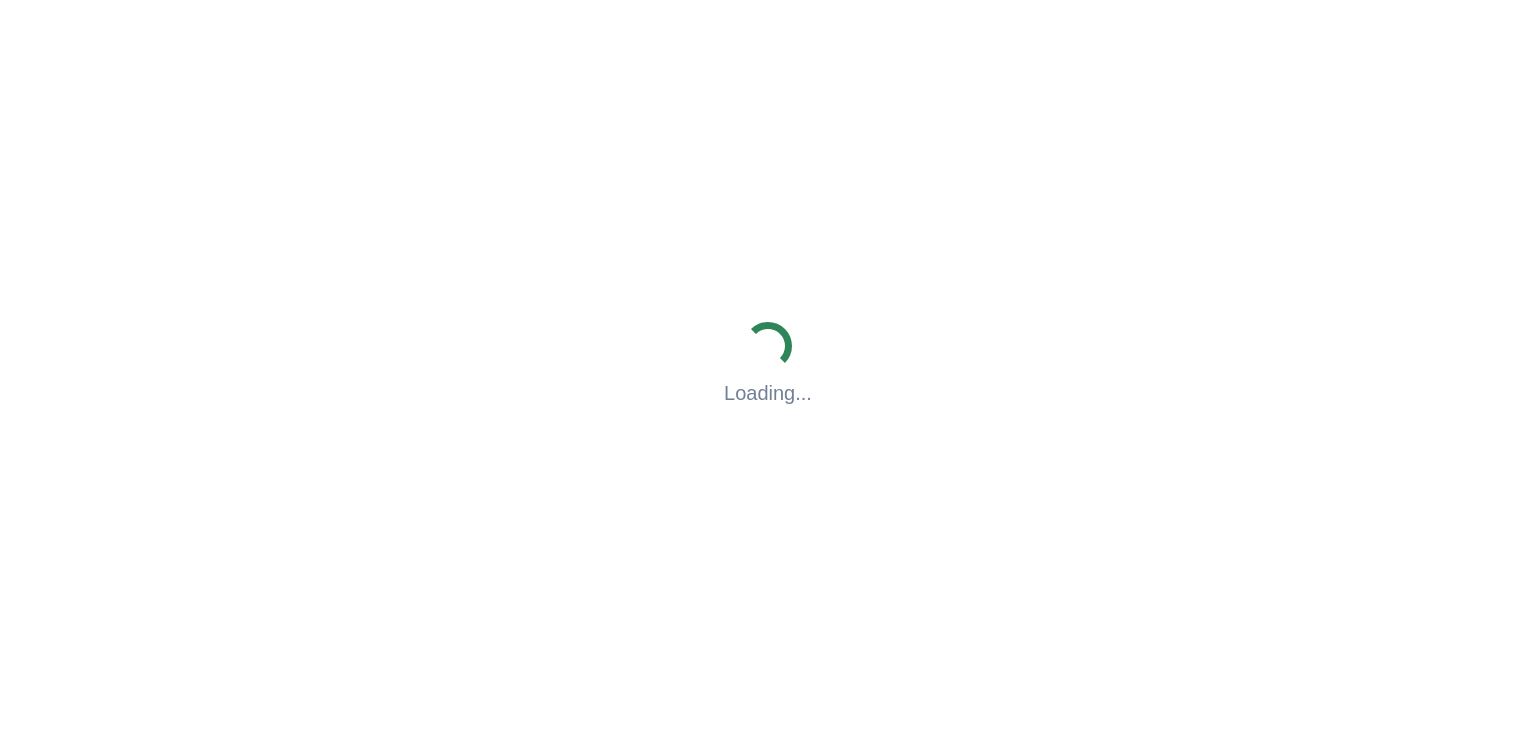 scroll, scrollTop: 0, scrollLeft: 0, axis: both 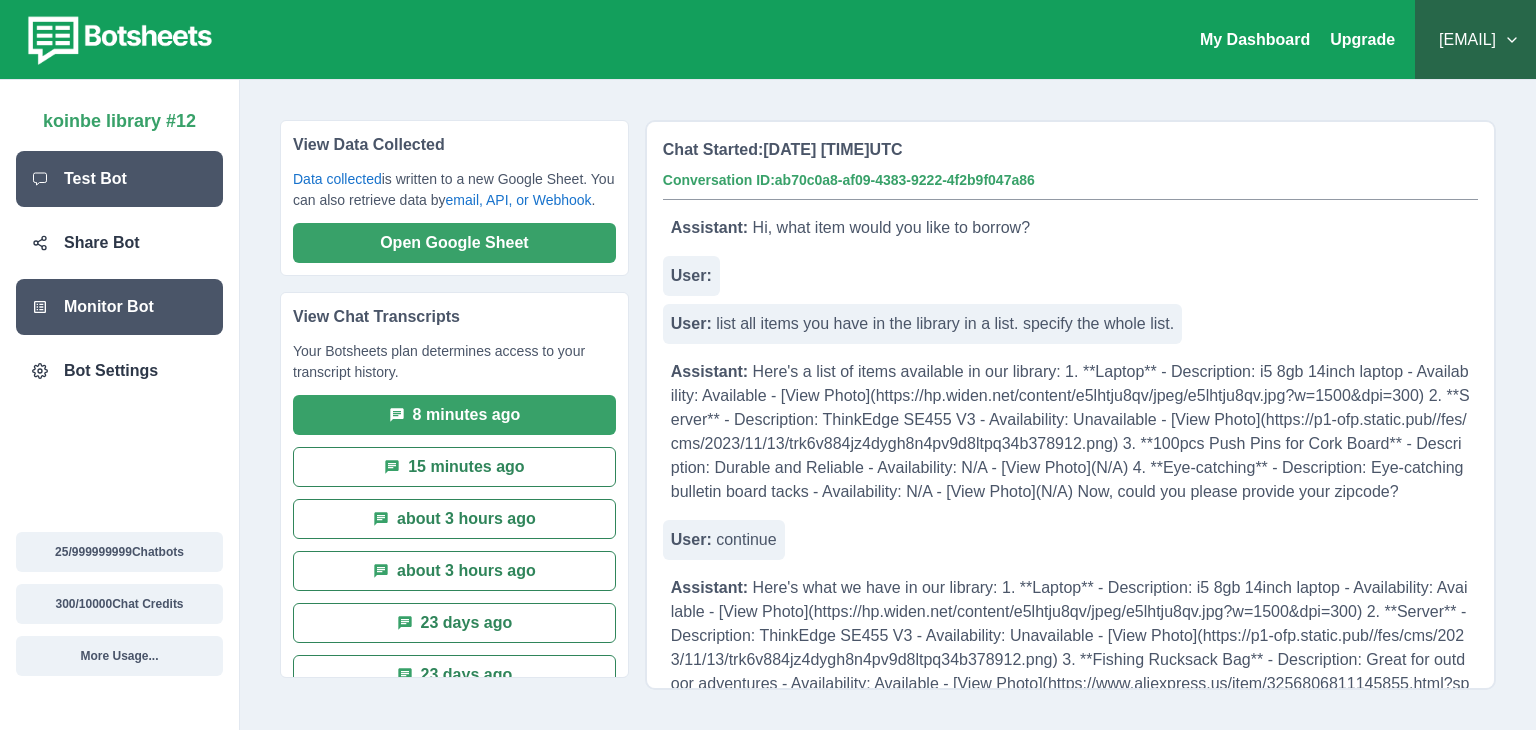 click on "Test Bot" at bounding box center [95, 179] 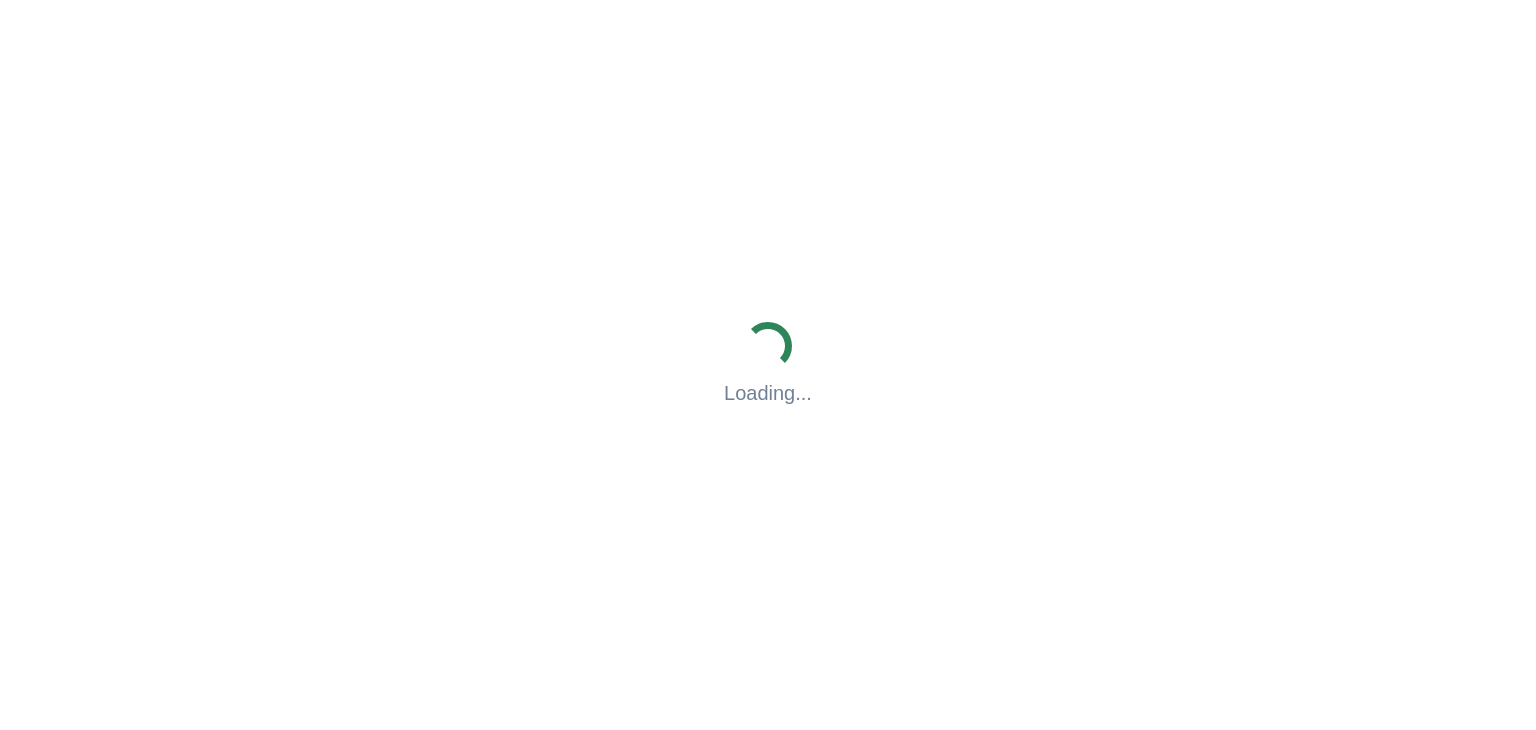 scroll, scrollTop: 0, scrollLeft: 0, axis: both 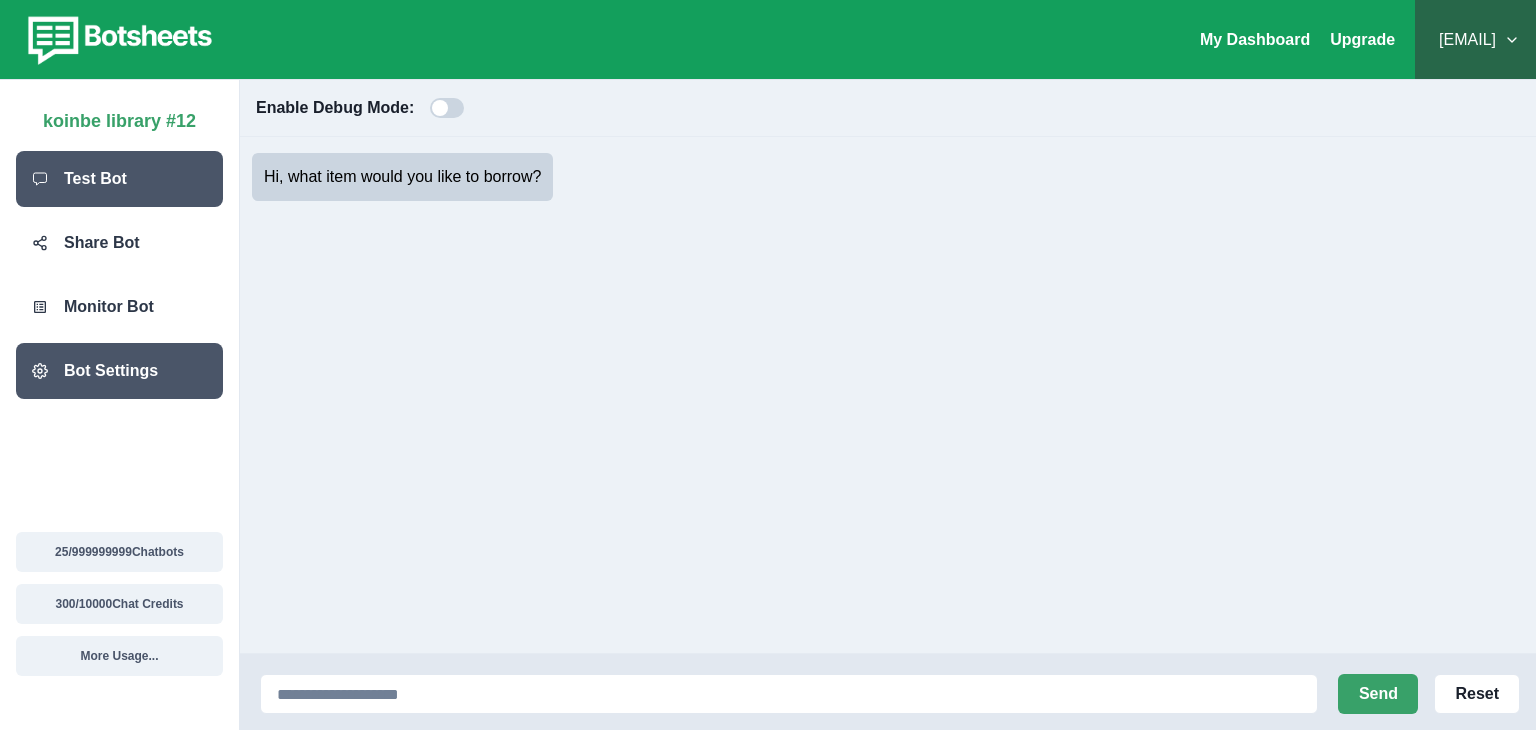 click on "Bot Settings" at bounding box center [119, 371] 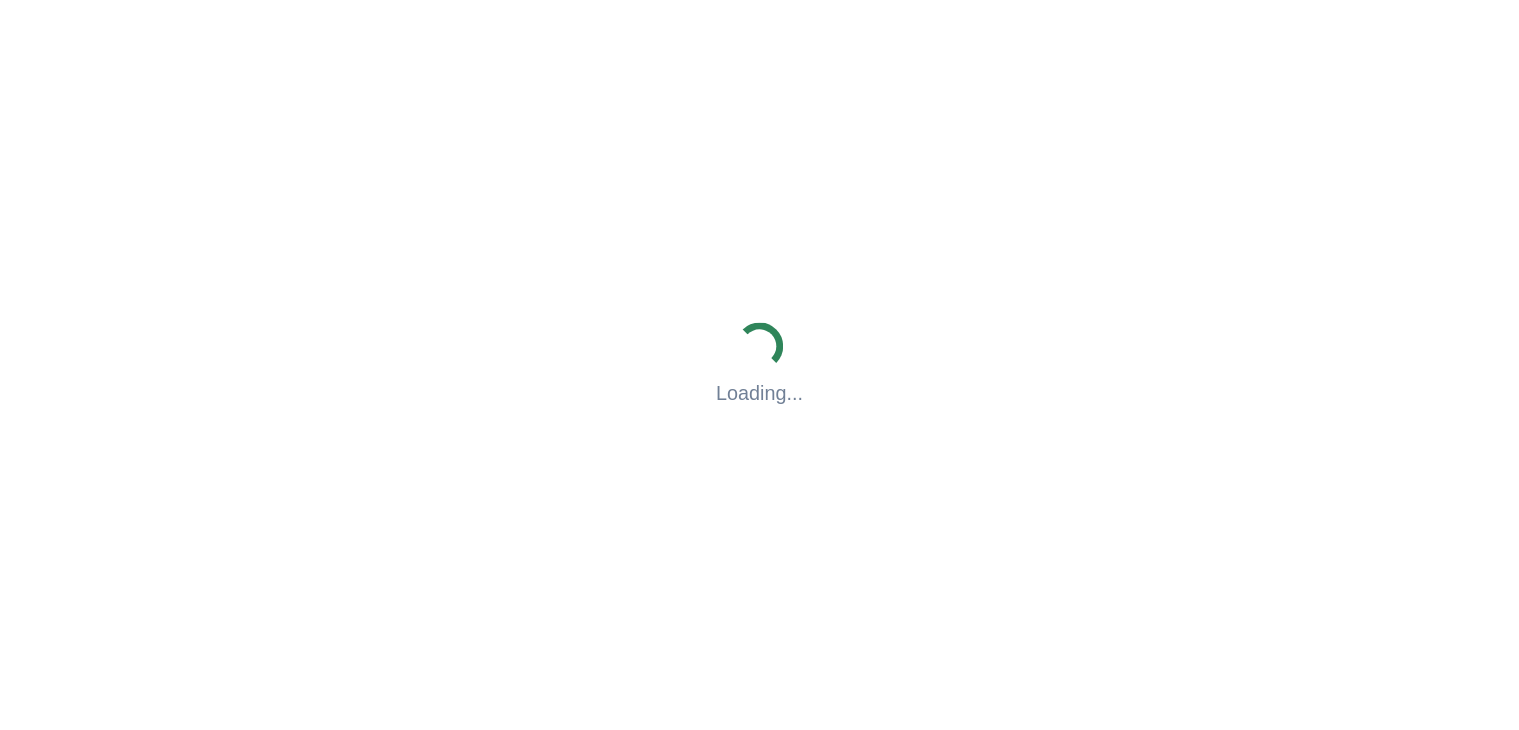 scroll, scrollTop: 0, scrollLeft: 0, axis: both 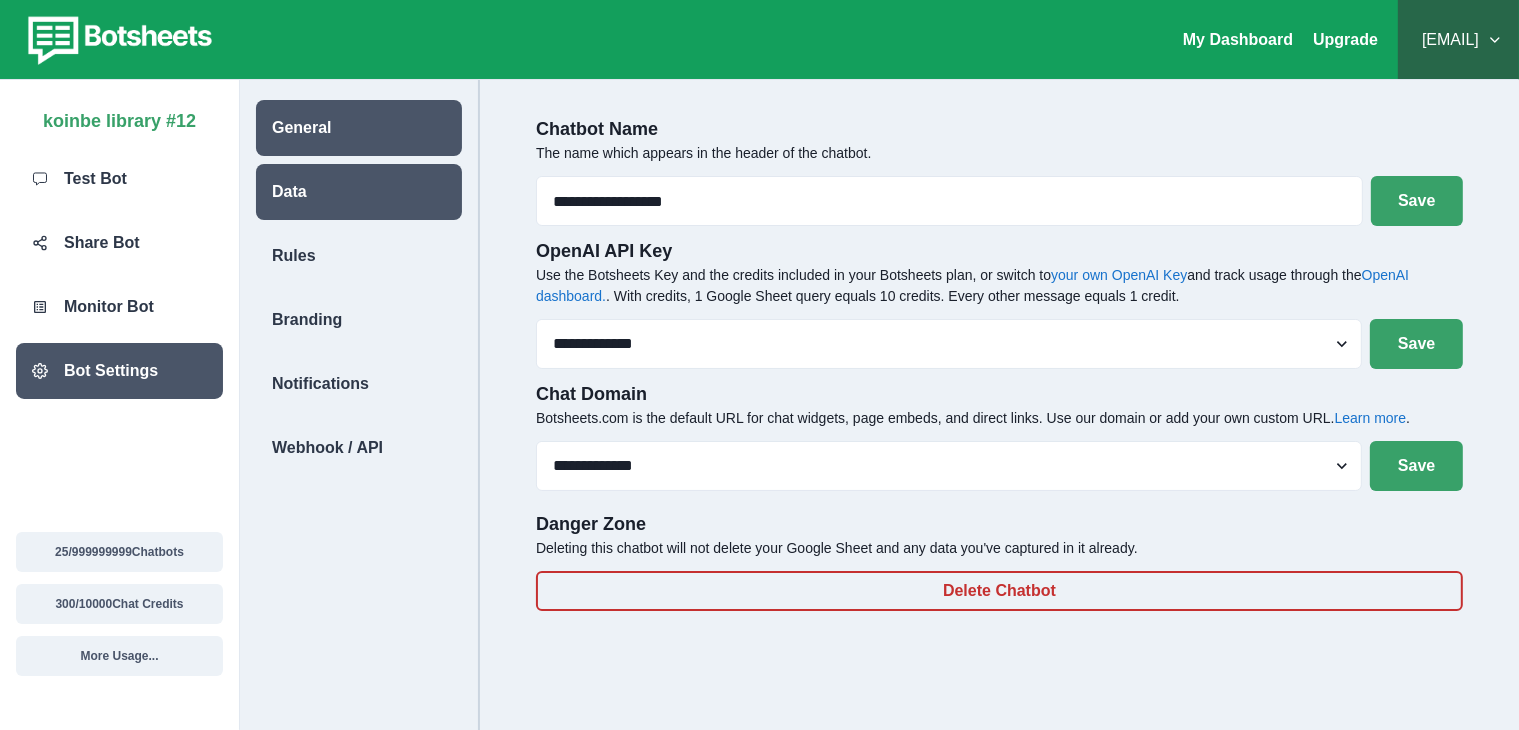 click on "Data" at bounding box center (359, 192) 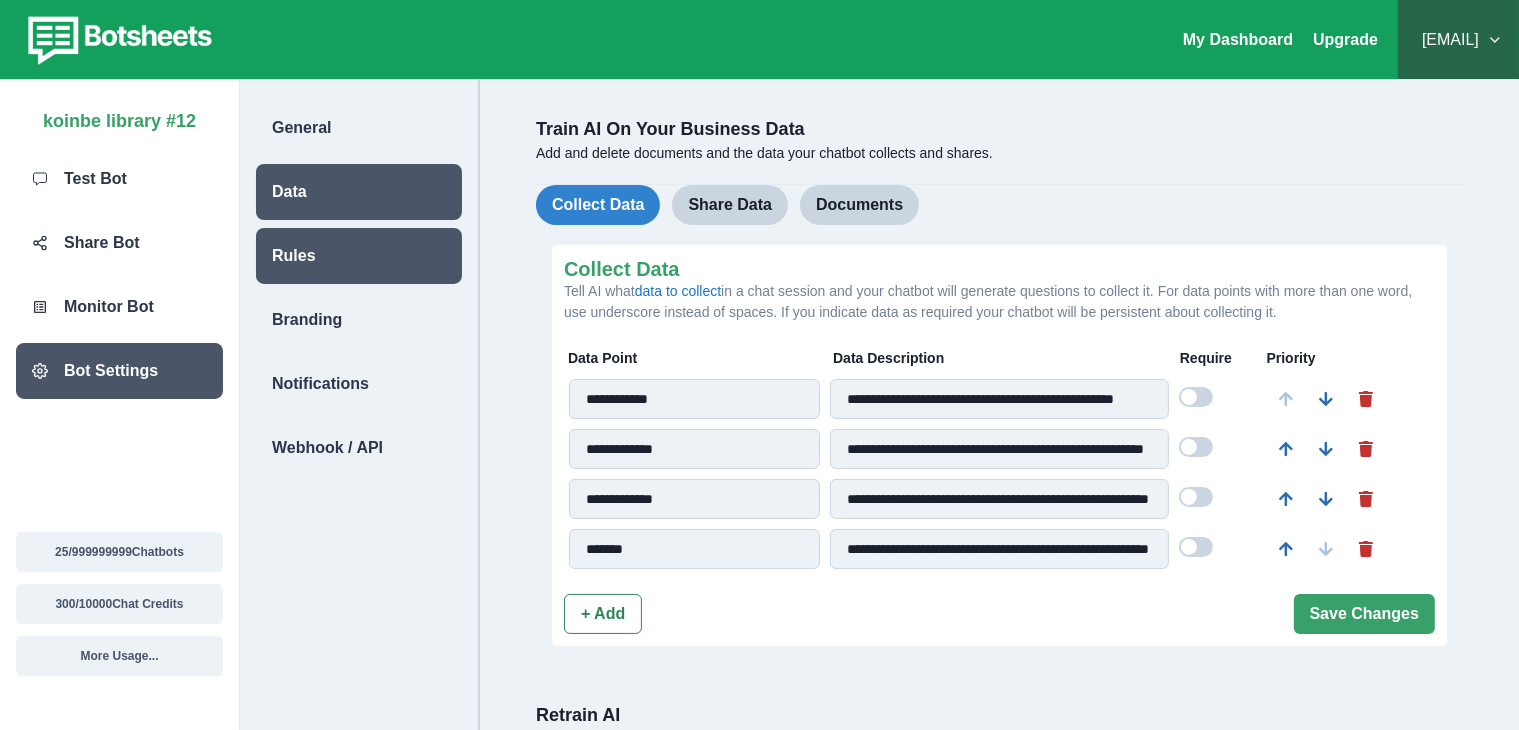 click on "Rules" at bounding box center (359, 256) 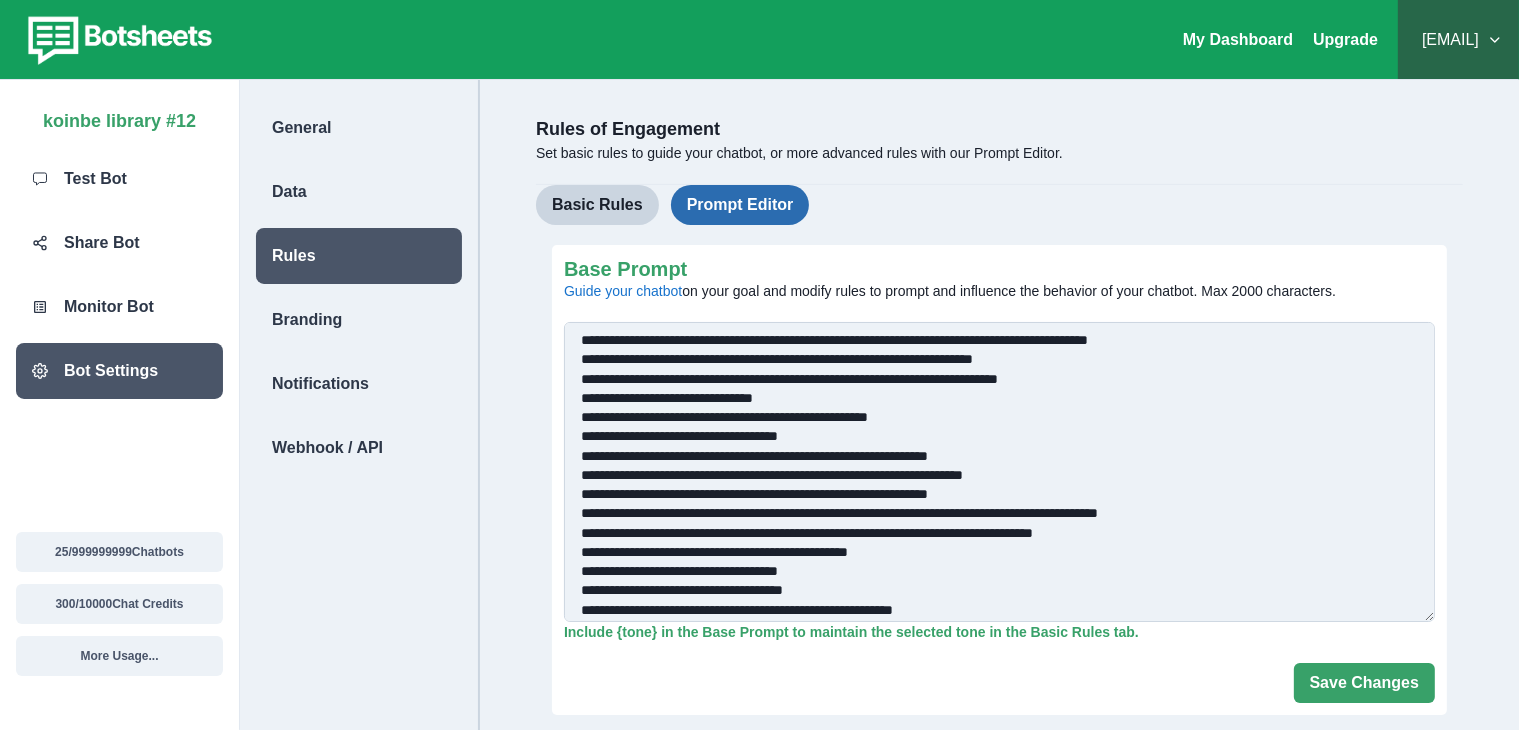 click on "Prompt Editor" at bounding box center (740, 205) 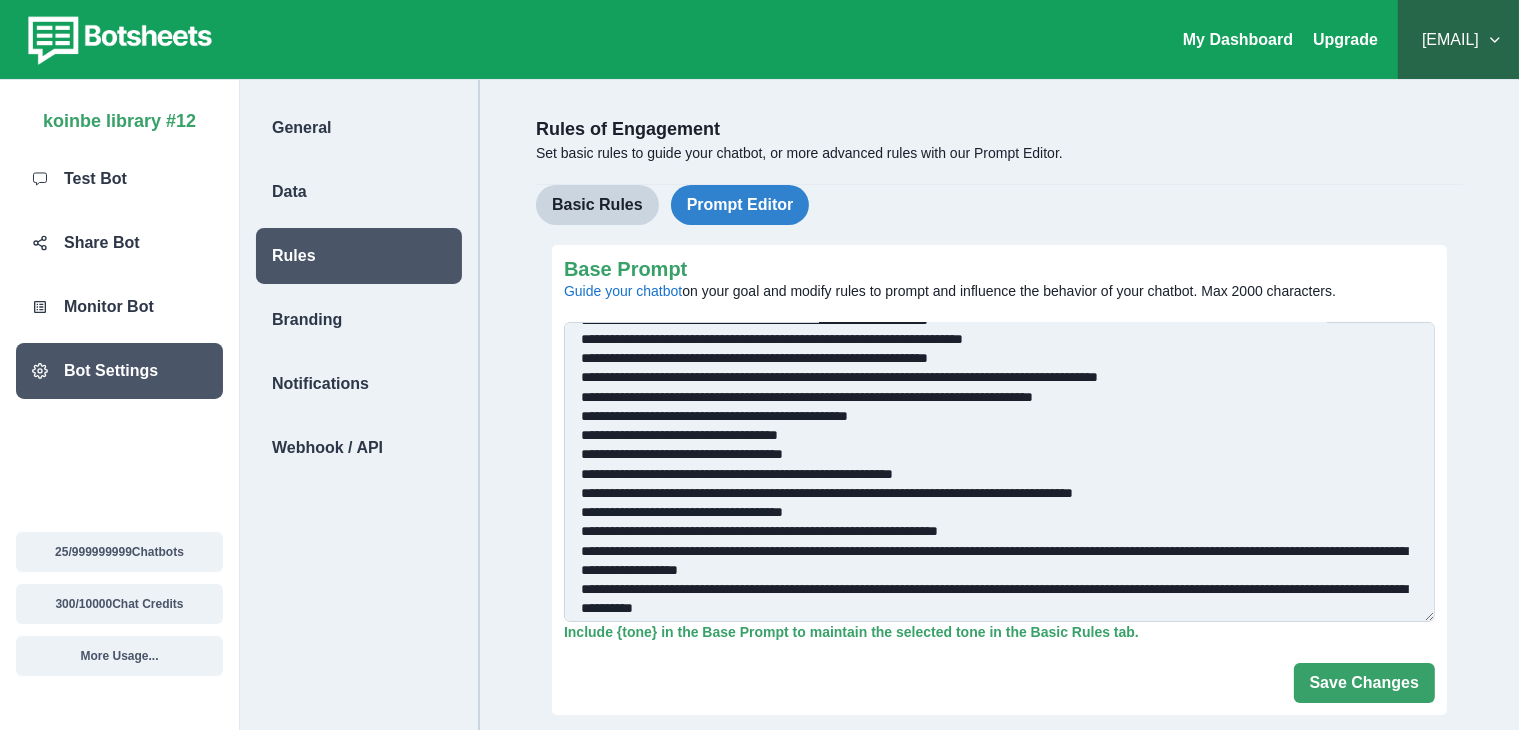scroll, scrollTop: 160, scrollLeft: 0, axis: vertical 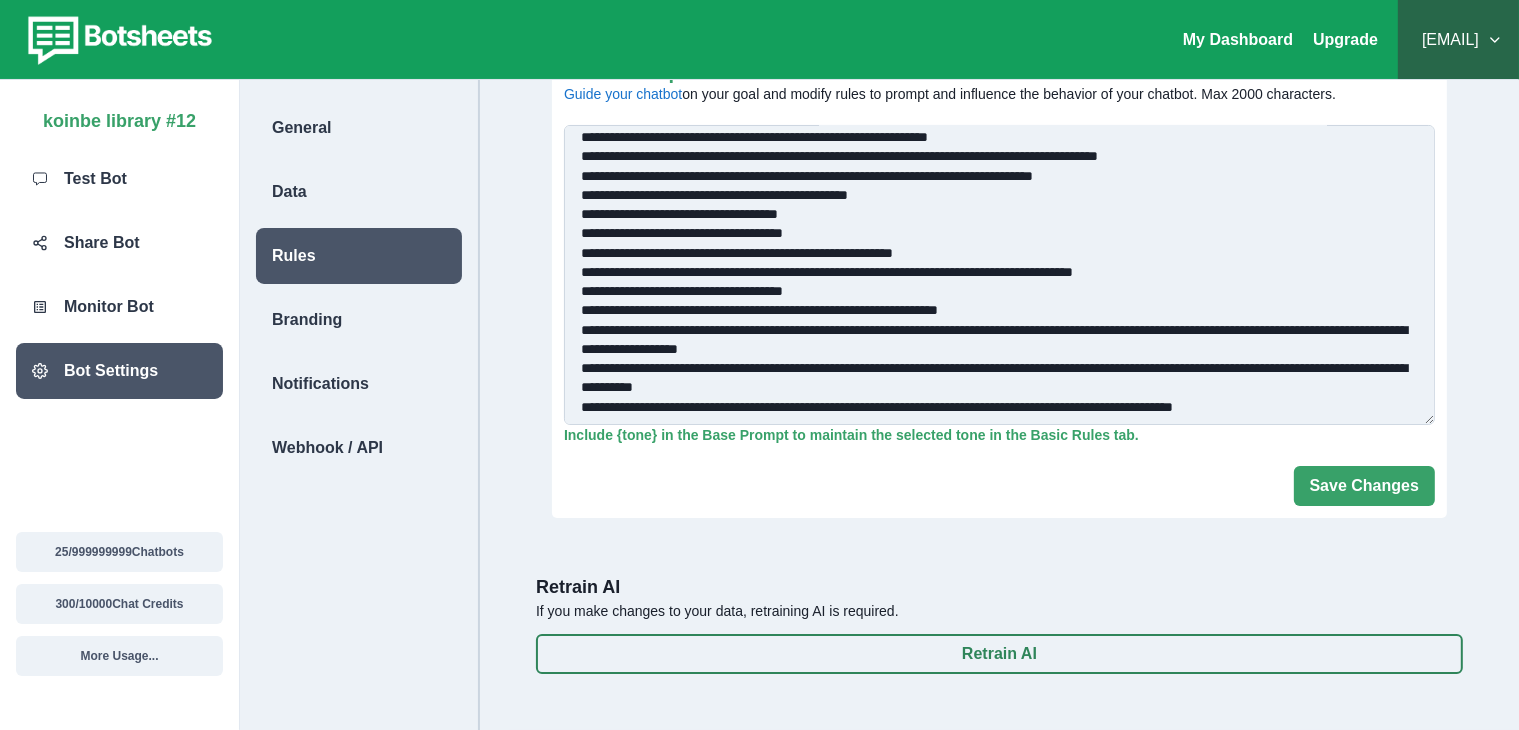 click on "Base Prompt Guide your chatbot  on your goal and modify rules to prompt and influence the behavior of your chatbot. Max 2000 characters." at bounding box center [999, 275] 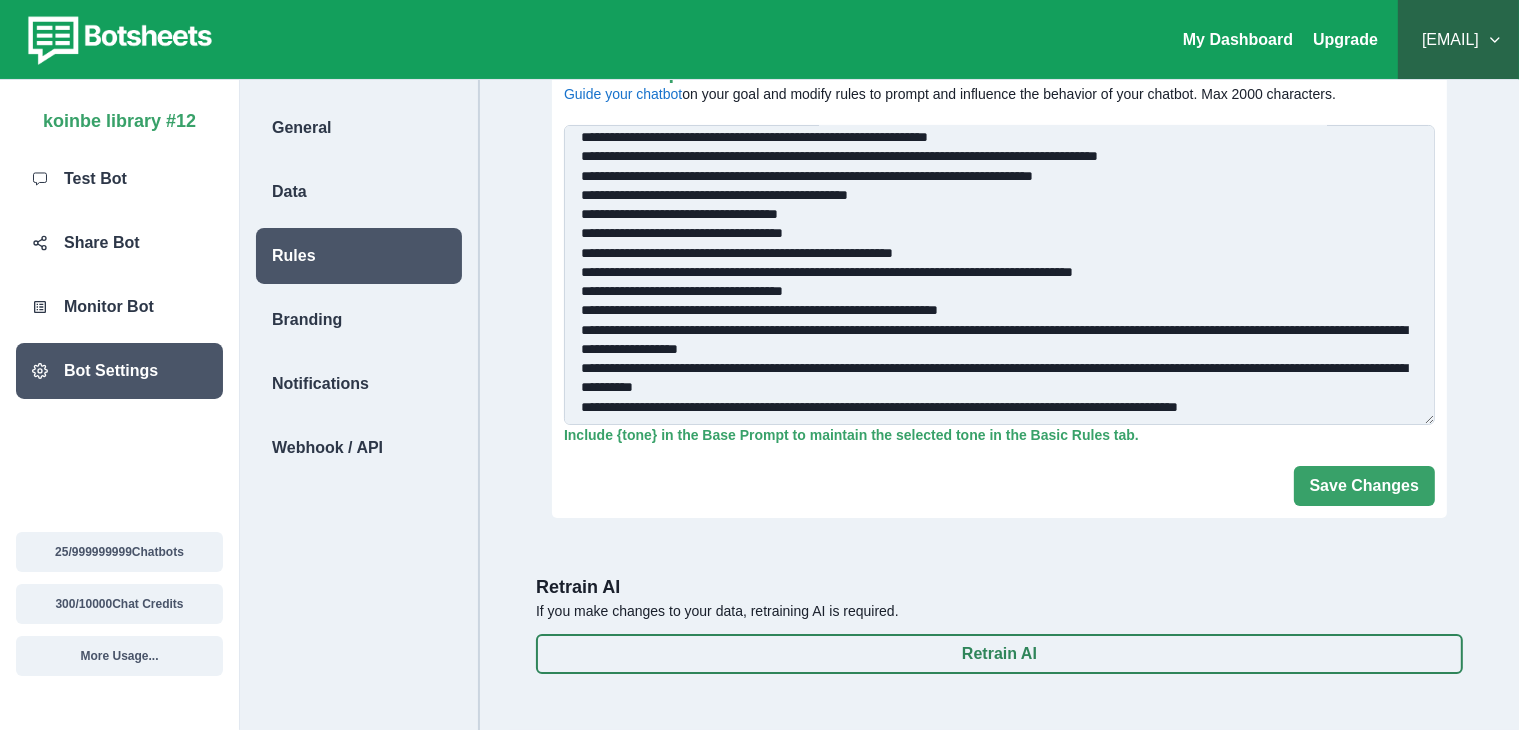 scroll, scrollTop: 171, scrollLeft: 0, axis: vertical 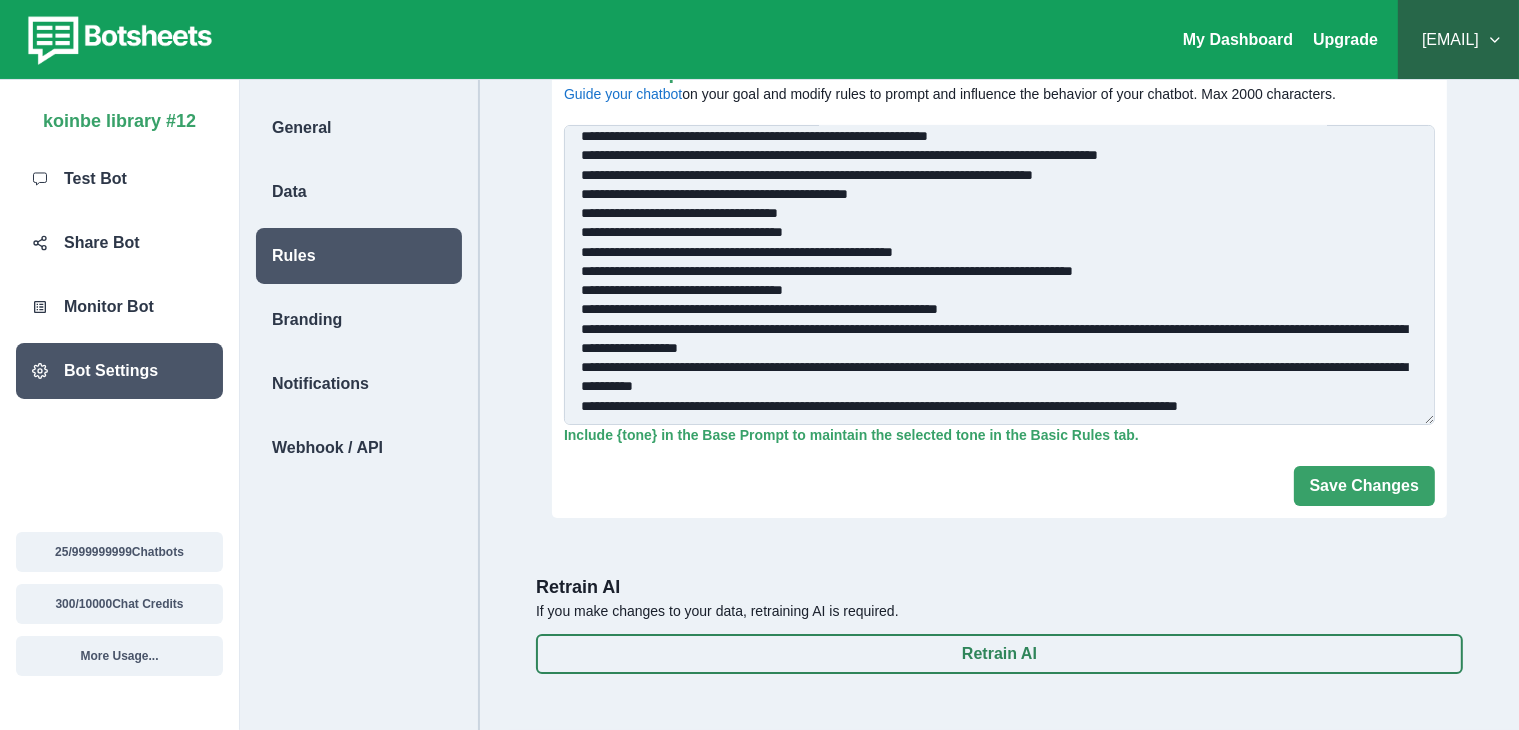 paste on "*" 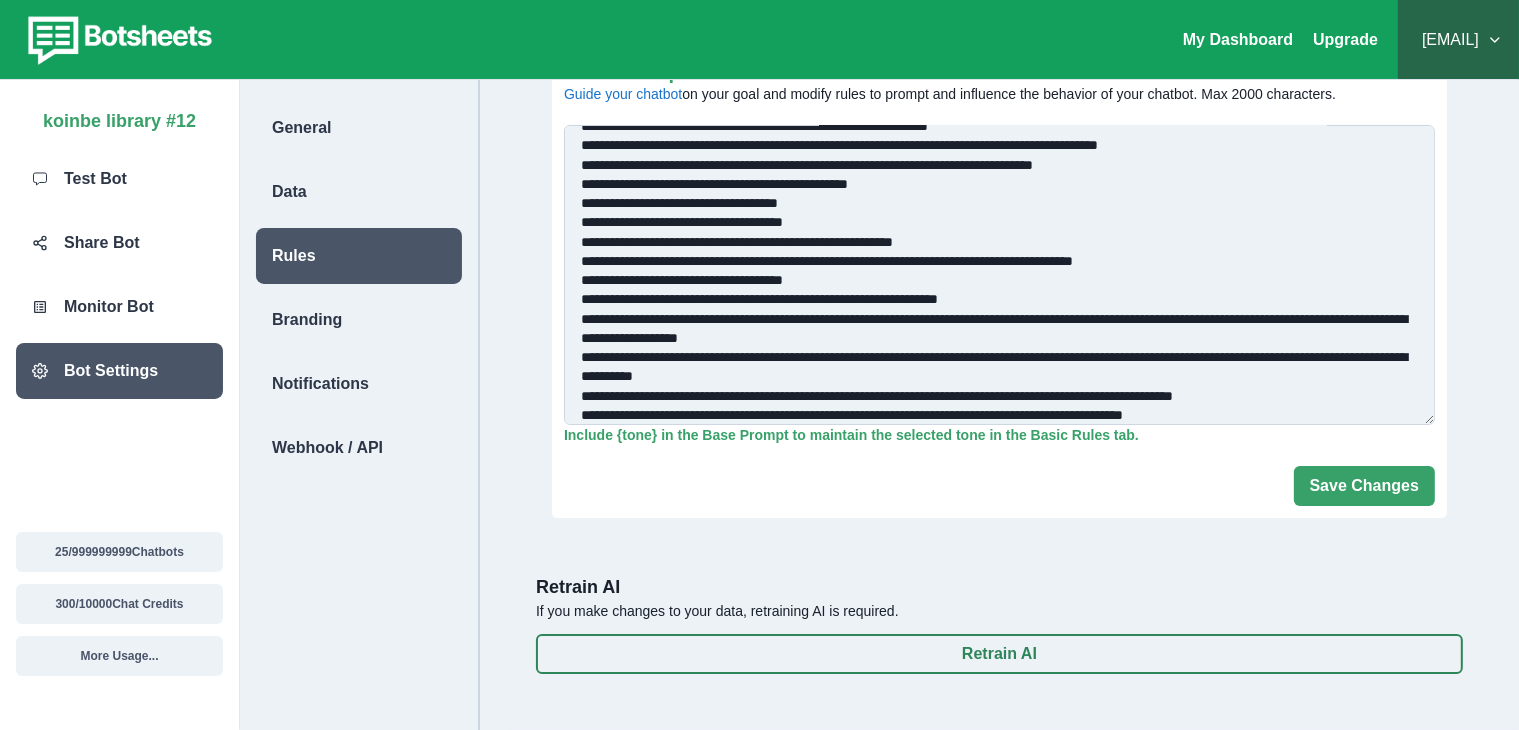 click on "Base Prompt Guide your chatbot  on your goal and modify rules to prompt and influence the behavior of your chatbot. Max 2000 characters." at bounding box center [999, 275] 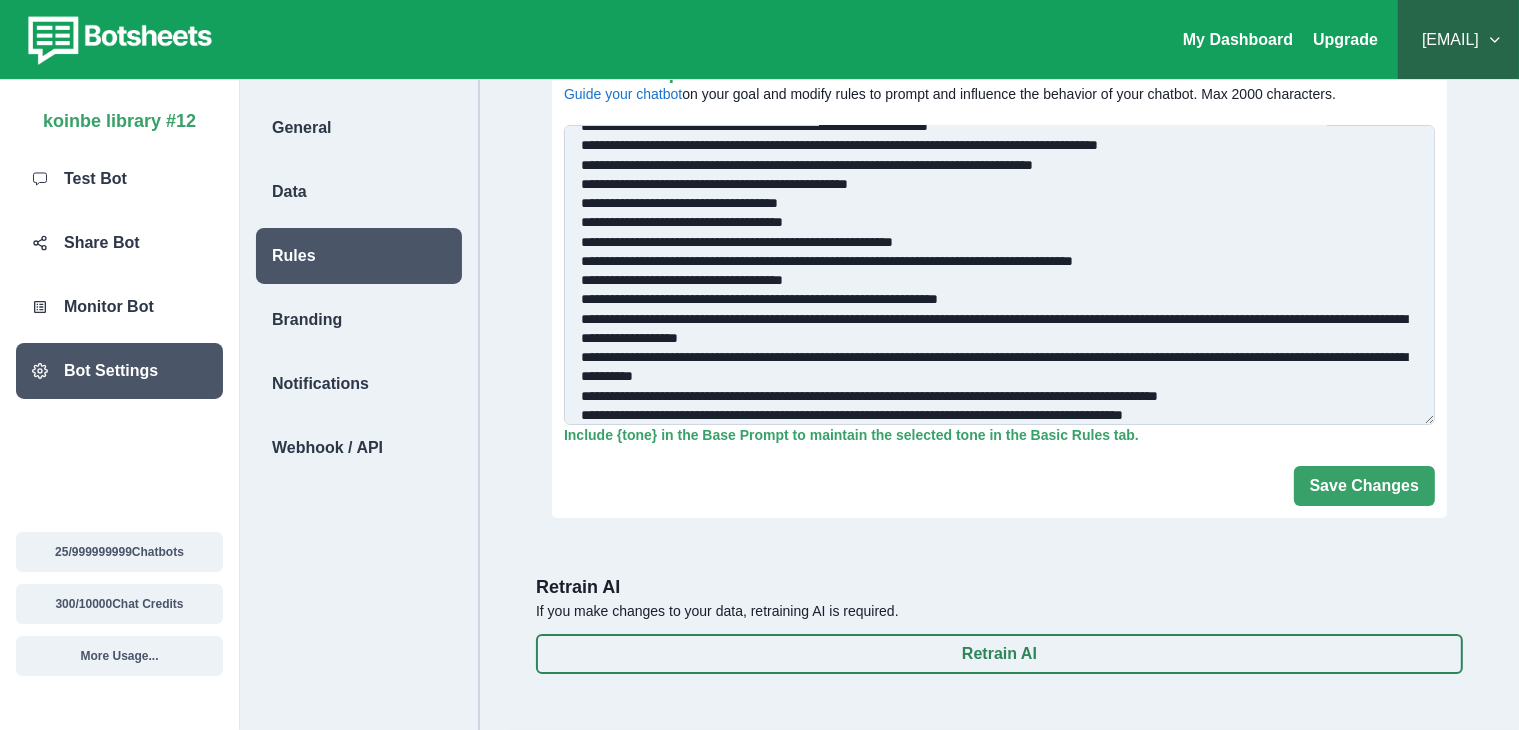 click on "Base Prompt Guide your chatbot  on your goal and modify rules to prompt and influence the behavior of your chatbot. Max 2000 characters." at bounding box center (999, 275) 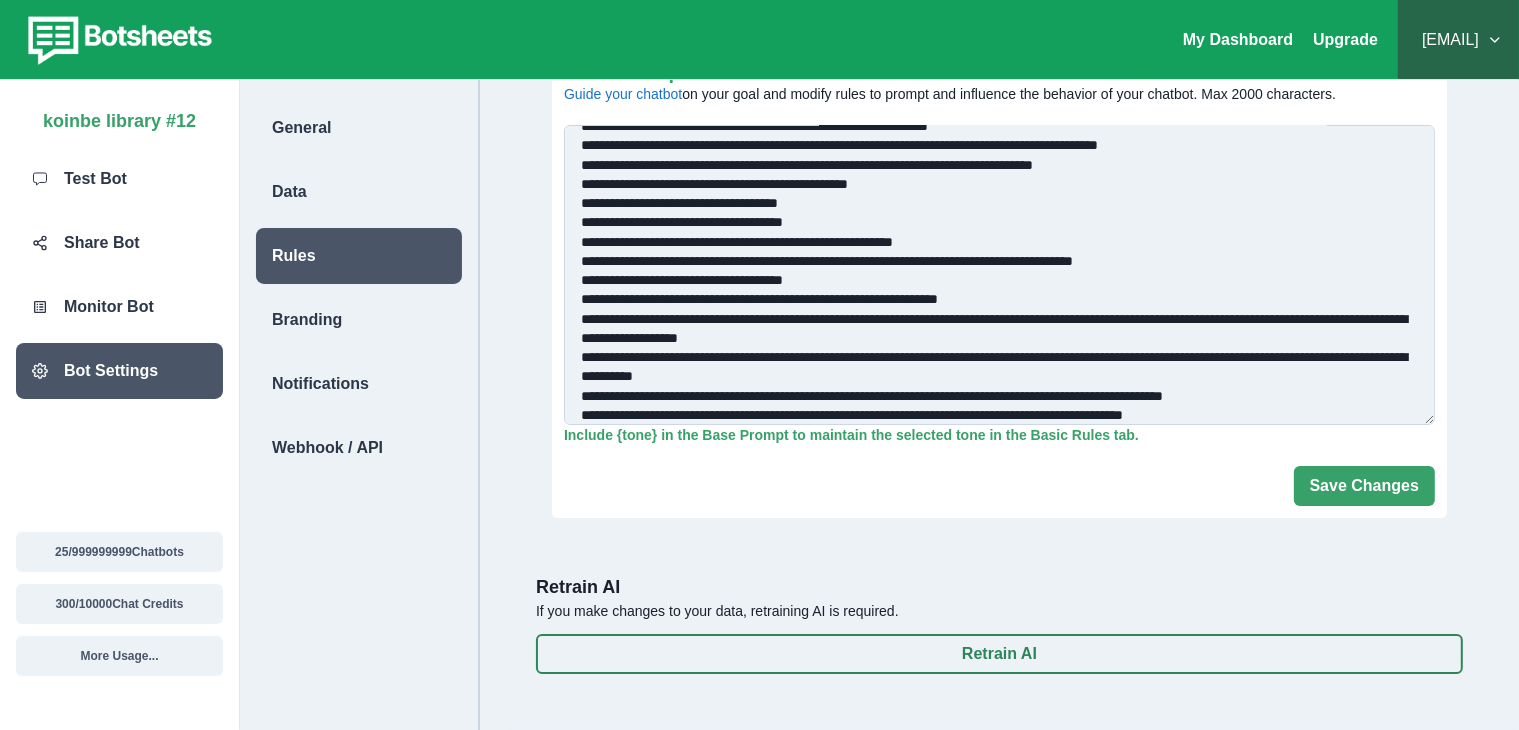 click on "Base Prompt Guide your chatbot  on your goal and modify rules to prompt and influence the behavior of your chatbot. Max 2000 characters." at bounding box center [999, 275] 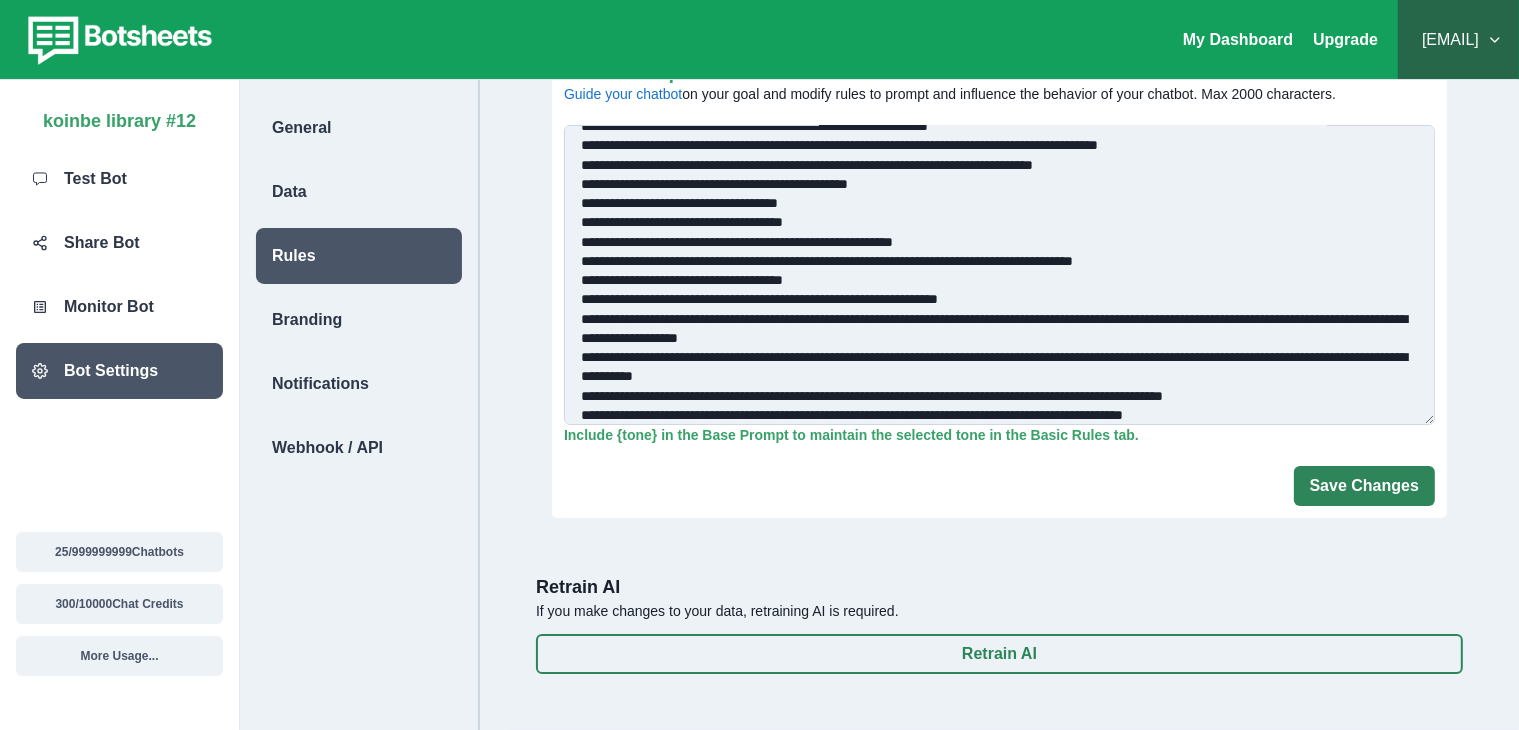 type on "**********" 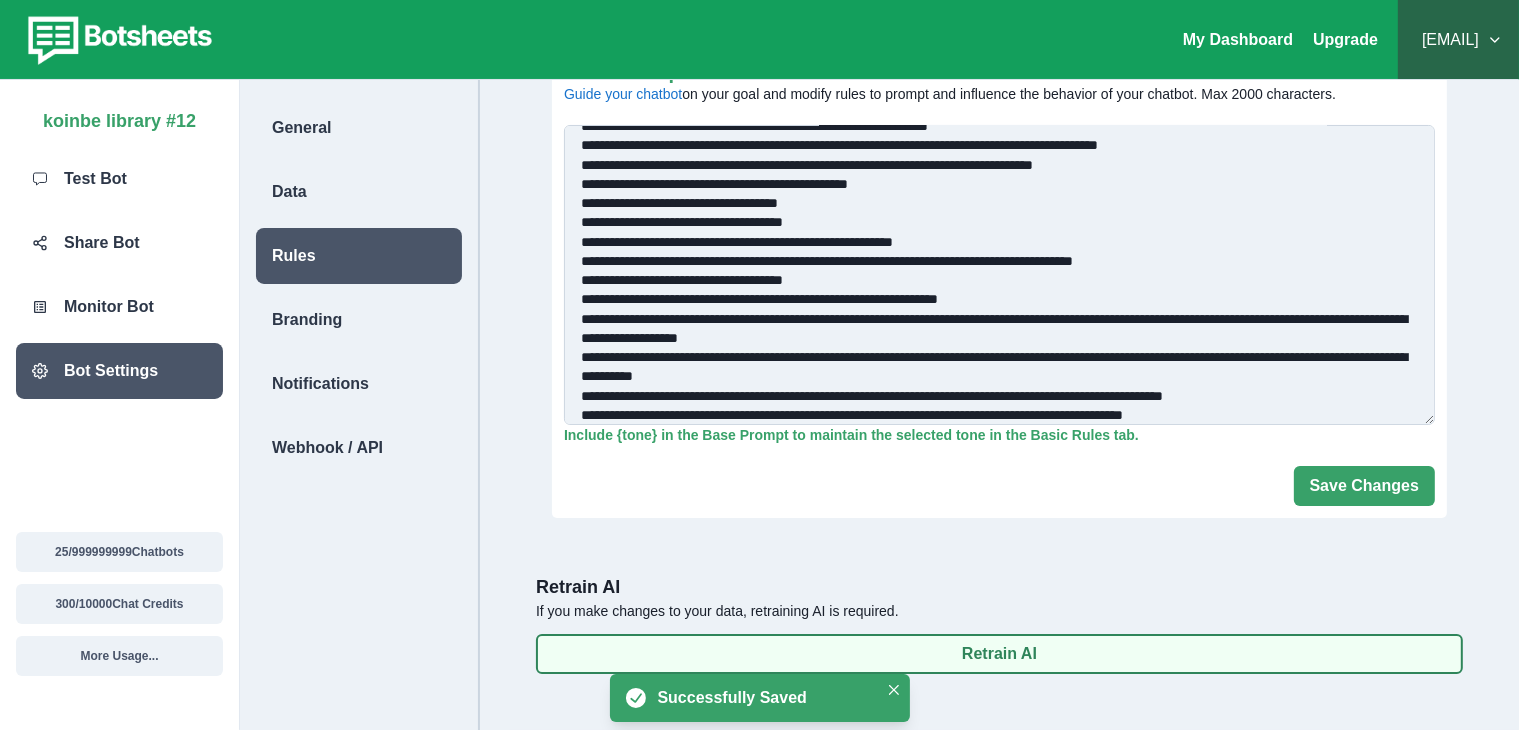 click on "Retrain AI" at bounding box center (999, 654) 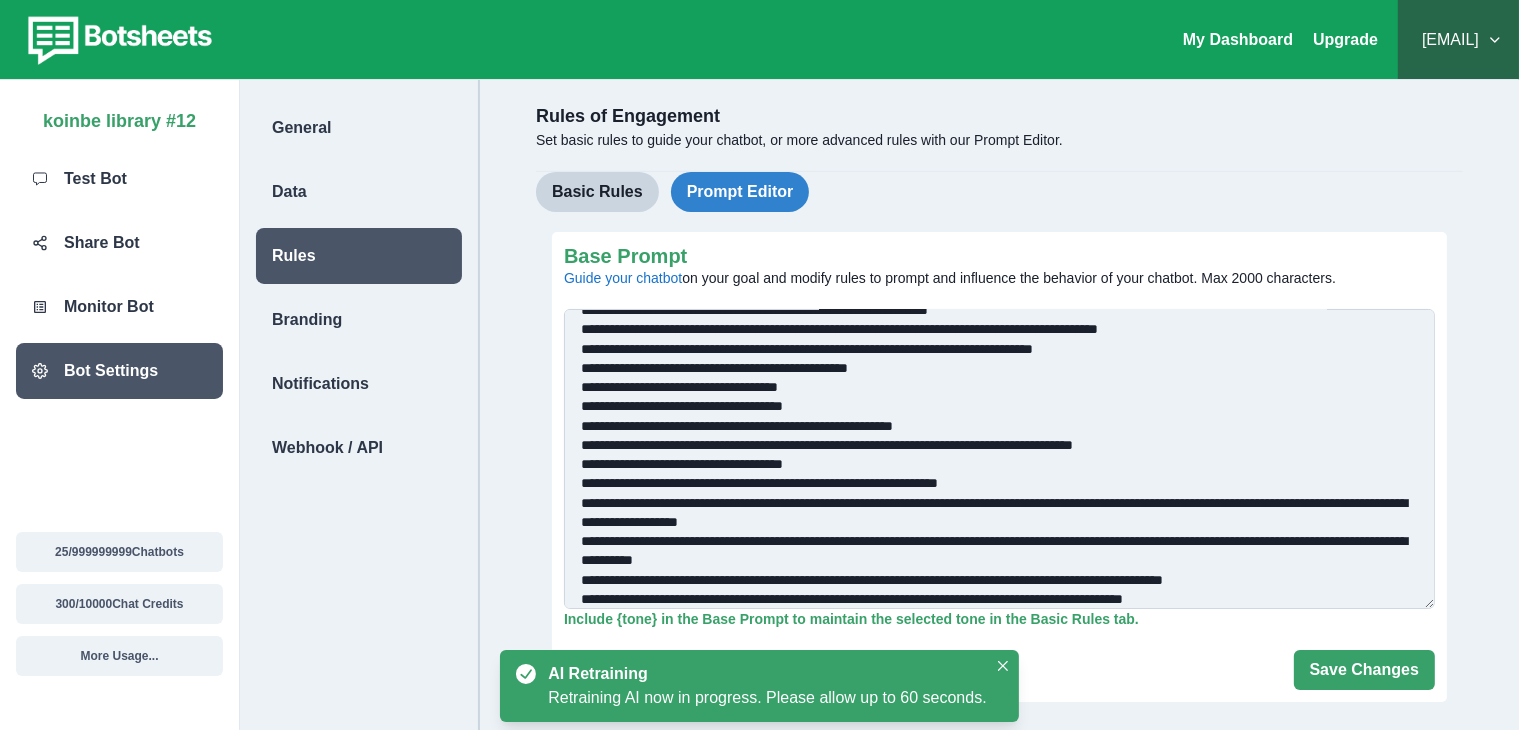 scroll, scrollTop: 0, scrollLeft: 0, axis: both 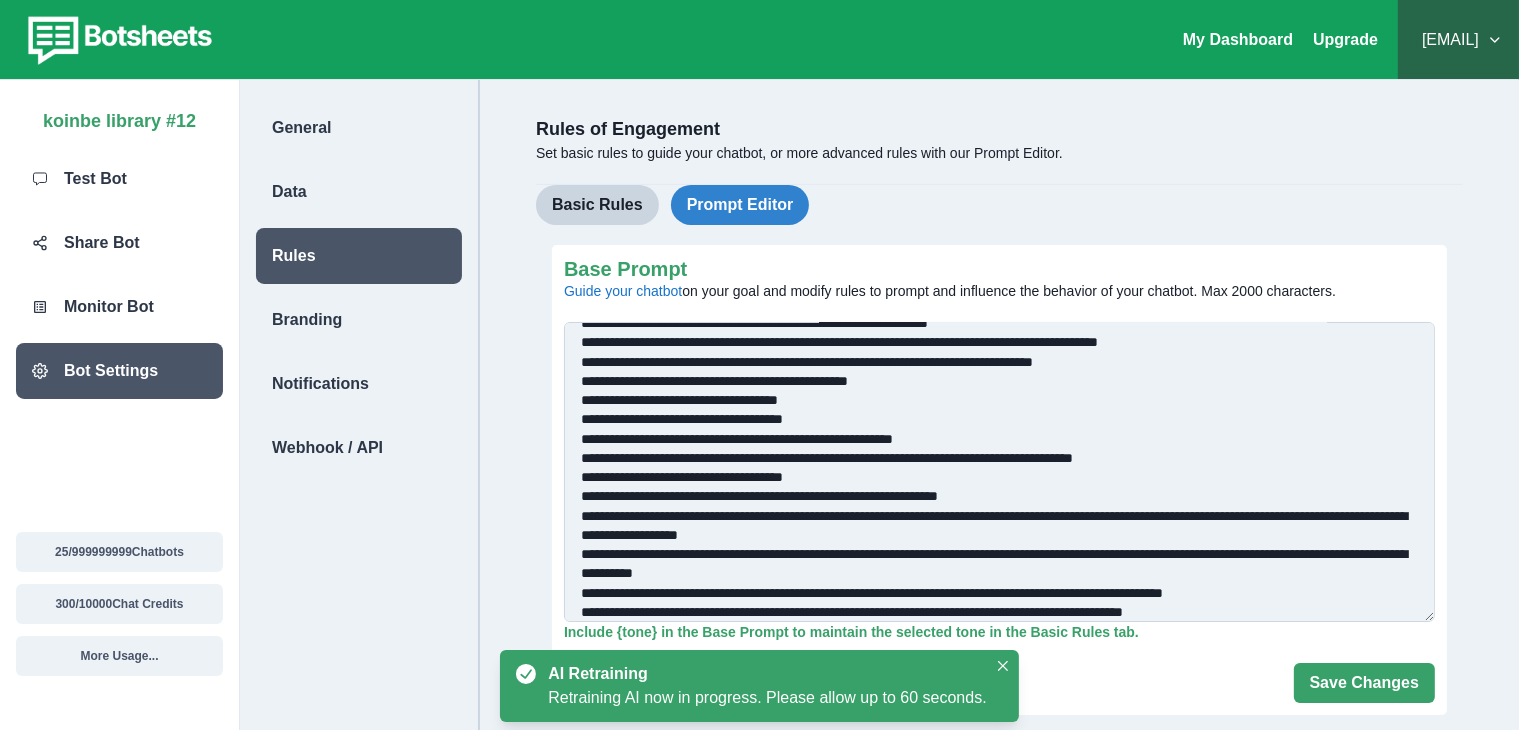 type 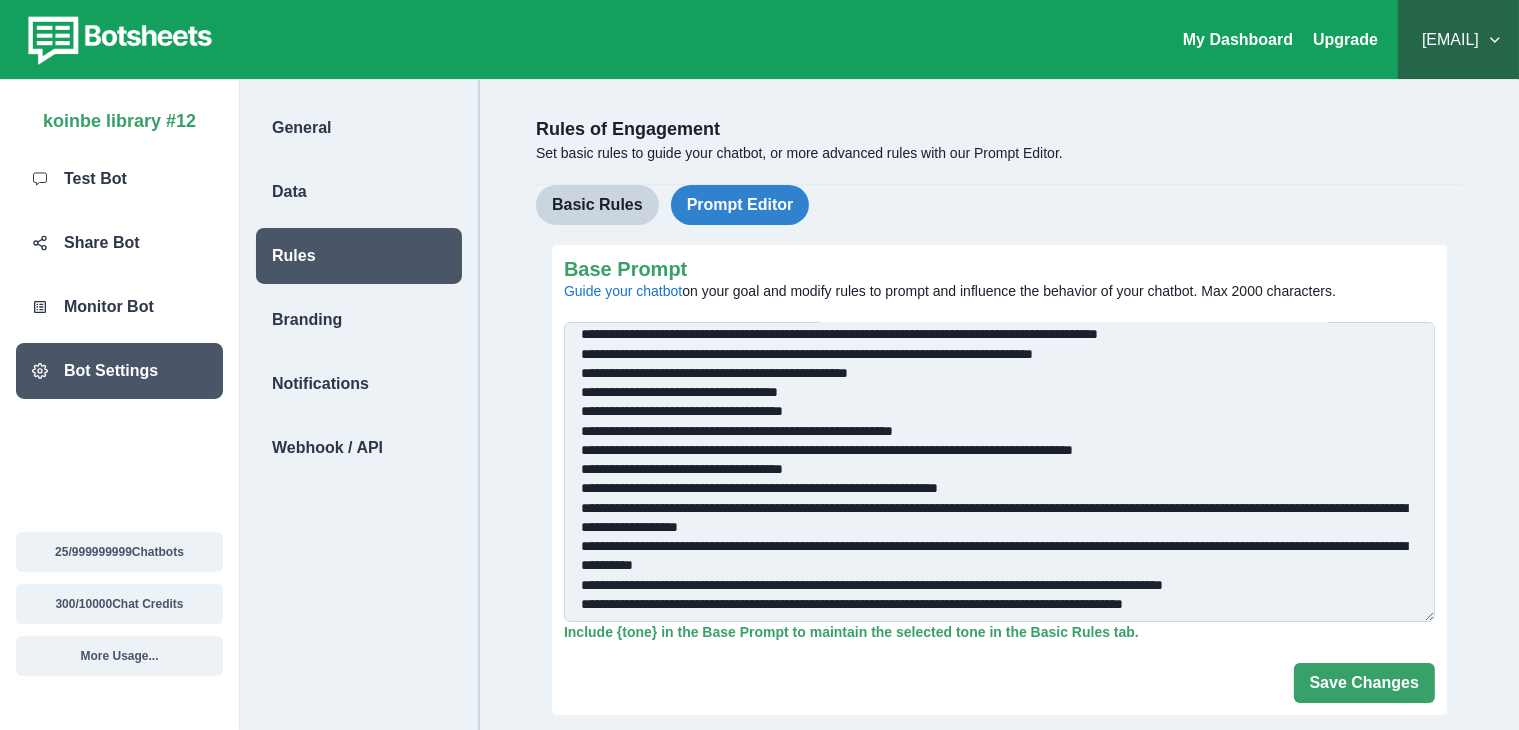 scroll, scrollTop: 180, scrollLeft: 0, axis: vertical 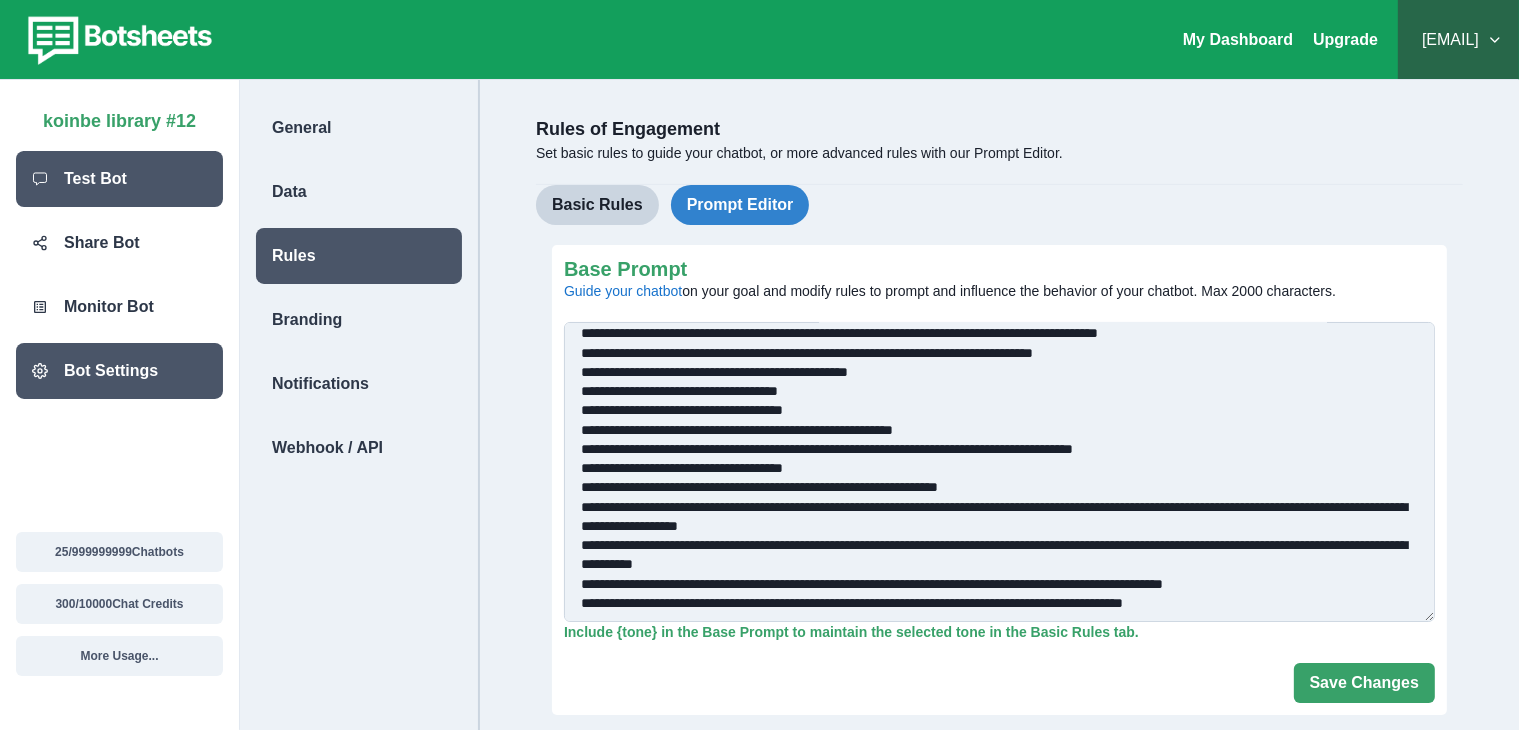 click on "Test Bot" at bounding box center (119, 179) 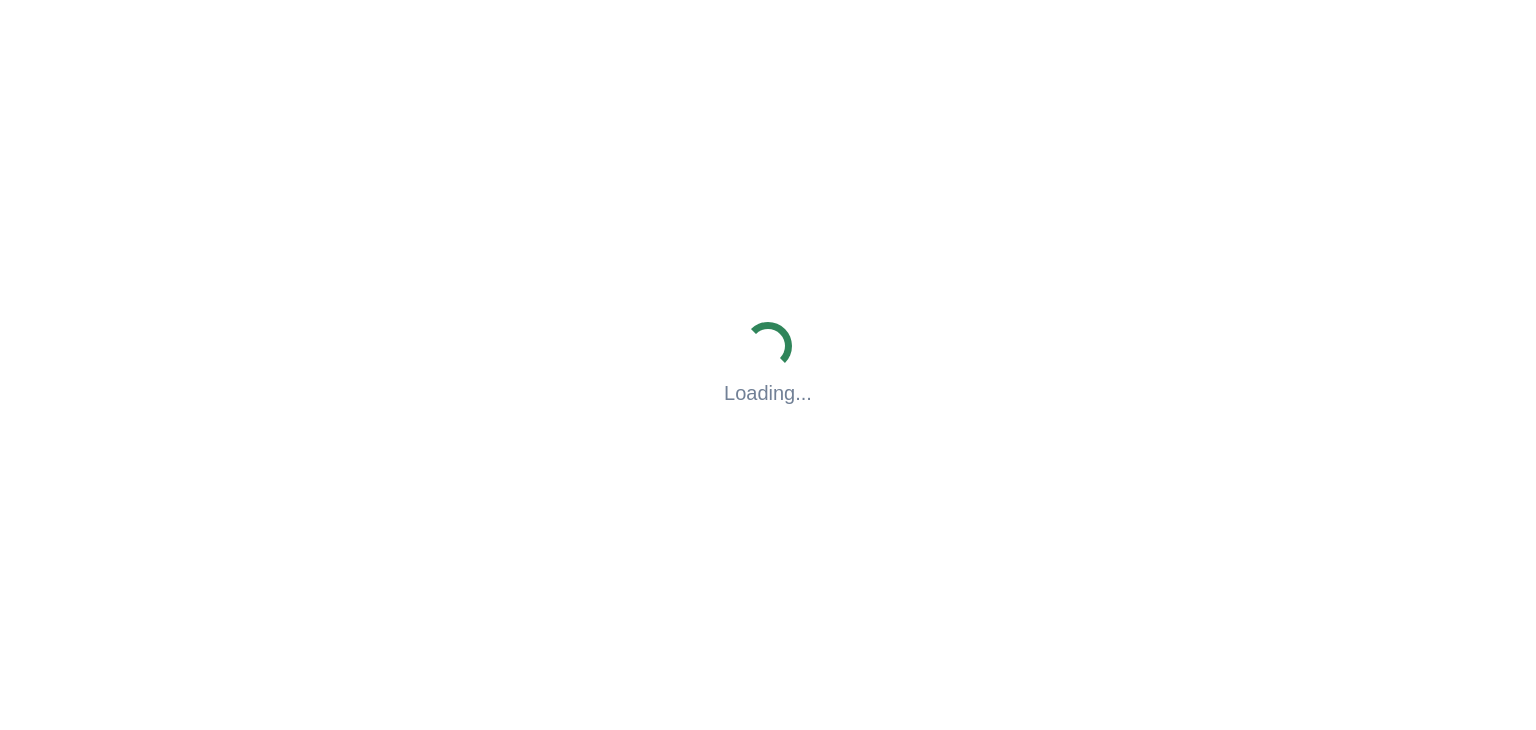 scroll, scrollTop: 0, scrollLeft: 0, axis: both 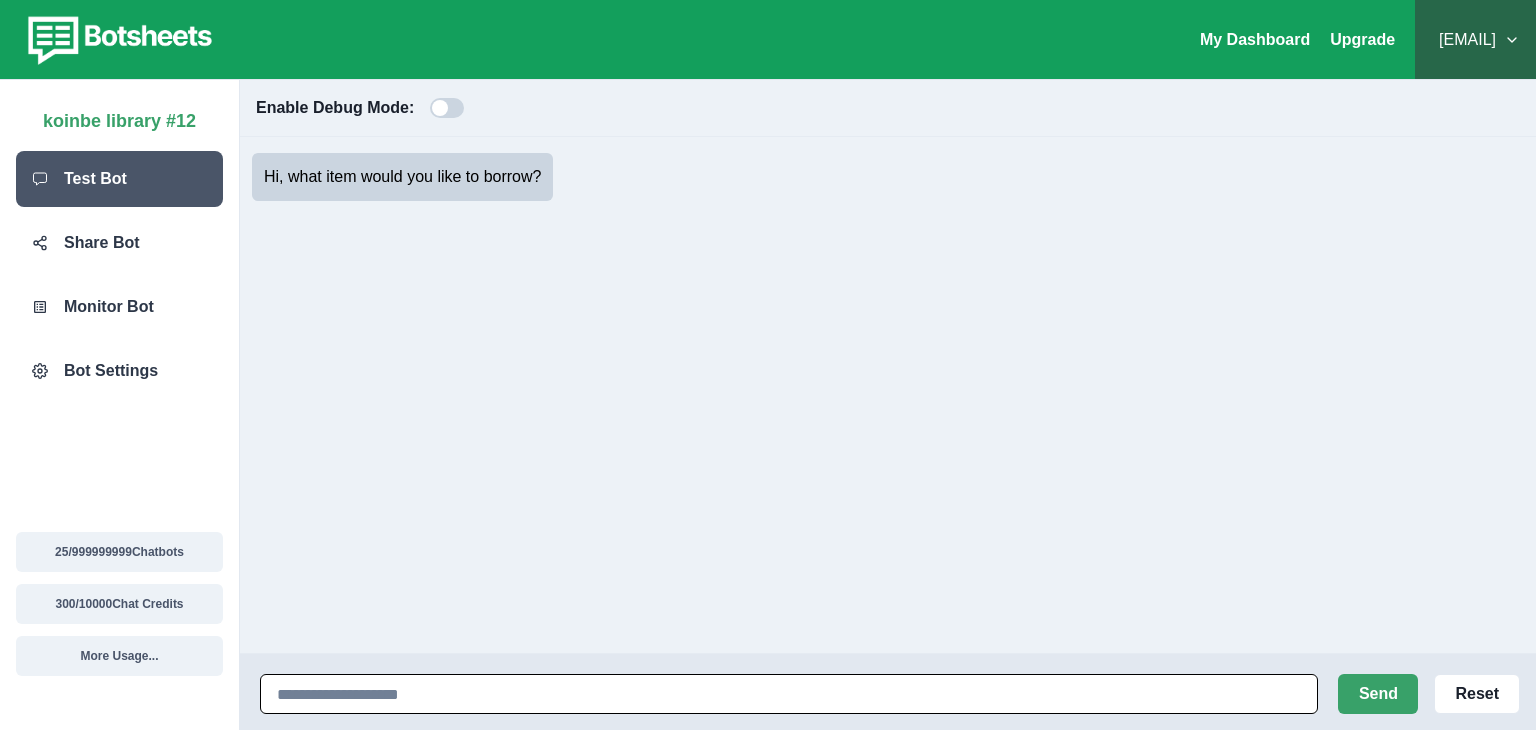 click at bounding box center (789, 694) 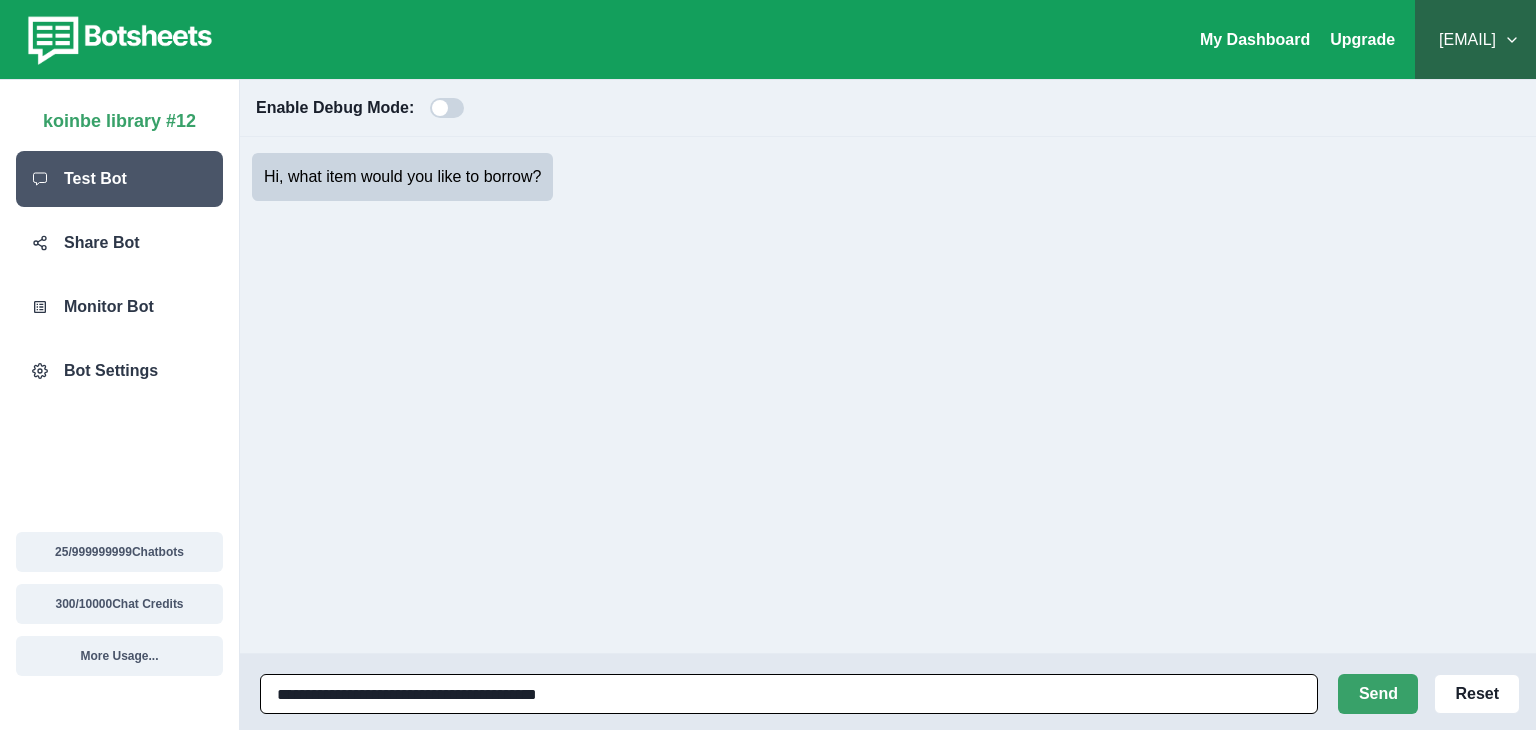 type on "**********" 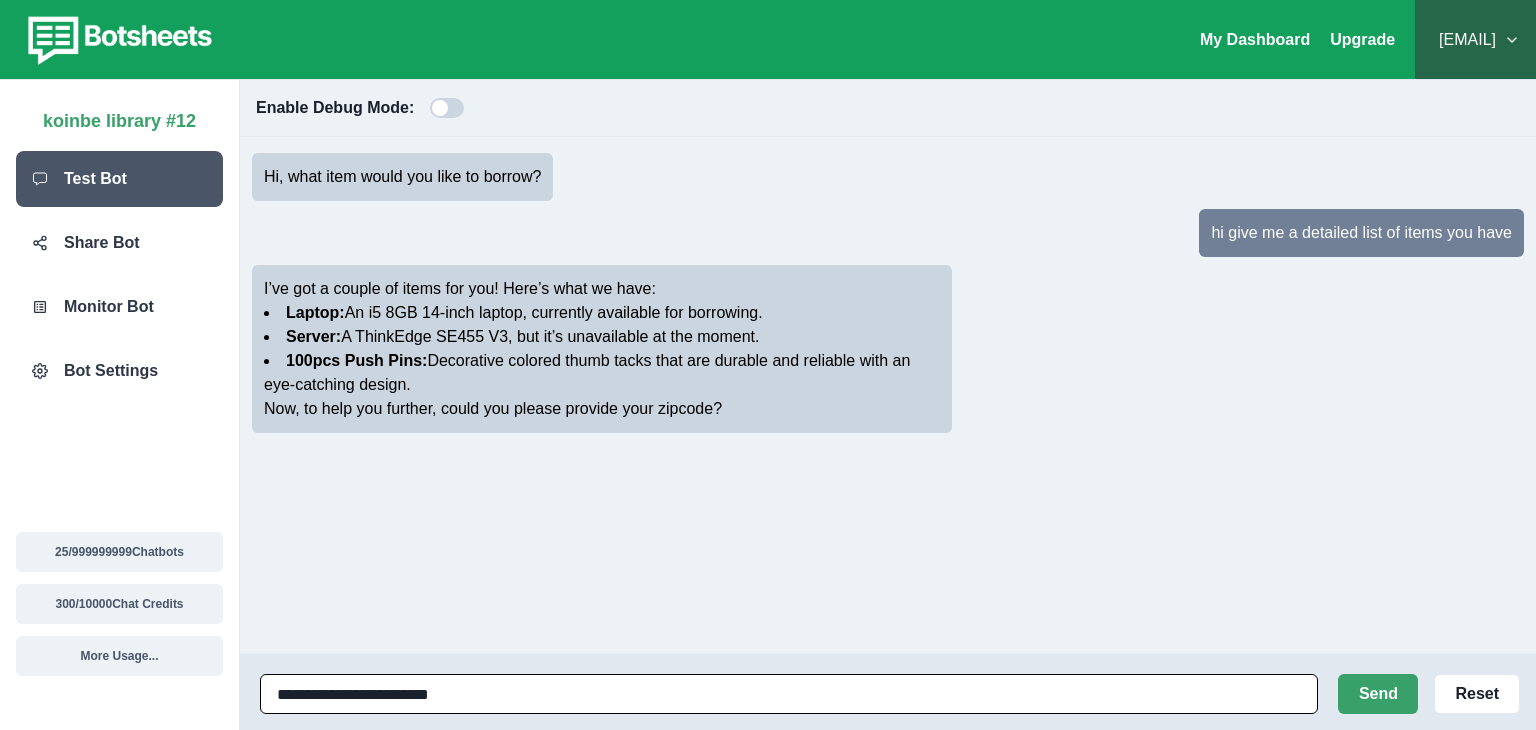 type on "**********" 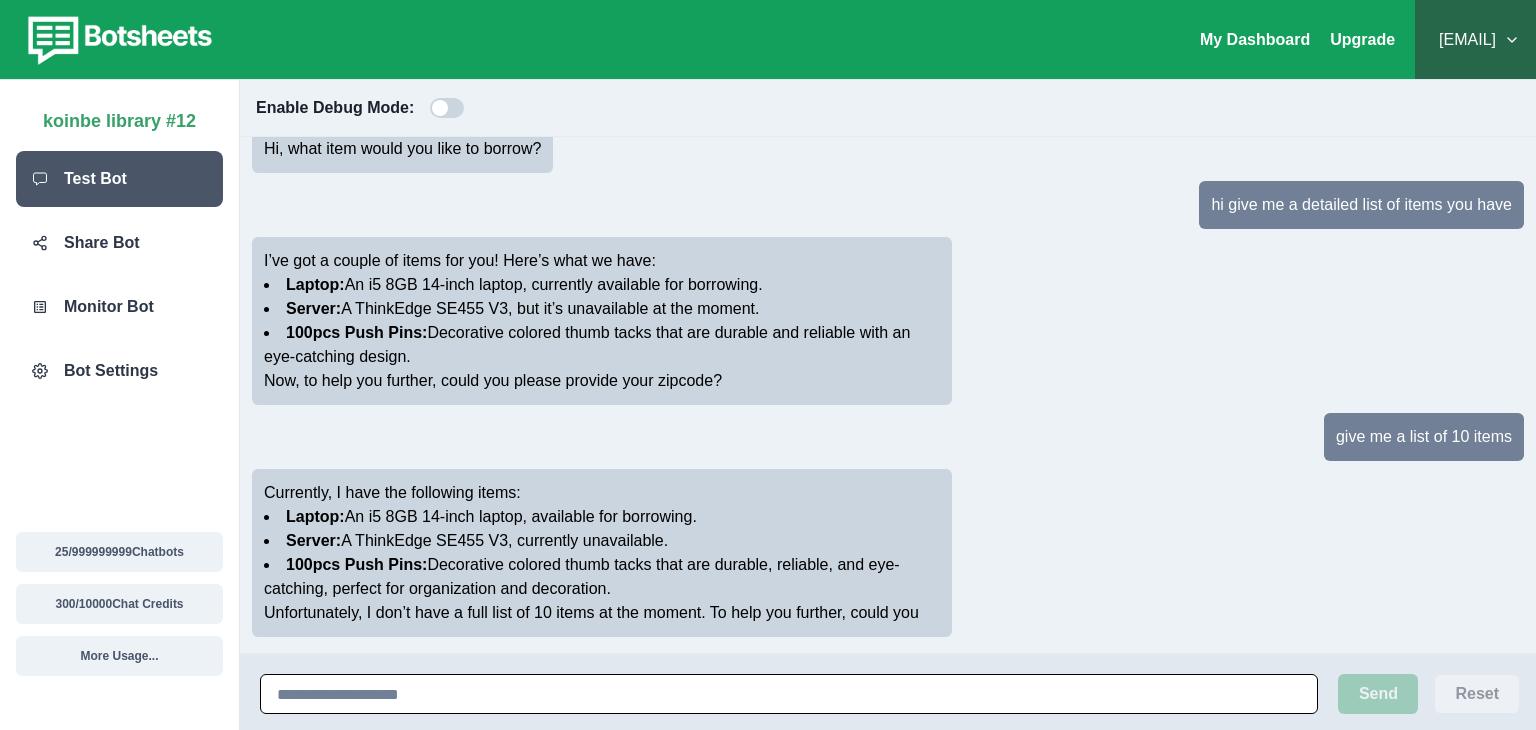 scroll, scrollTop: 52, scrollLeft: 0, axis: vertical 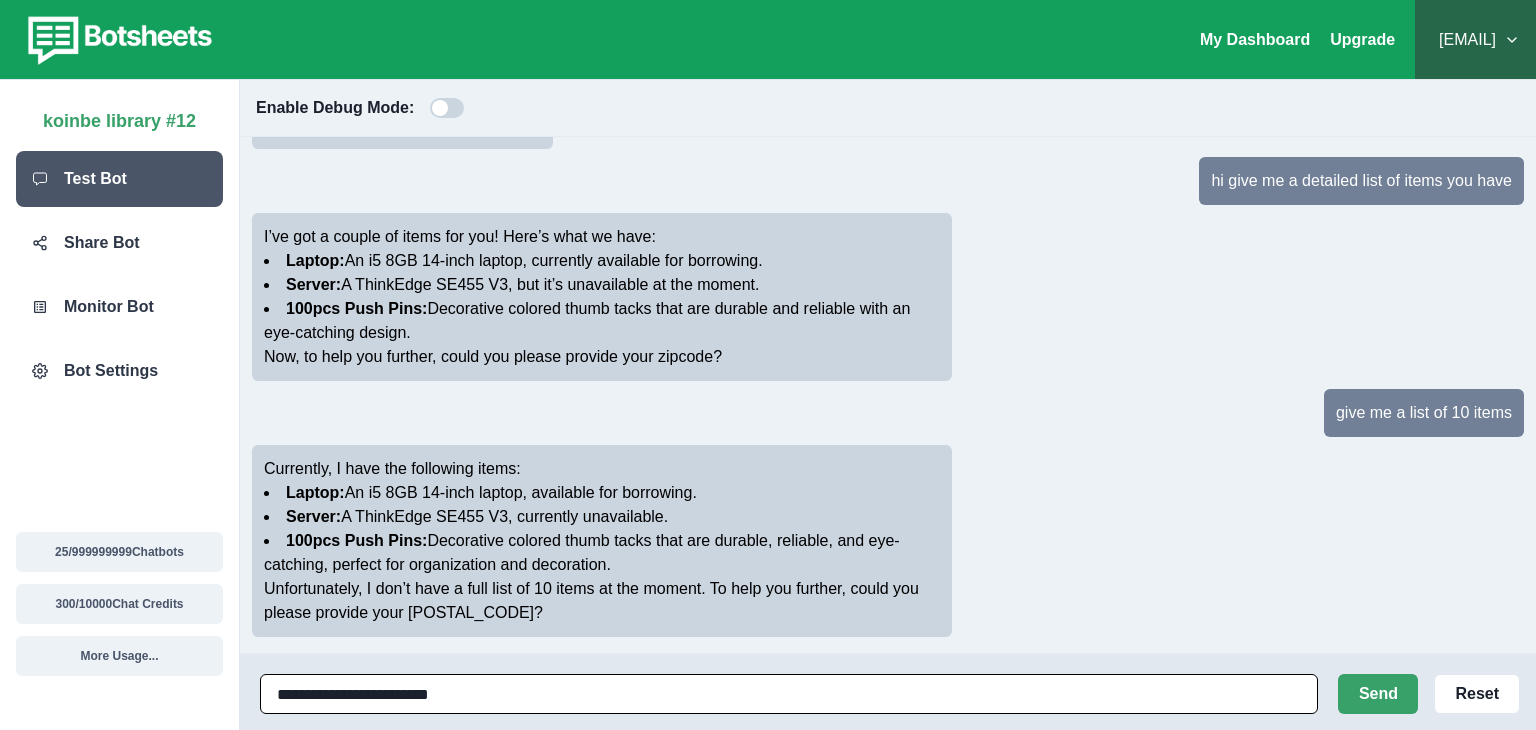 type on "**********" 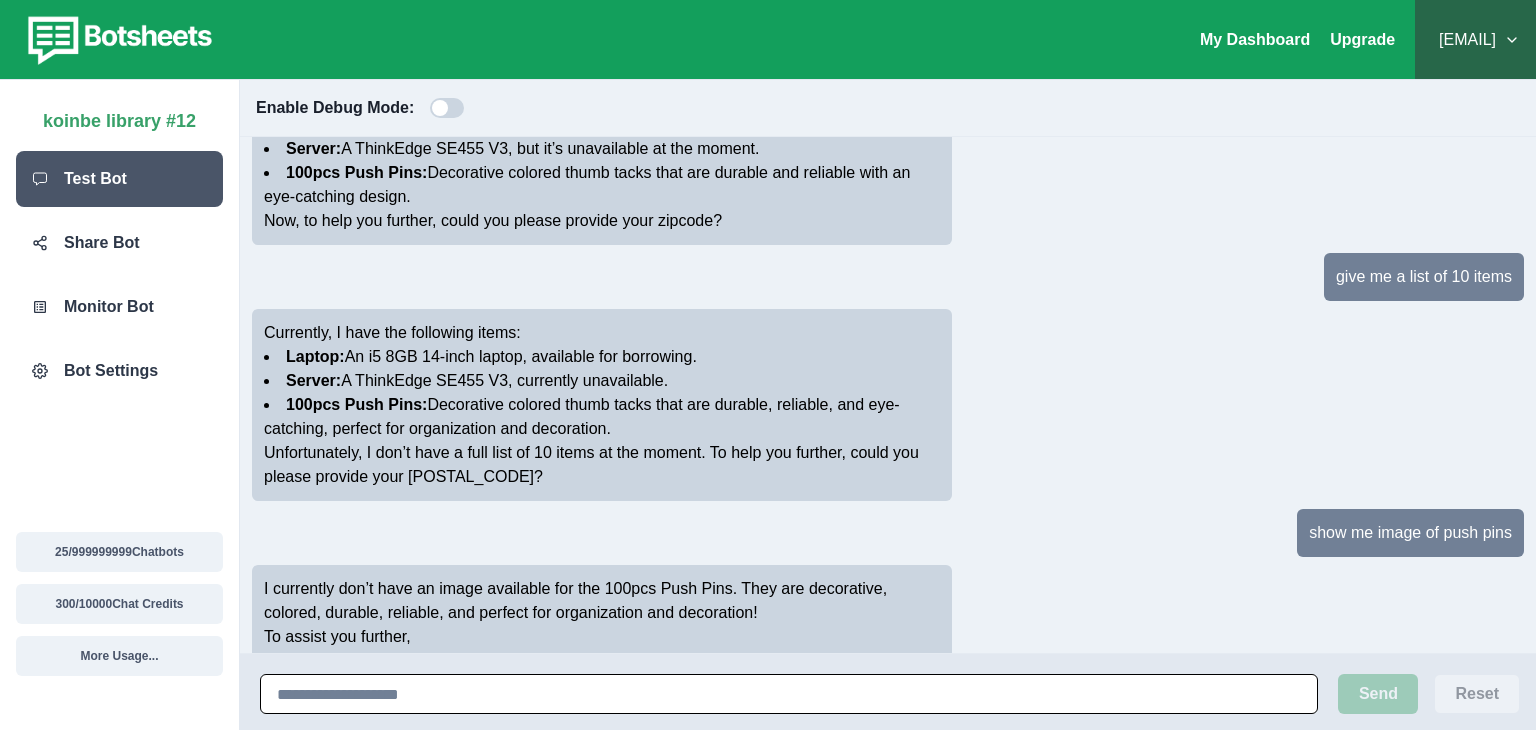 scroll, scrollTop: 212, scrollLeft: 0, axis: vertical 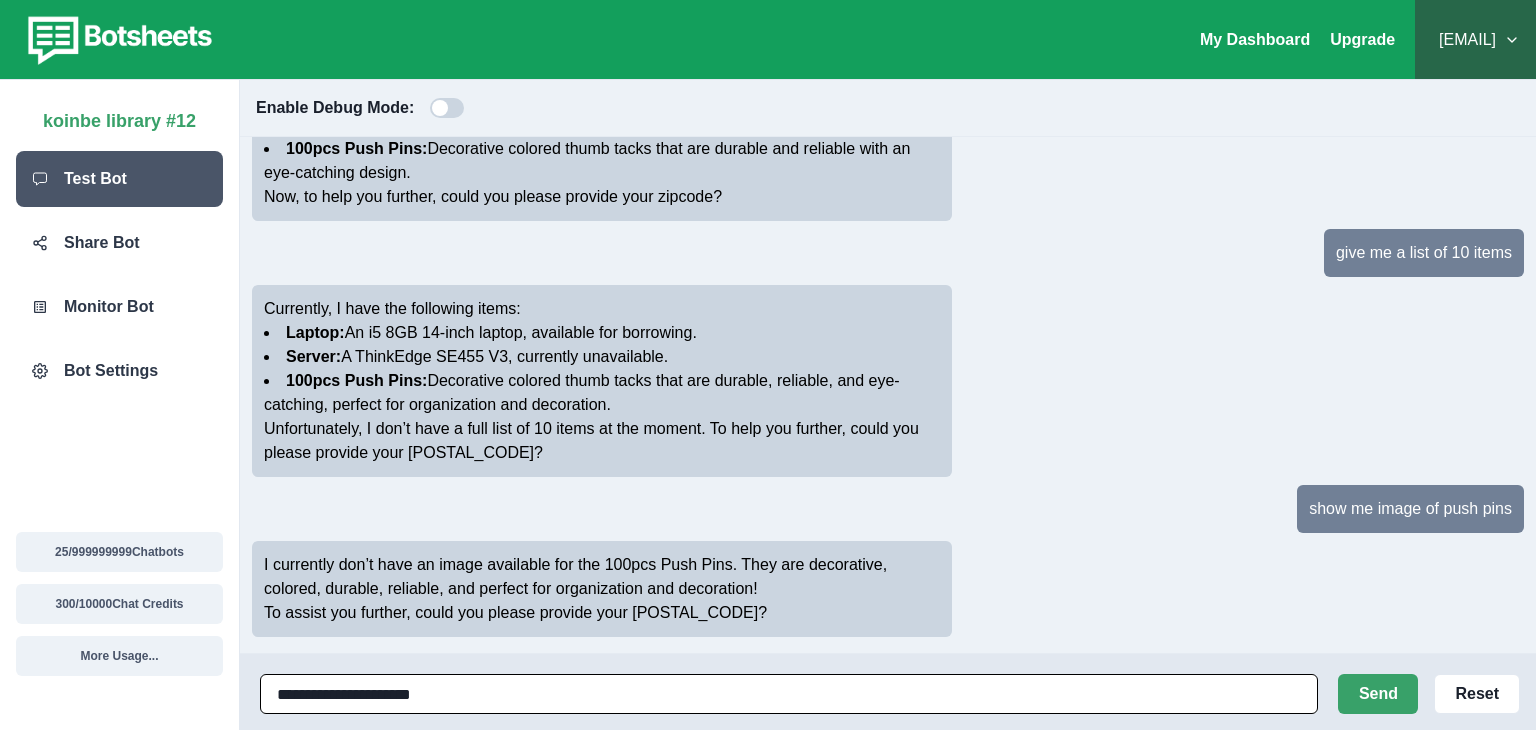 type on "**********" 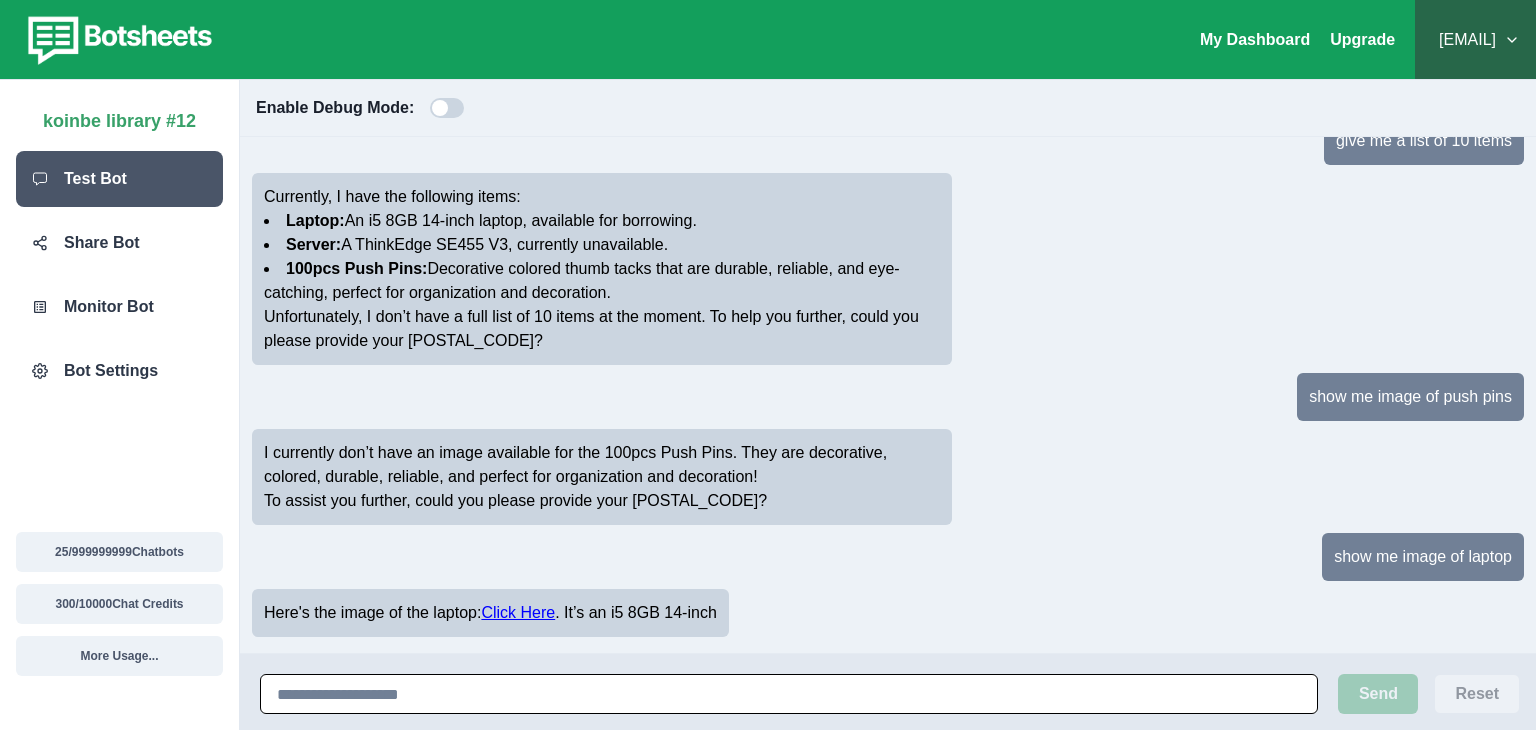 scroll, scrollTop: 348, scrollLeft: 0, axis: vertical 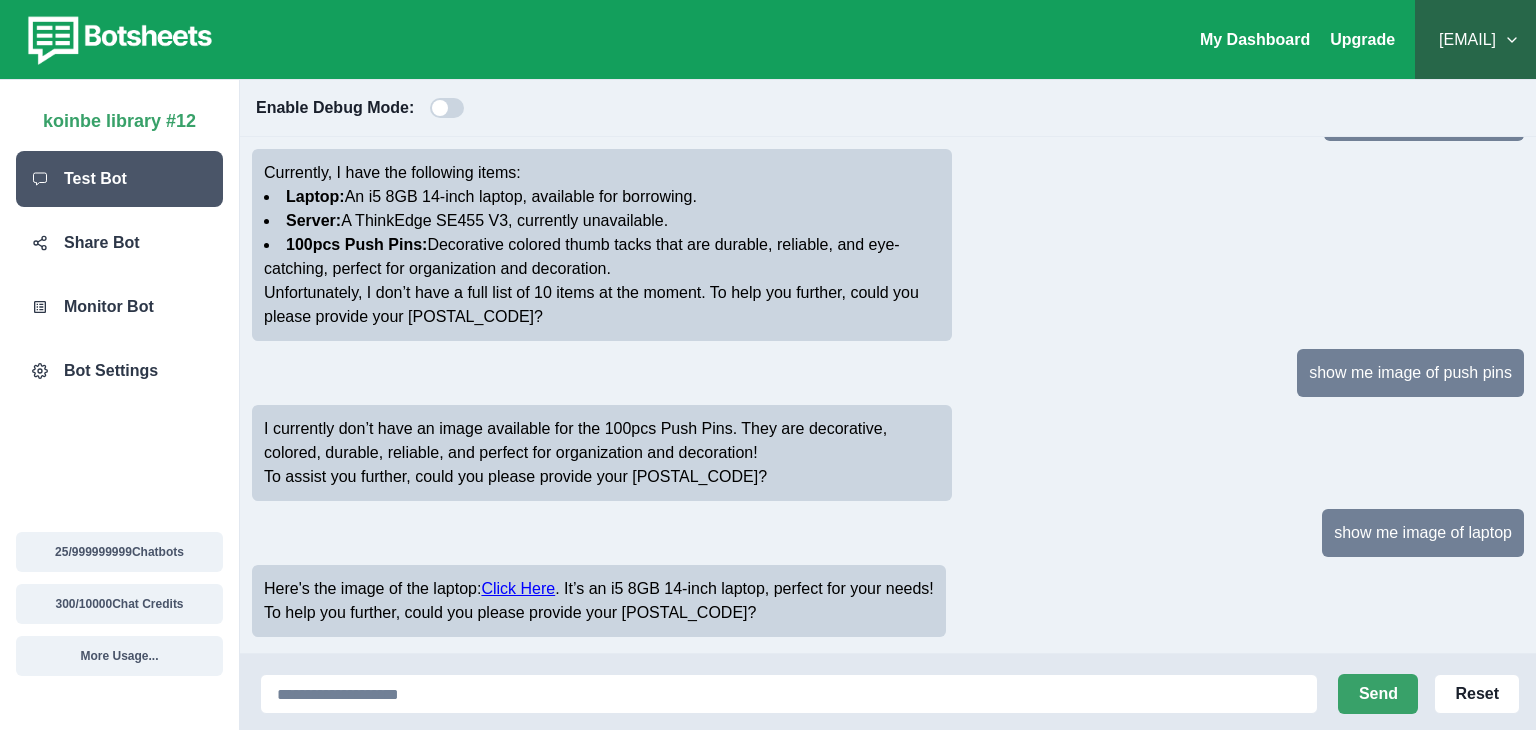 click on "Click Here" at bounding box center [518, 588] 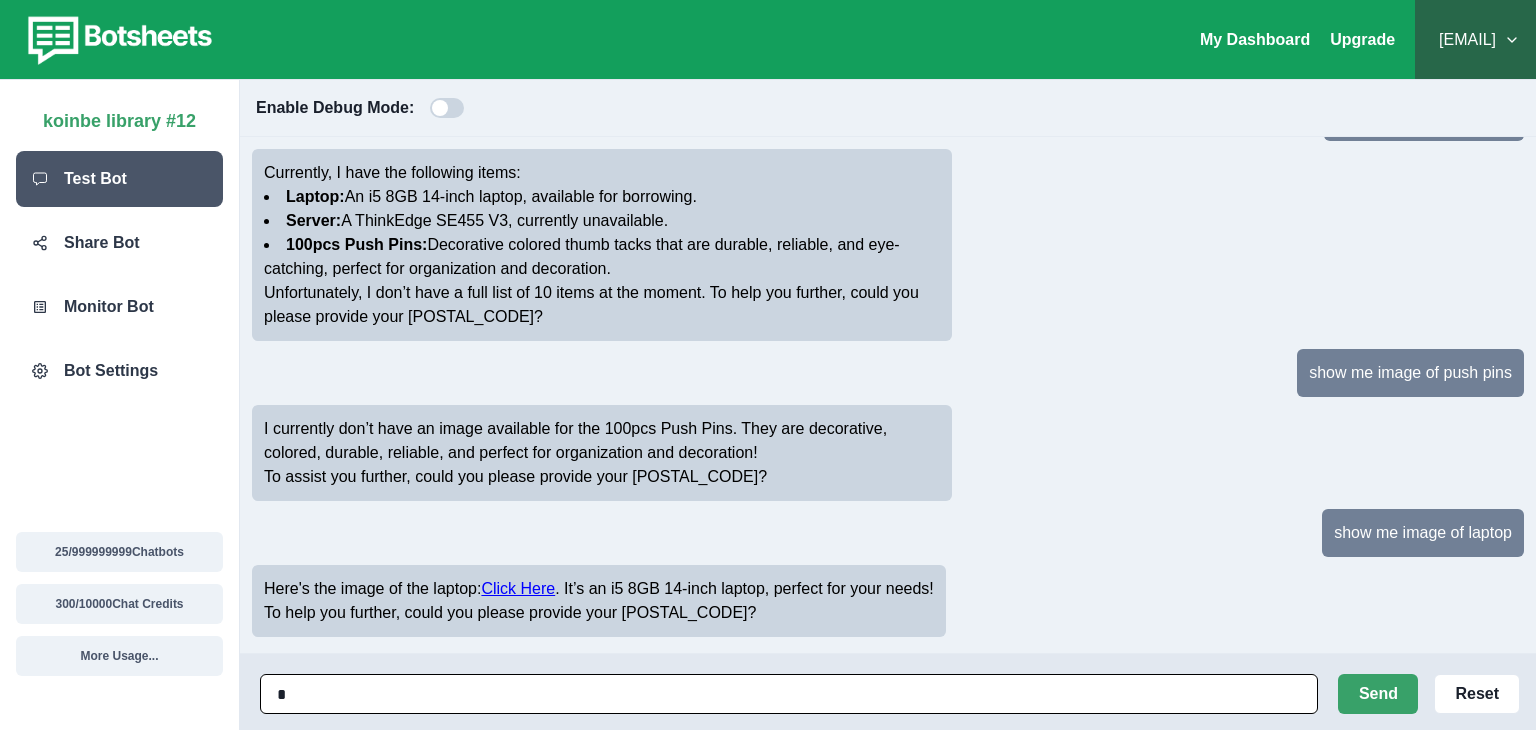 click on "*" at bounding box center [789, 694] 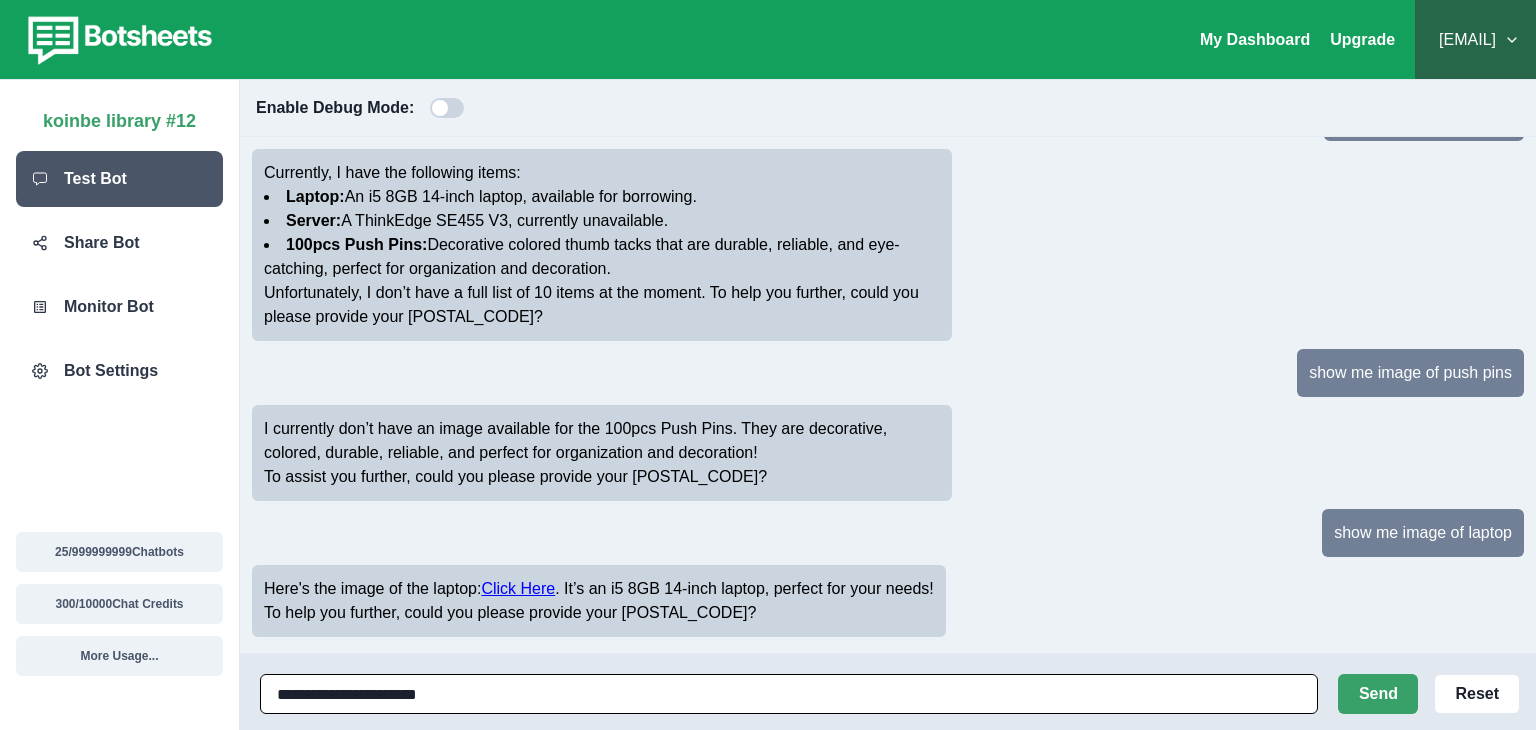type on "**********" 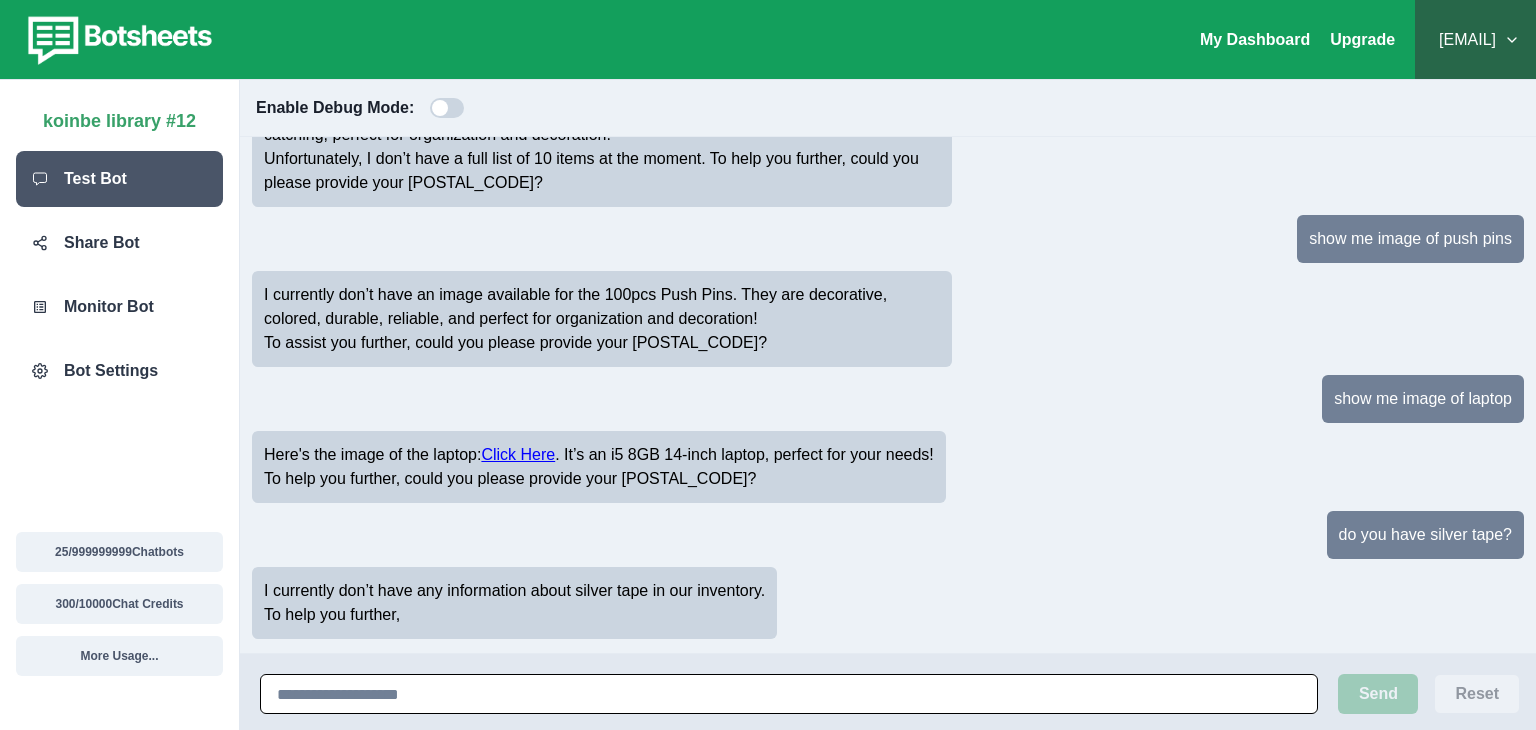 scroll, scrollTop: 484, scrollLeft: 0, axis: vertical 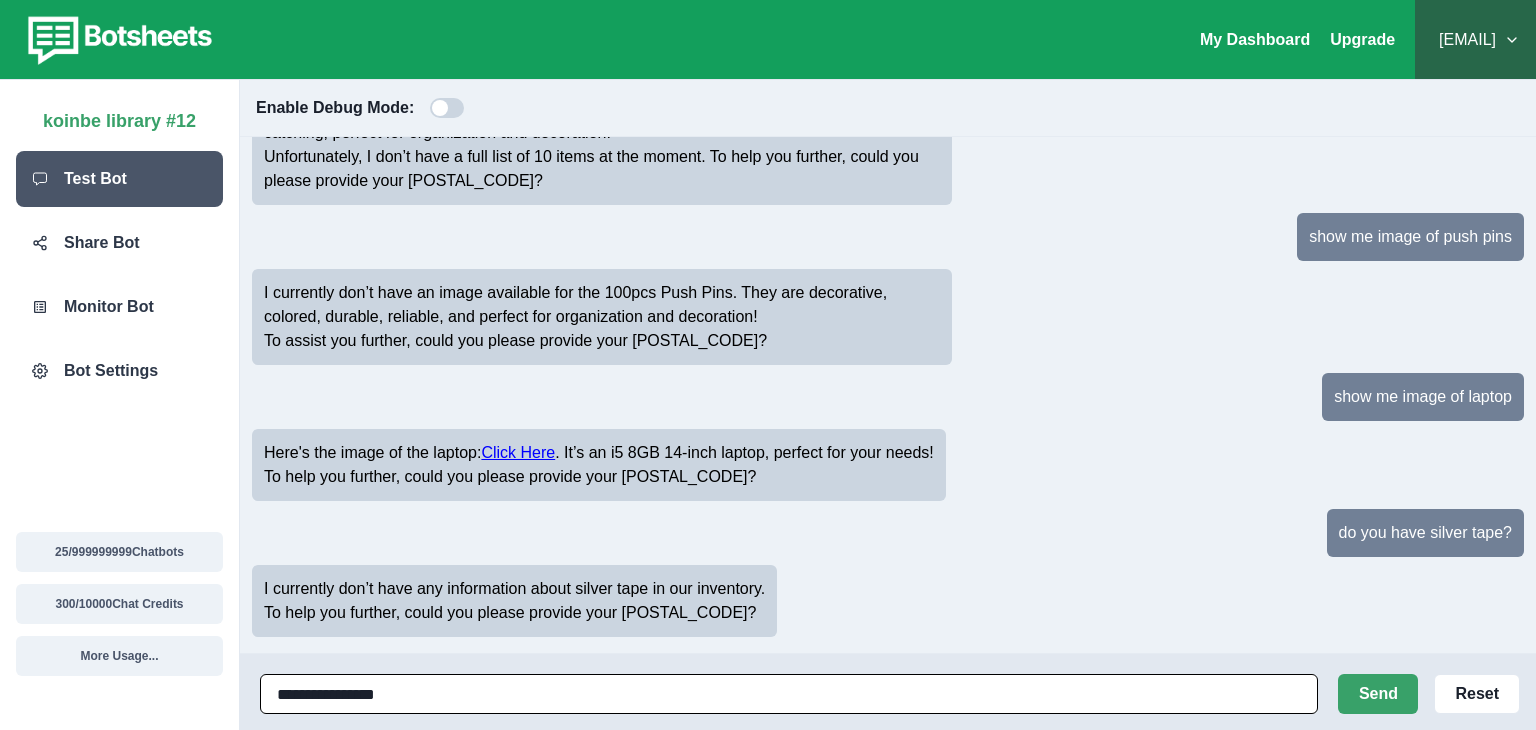 type on "**********" 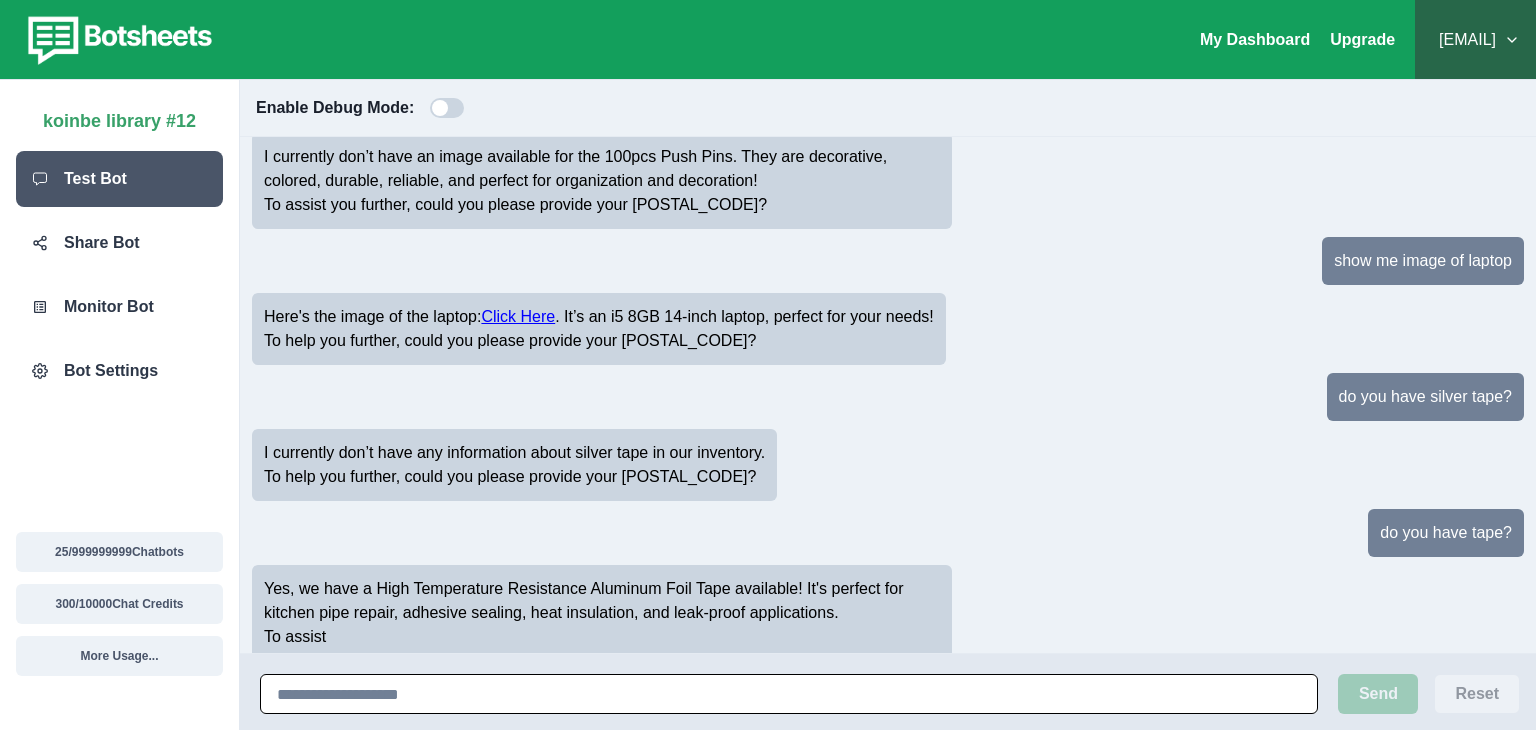 scroll, scrollTop: 644, scrollLeft: 0, axis: vertical 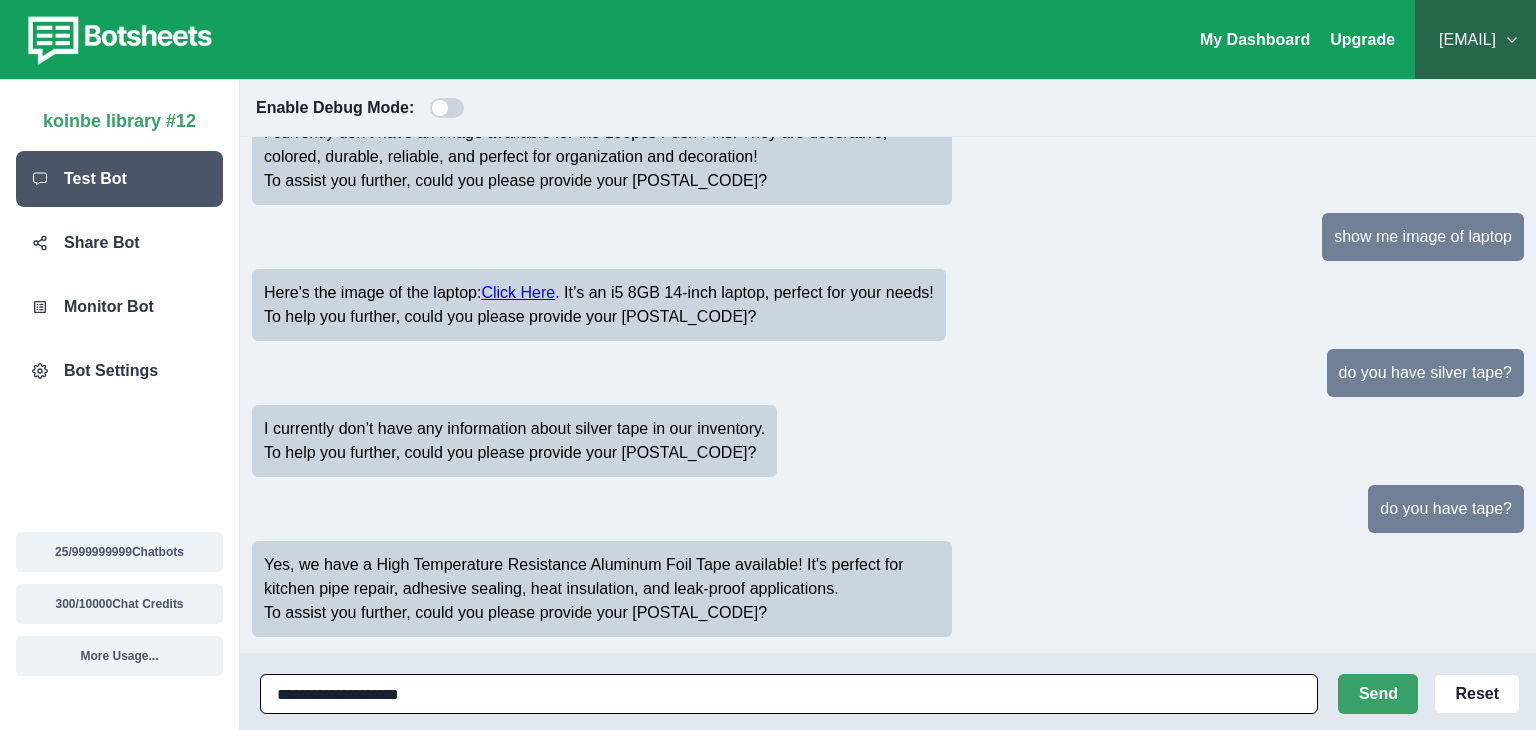 type on "**********" 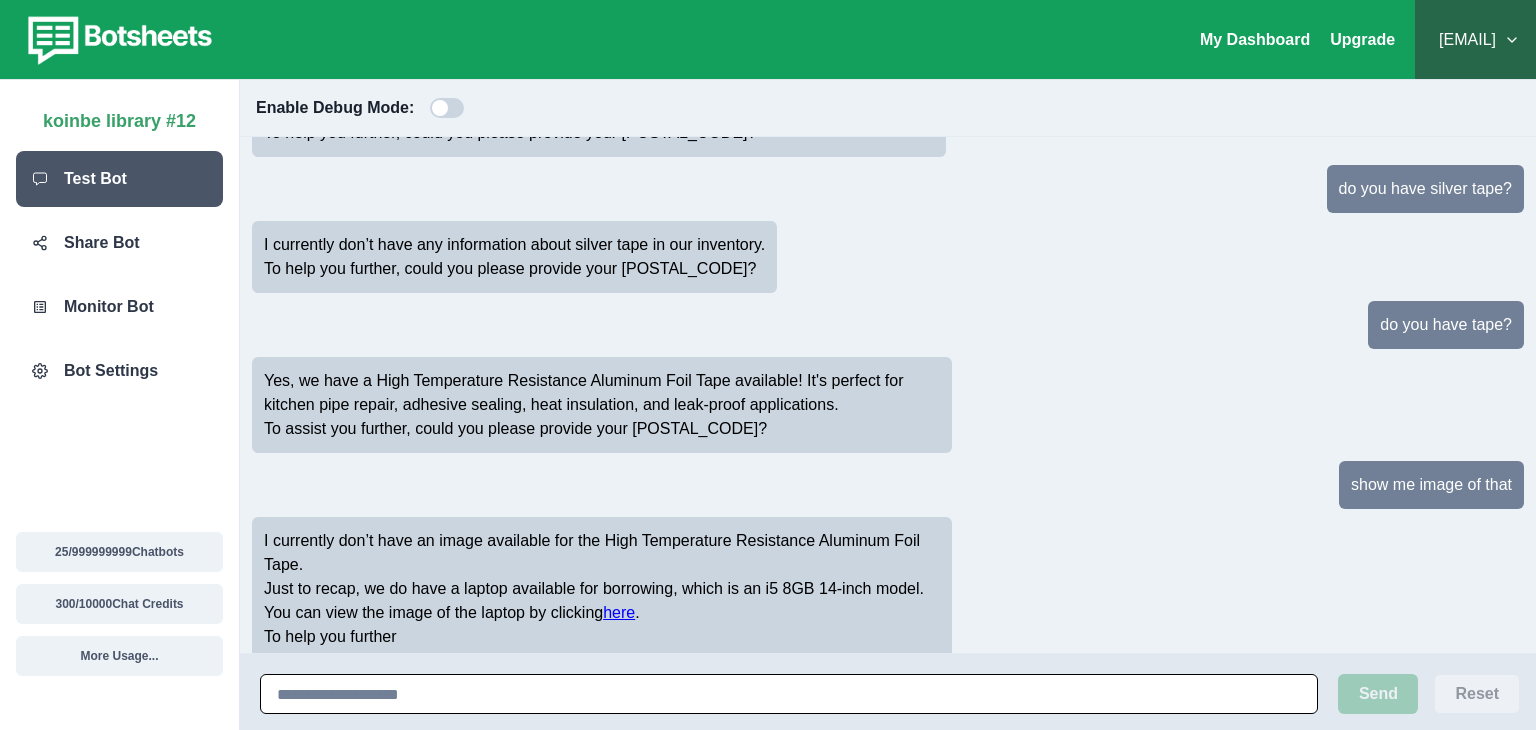 scroll, scrollTop: 852, scrollLeft: 0, axis: vertical 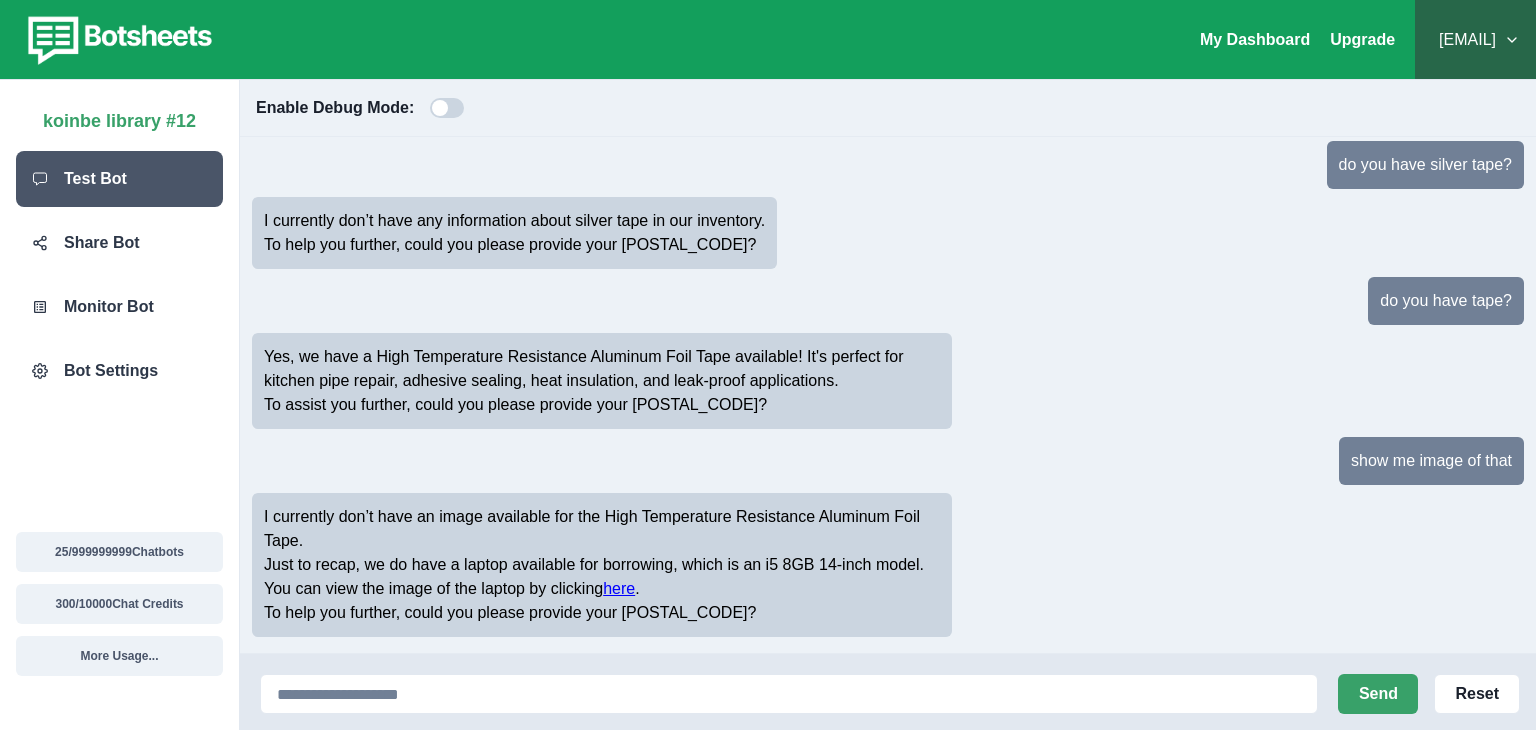 click on "here" at bounding box center (619, 588) 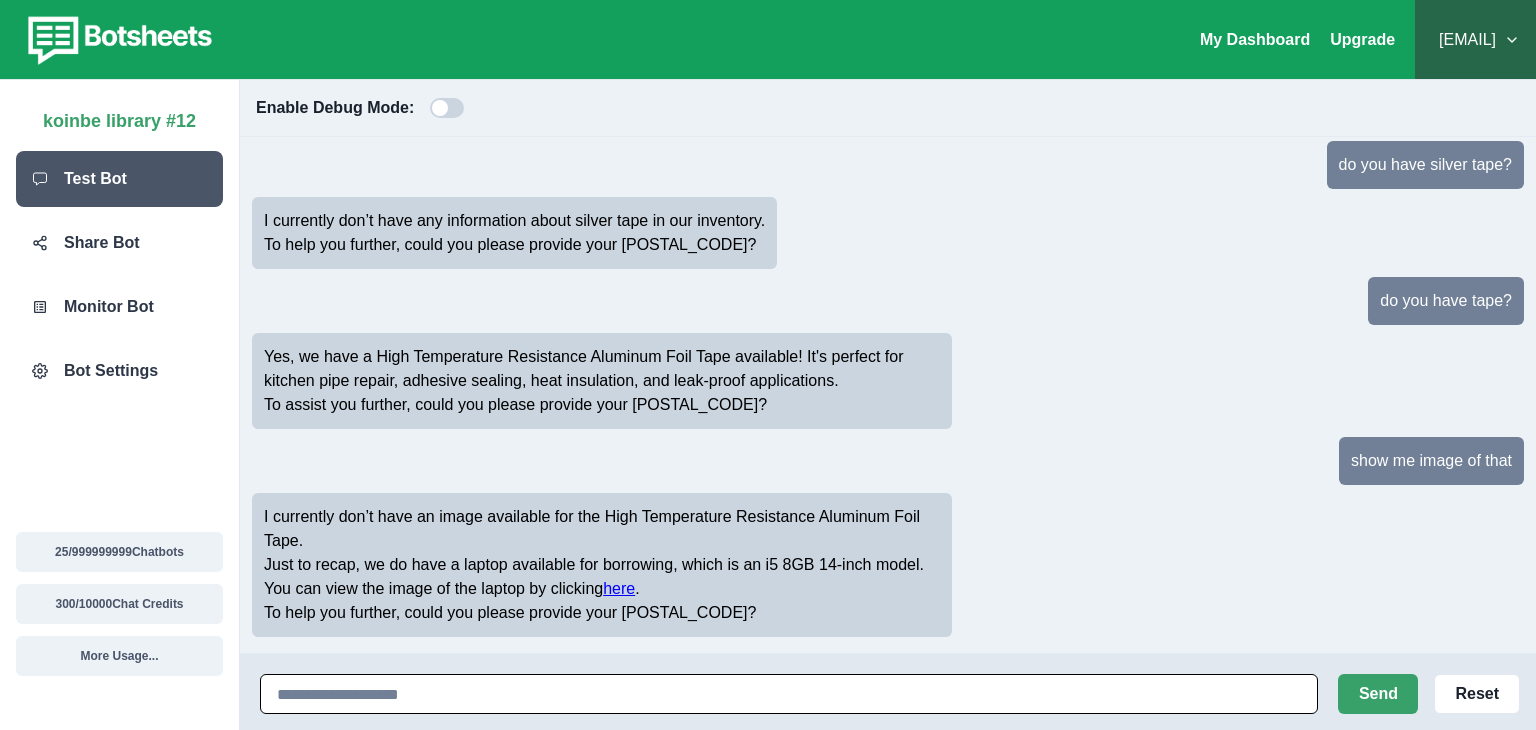 click at bounding box center [789, 694] 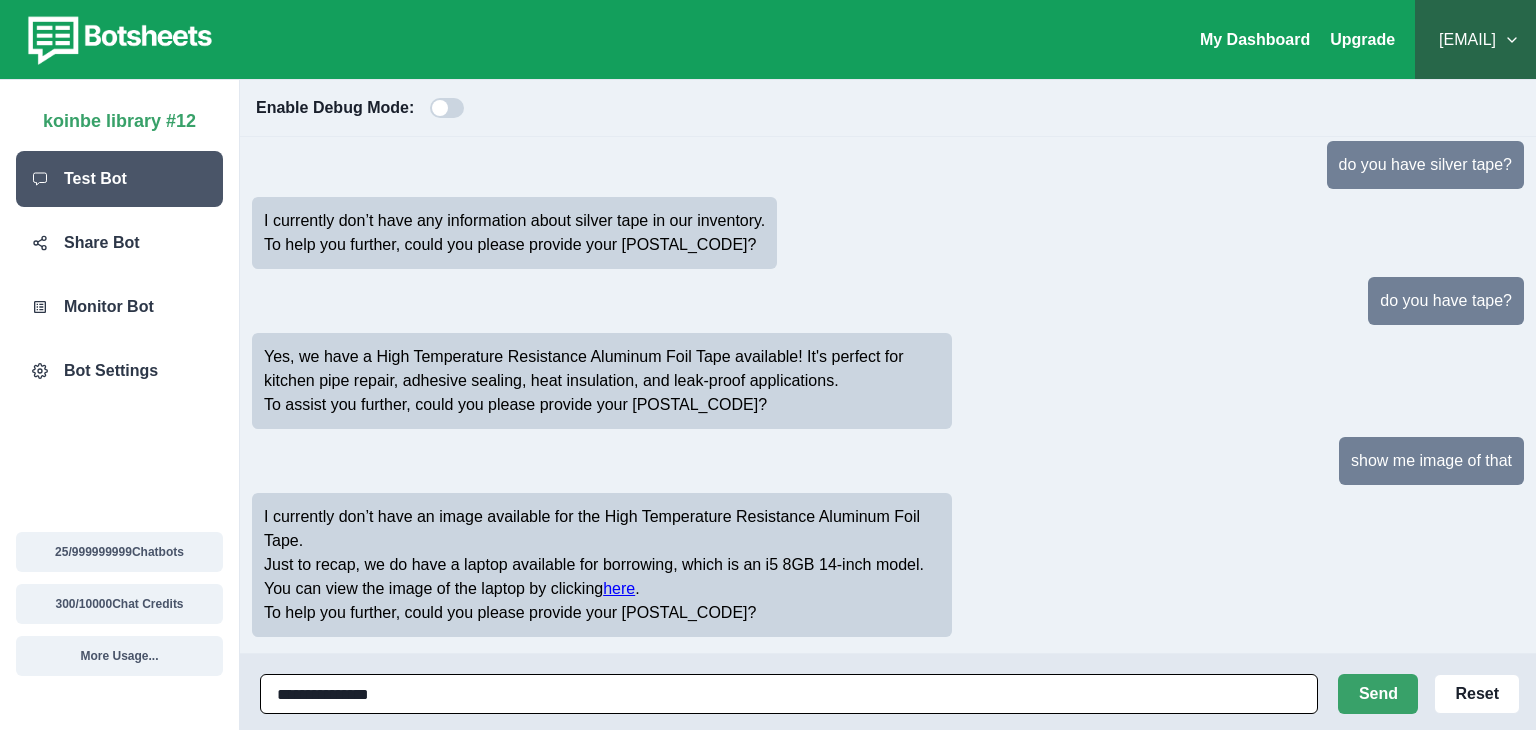 type on "**********" 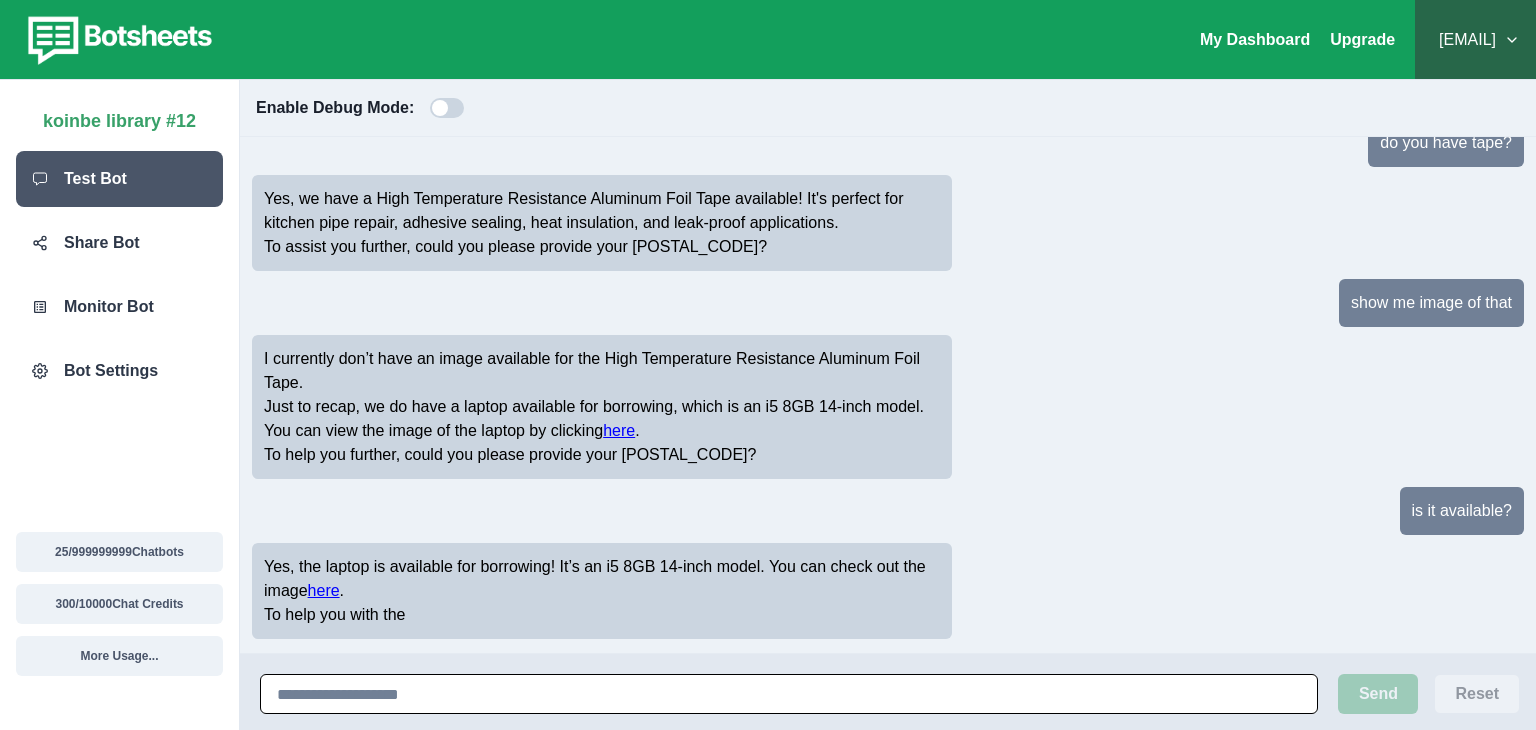 scroll, scrollTop: 1012, scrollLeft: 0, axis: vertical 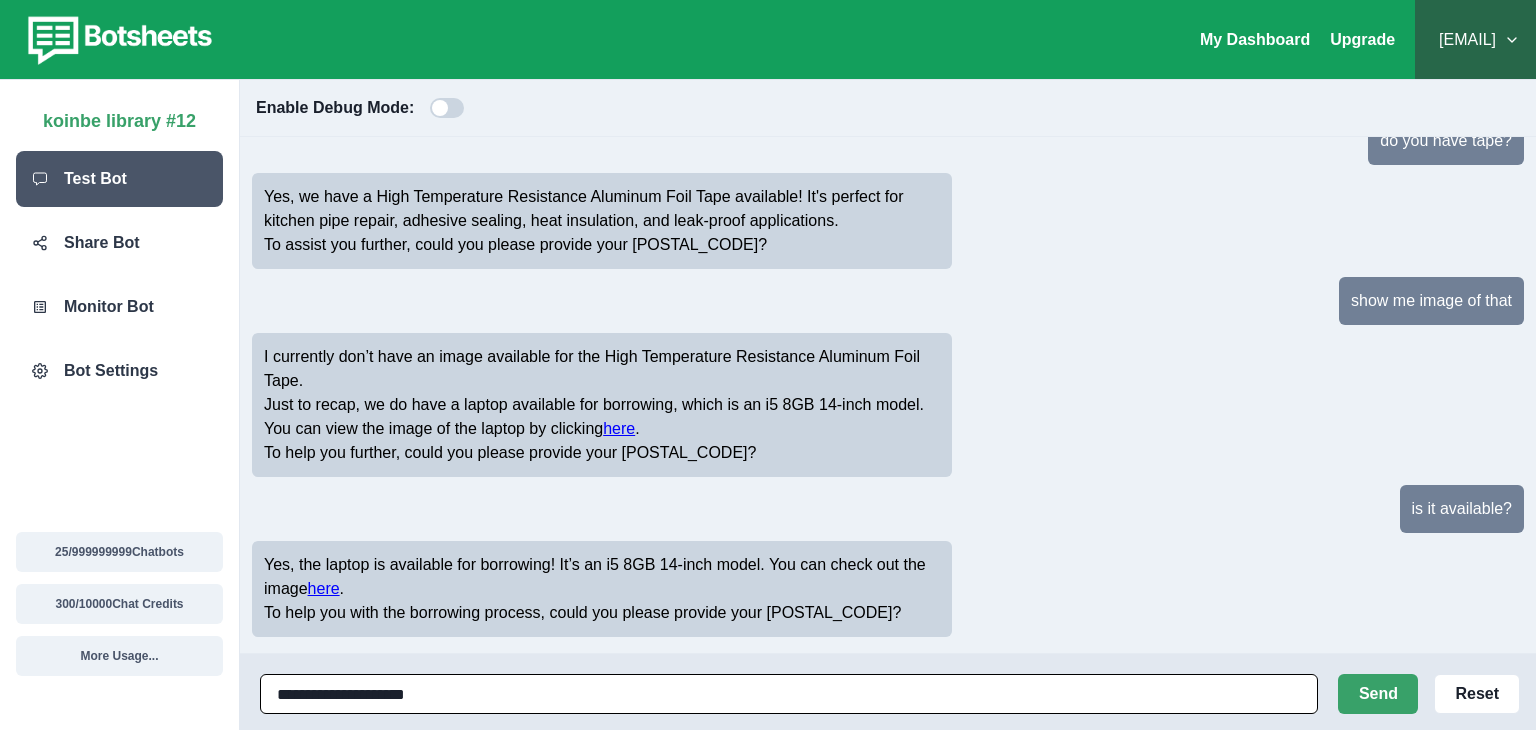 type on "**********" 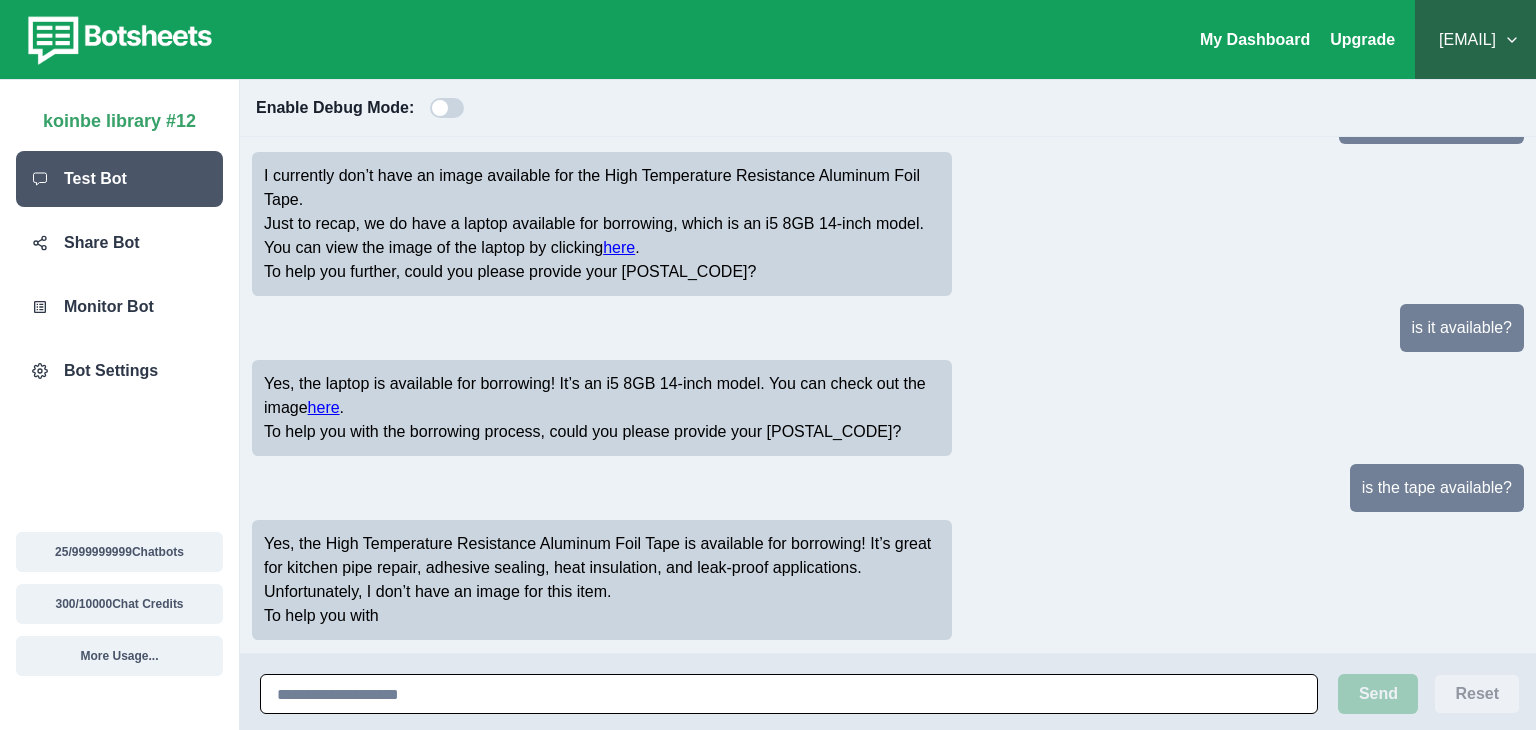 scroll, scrollTop: 1196, scrollLeft: 0, axis: vertical 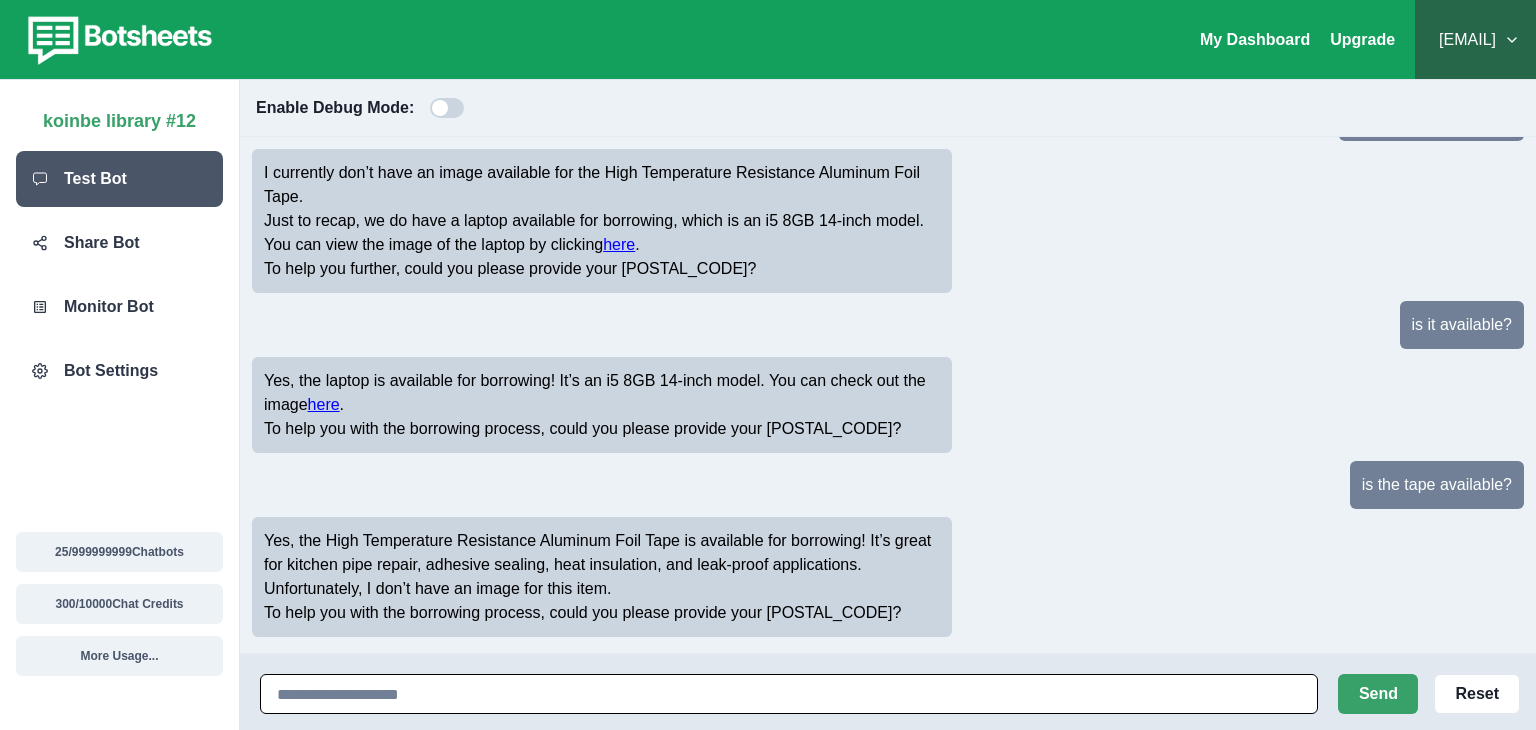 click at bounding box center [789, 694] 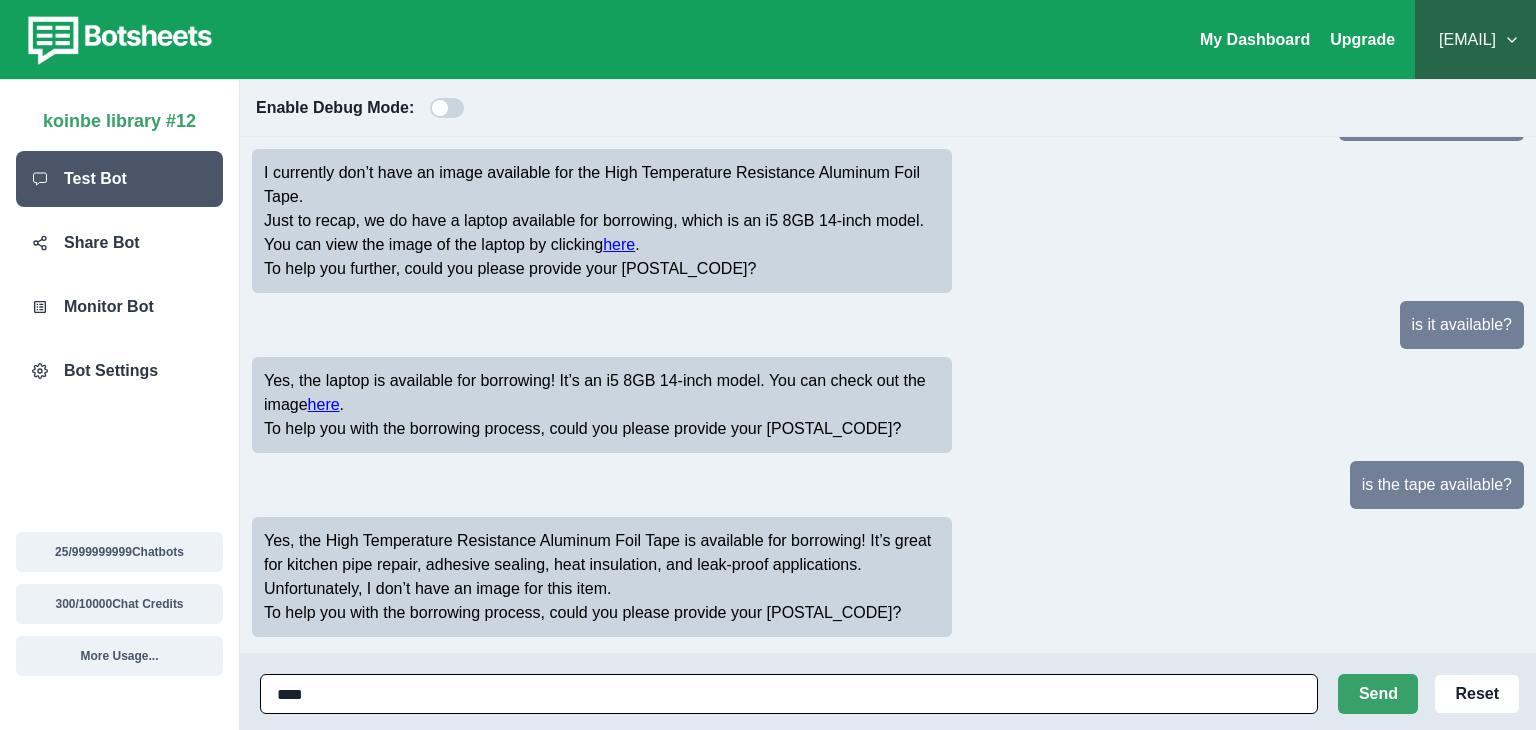 type on "***" 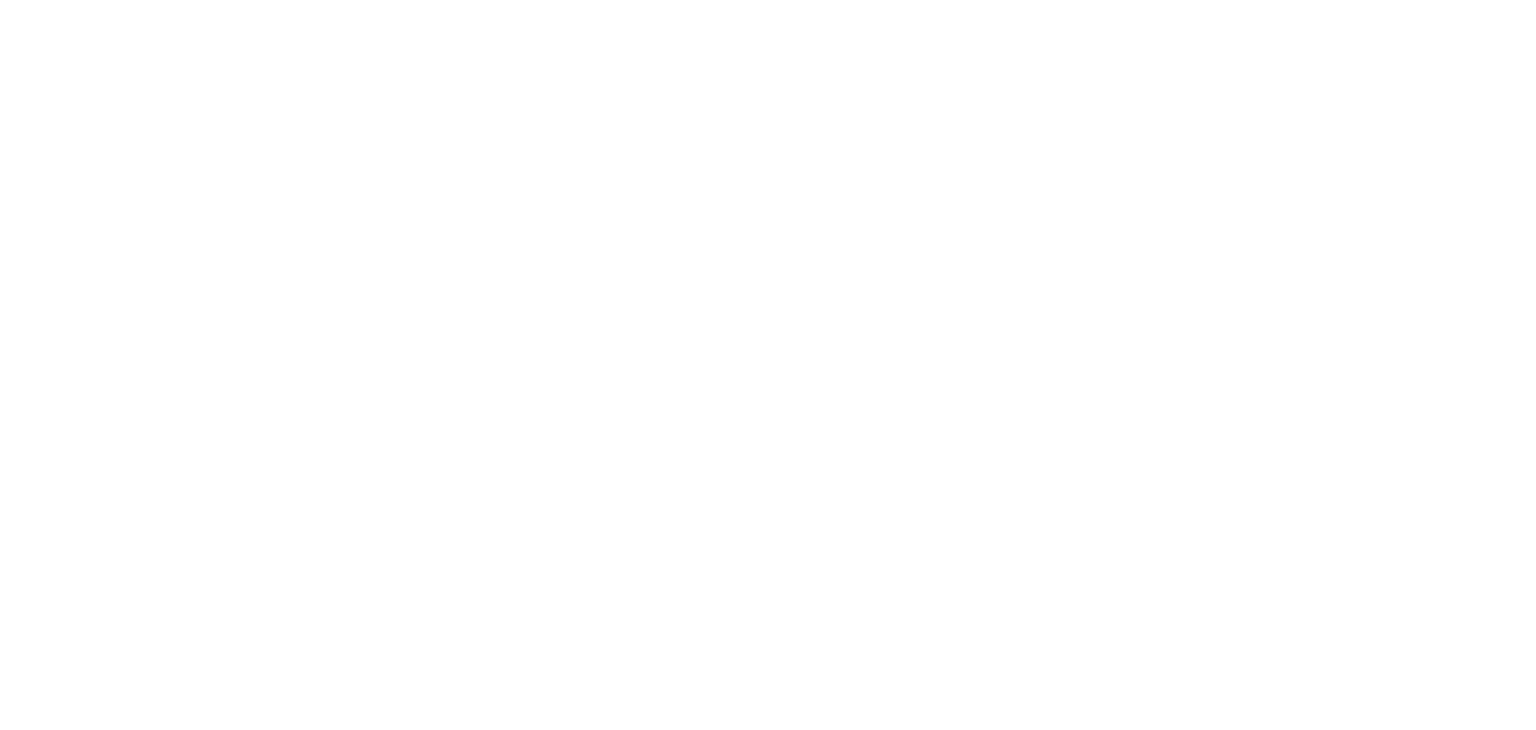 scroll, scrollTop: 0, scrollLeft: 0, axis: both 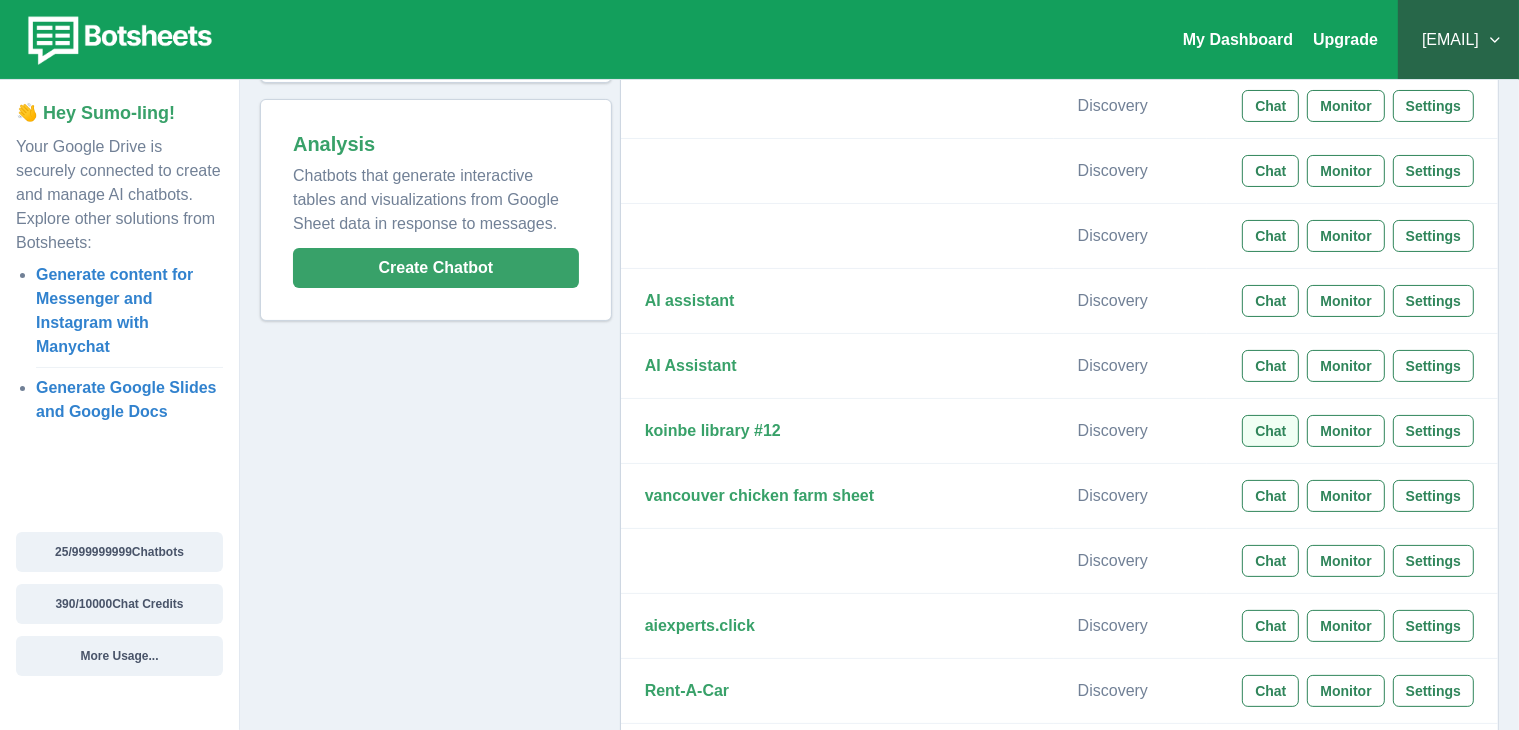 click on "Chat" at bounding box center [1270, 431] 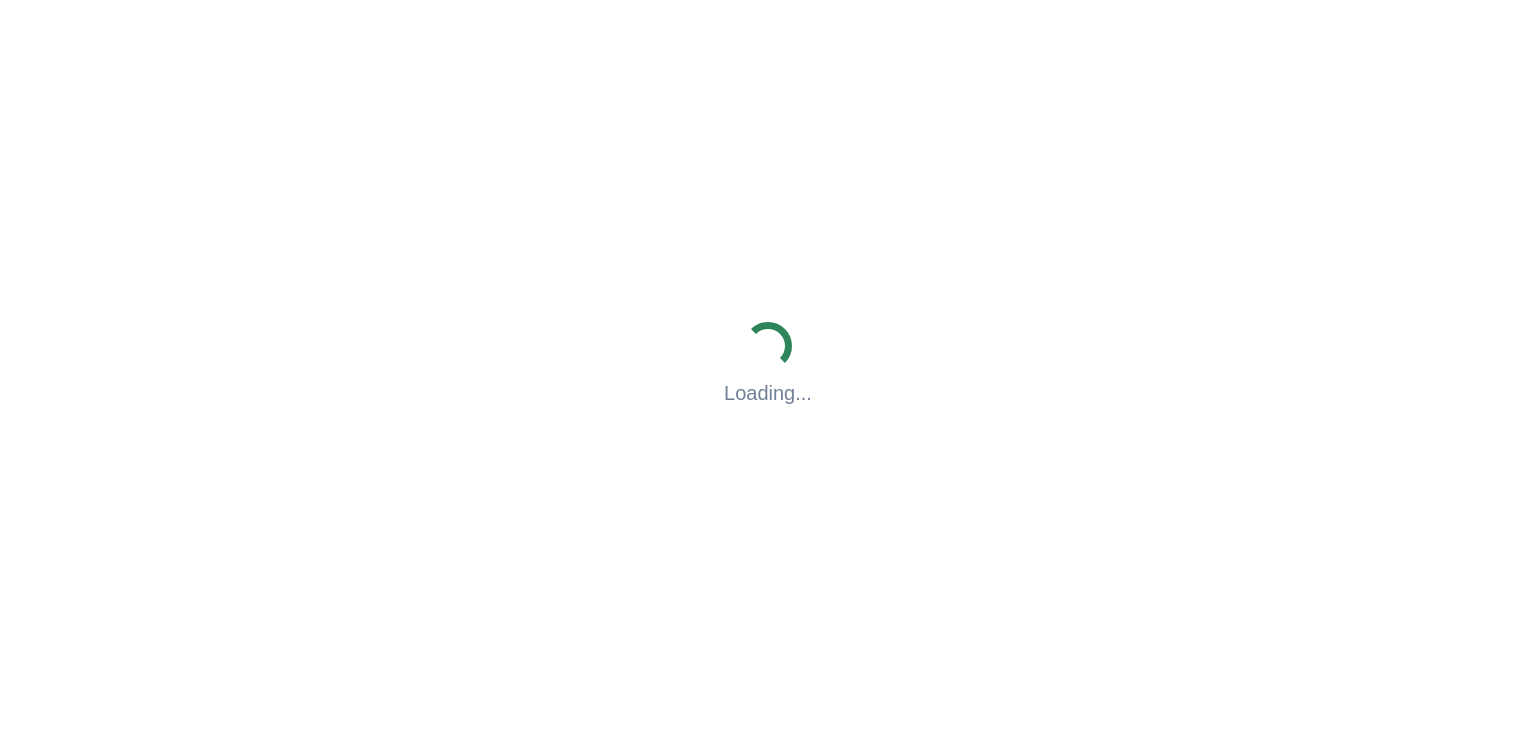 scroll, scrollTop: 0, scrollLeft: 0, axis: both 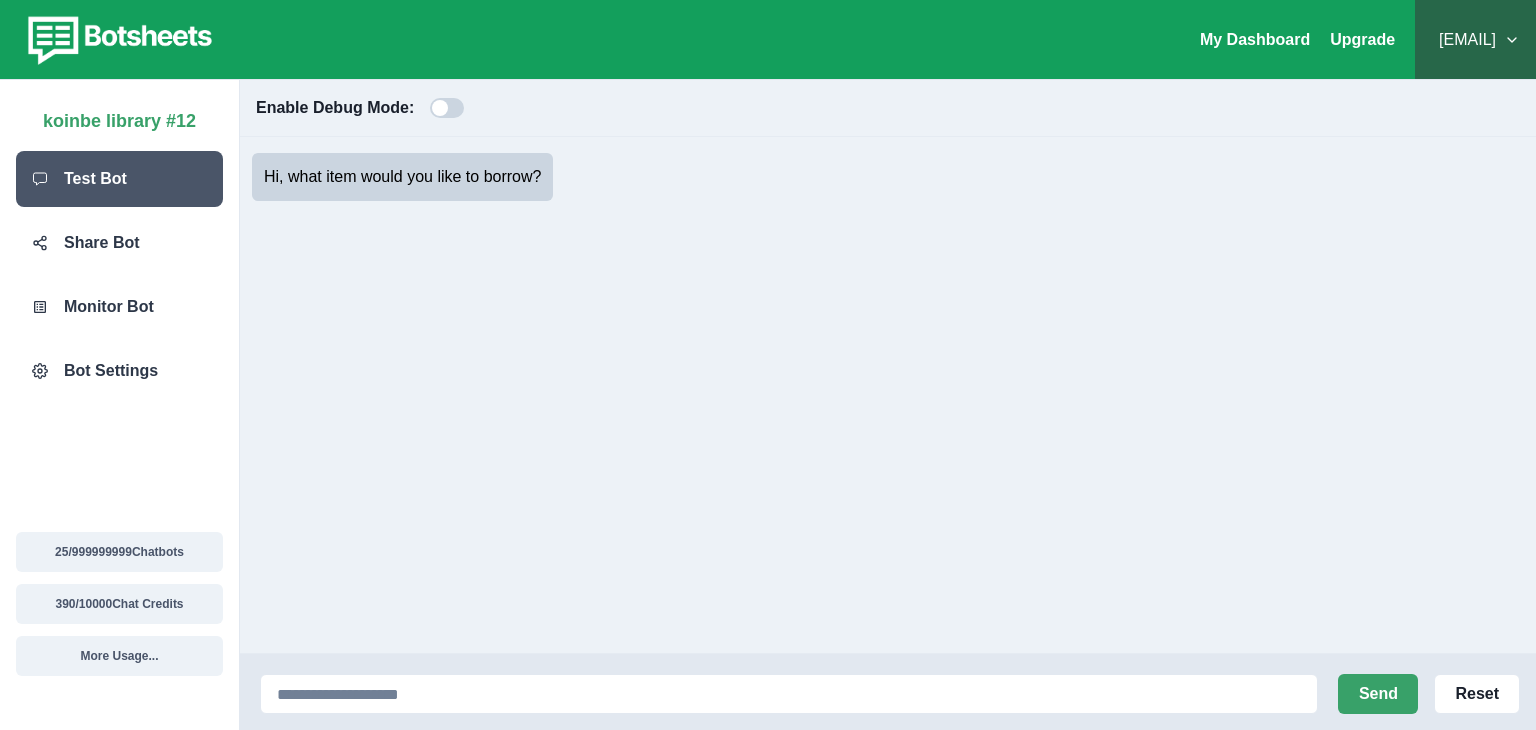click on "Send Reset" at bounding box center (888, 692) 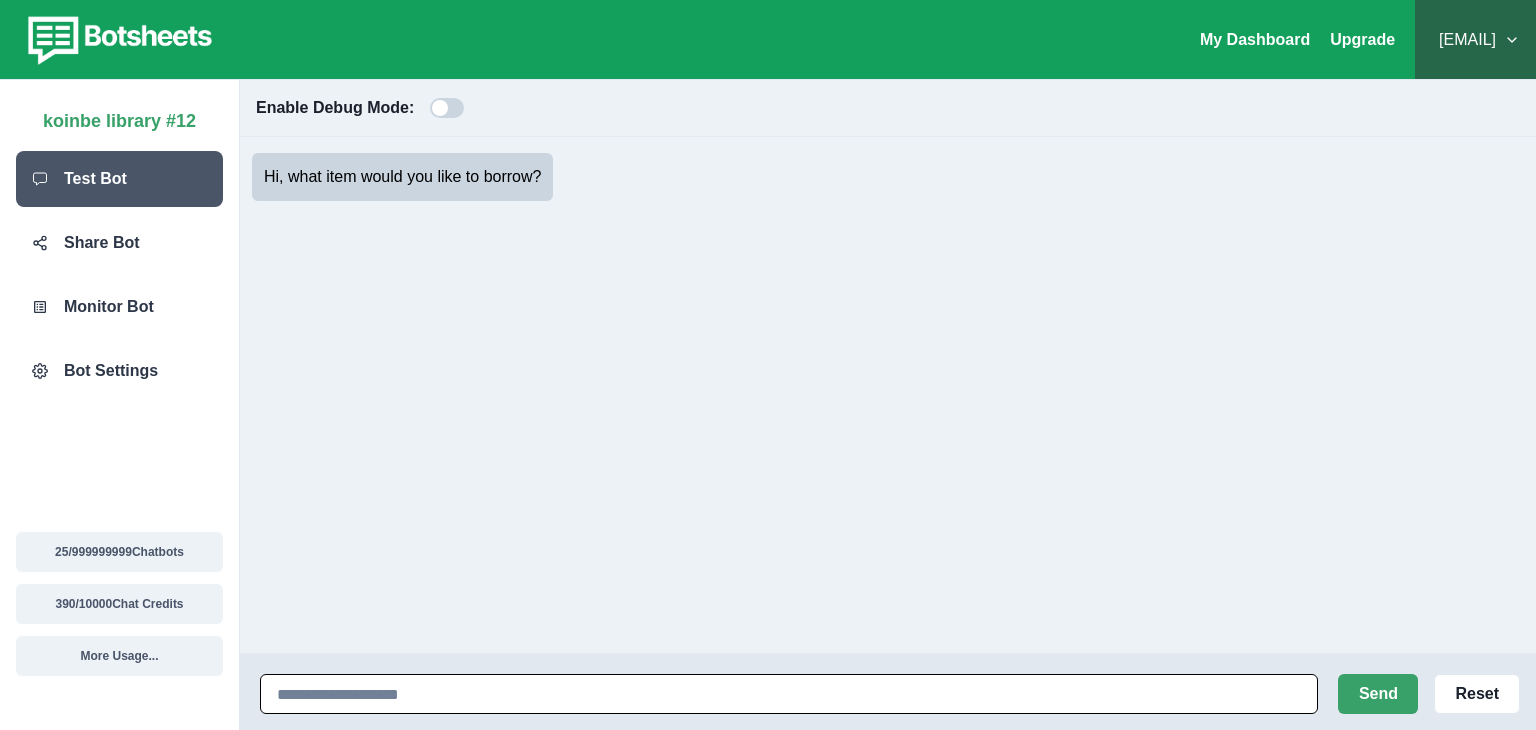 click at bounding box center [789, 694] 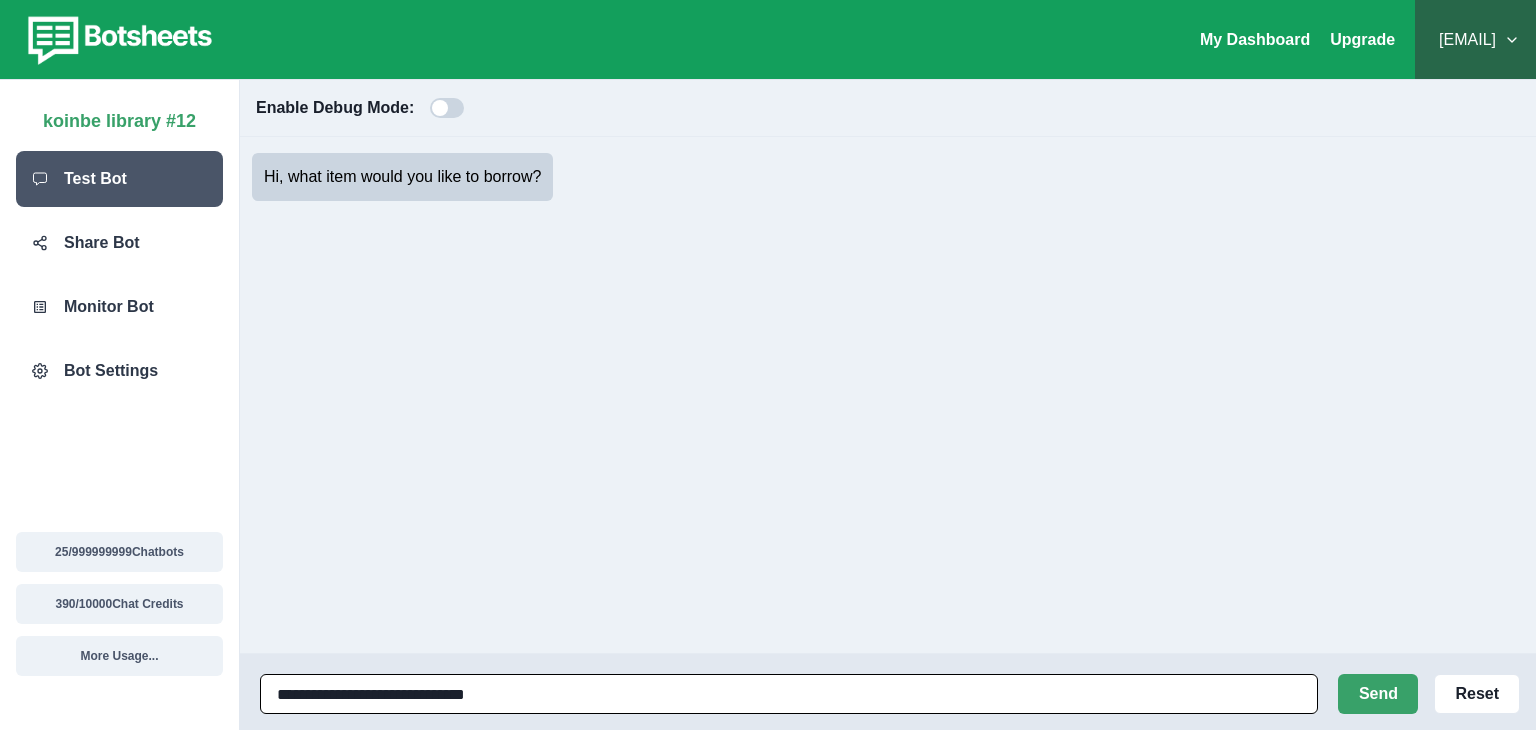 type on "**********" 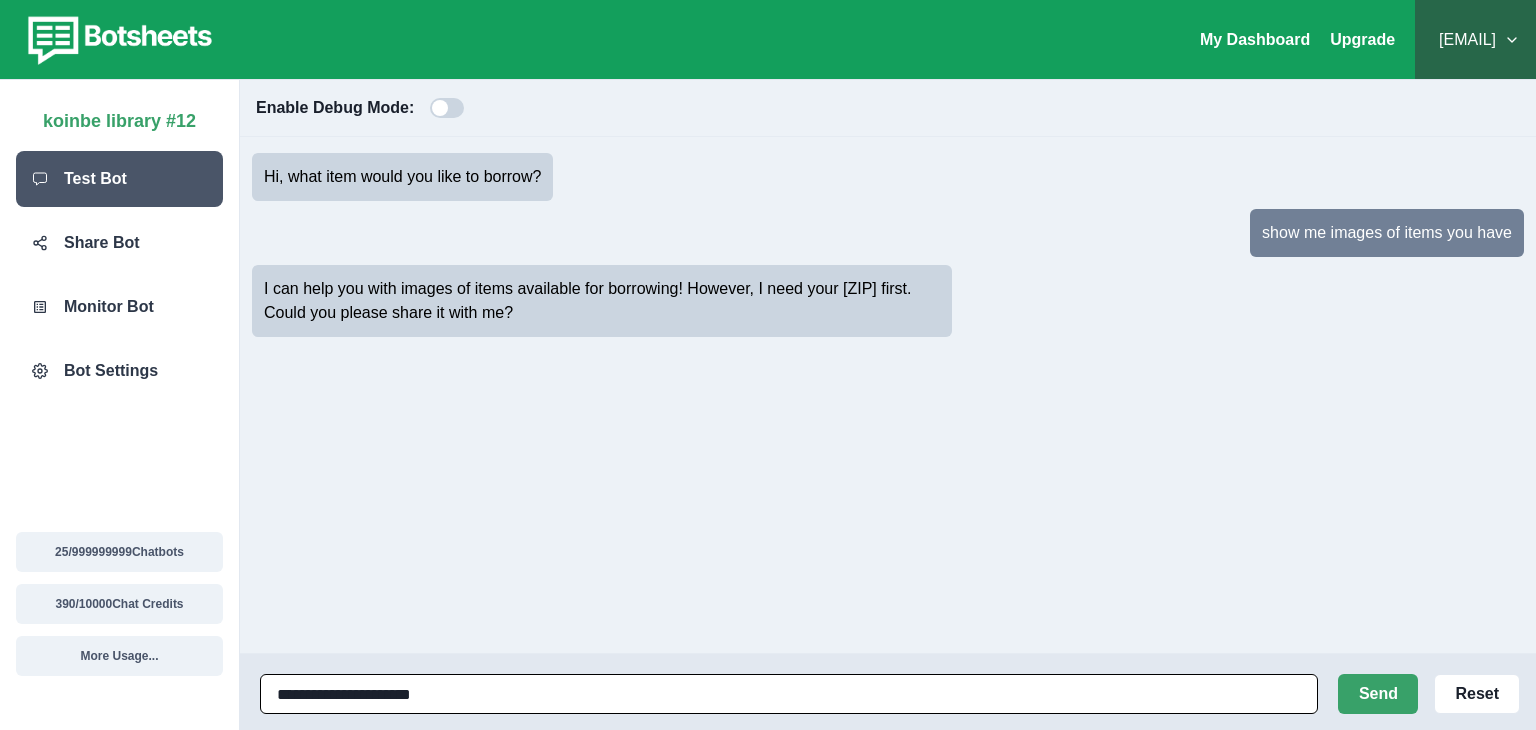 type on "**********" 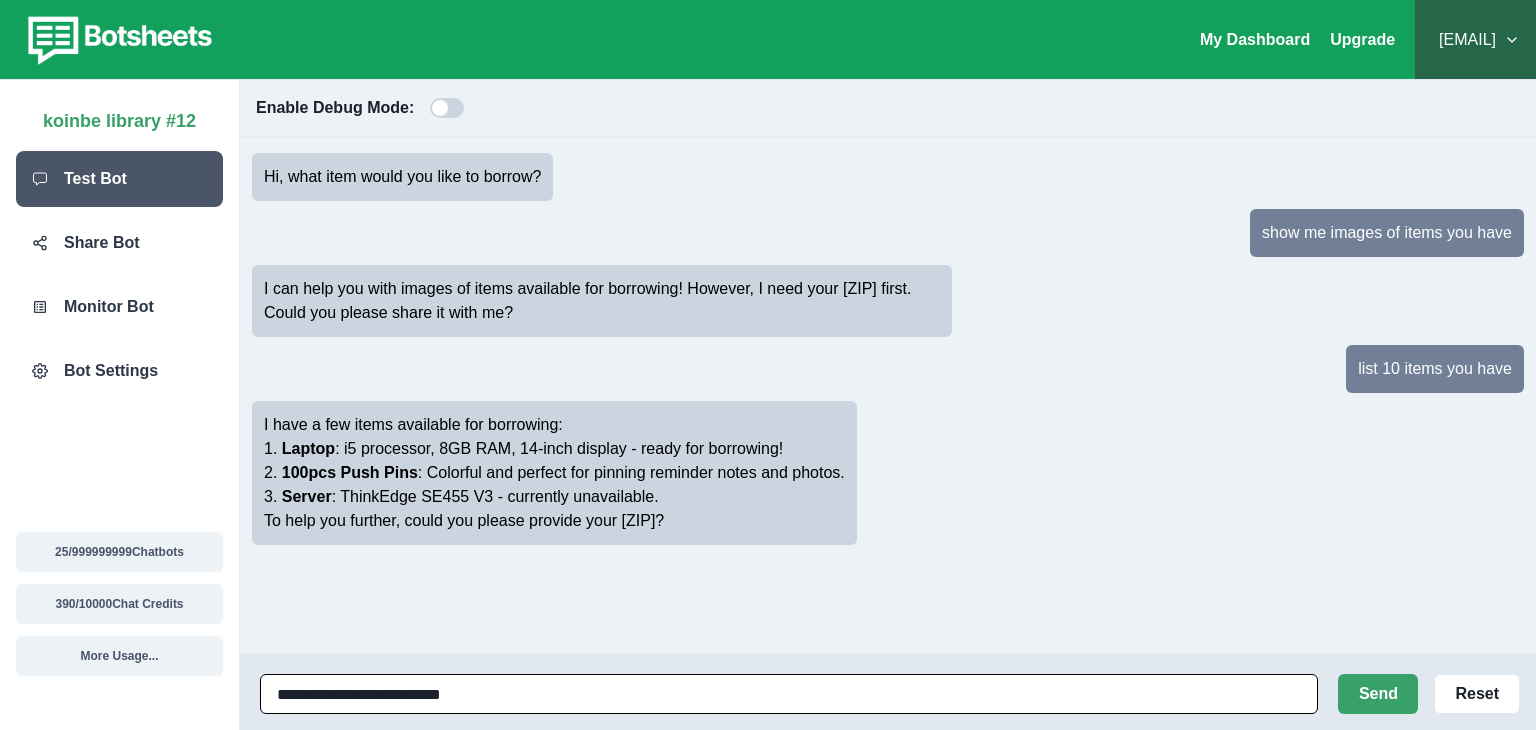 type on "**********" 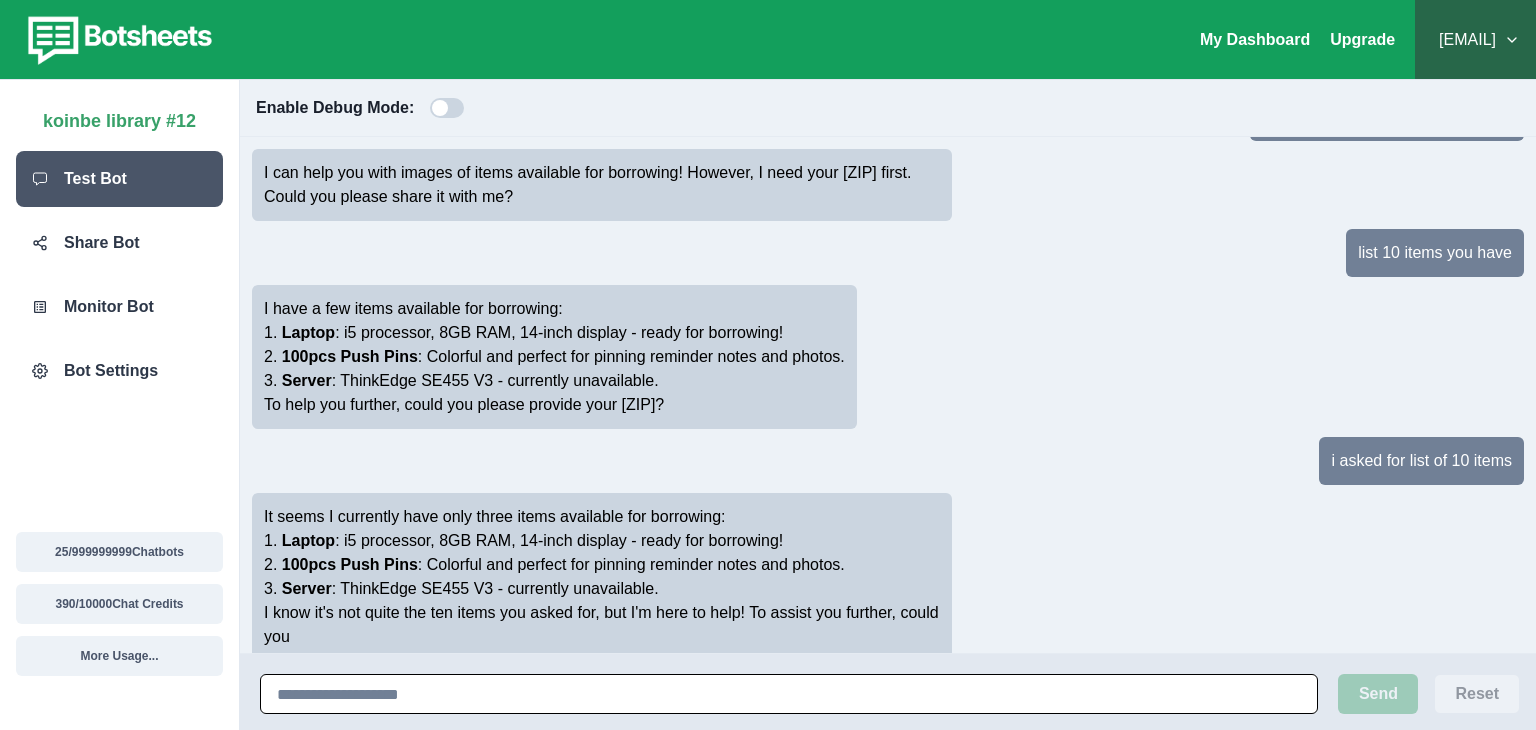 scroll, scrollTop: 140, scrollLeft: 0, axis: vertical 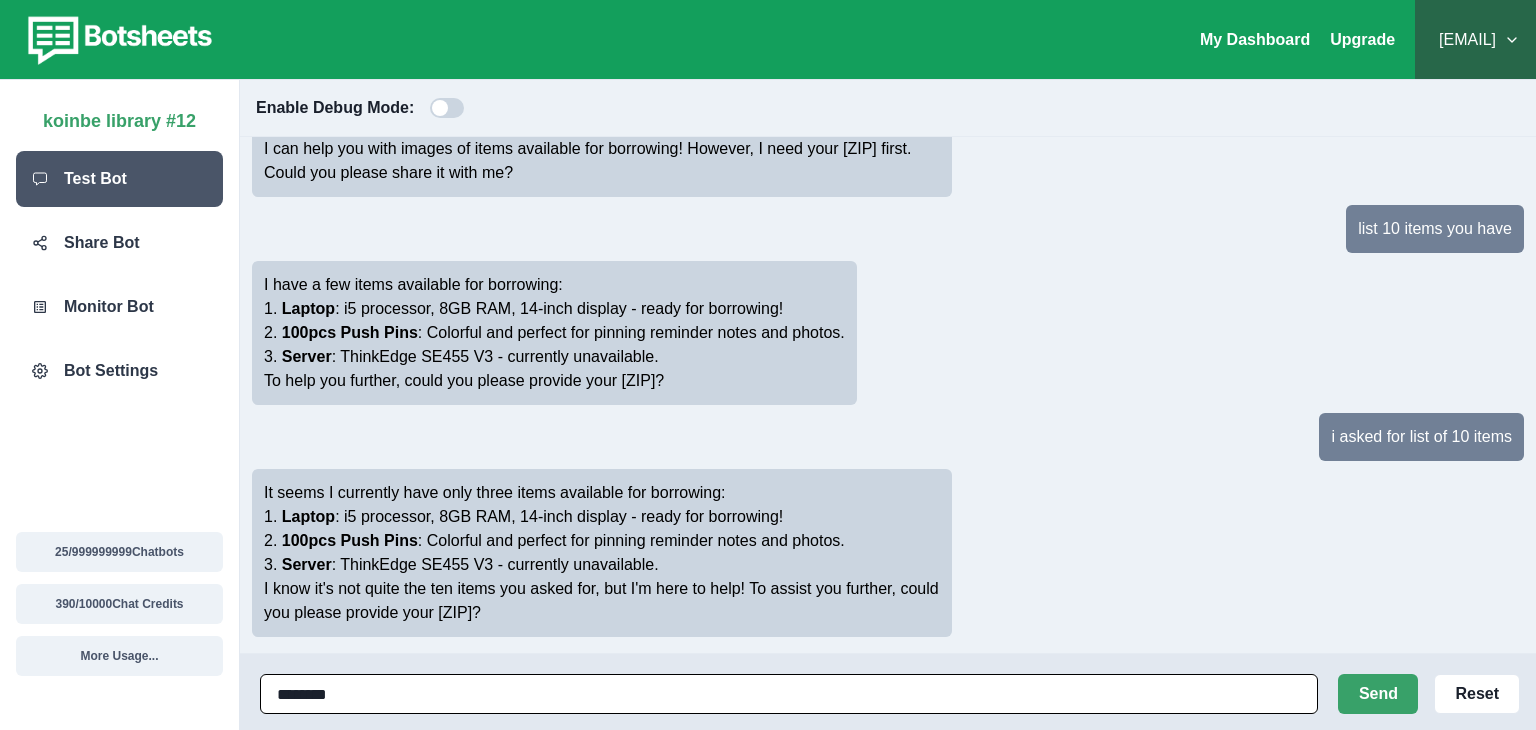 type on "*********" 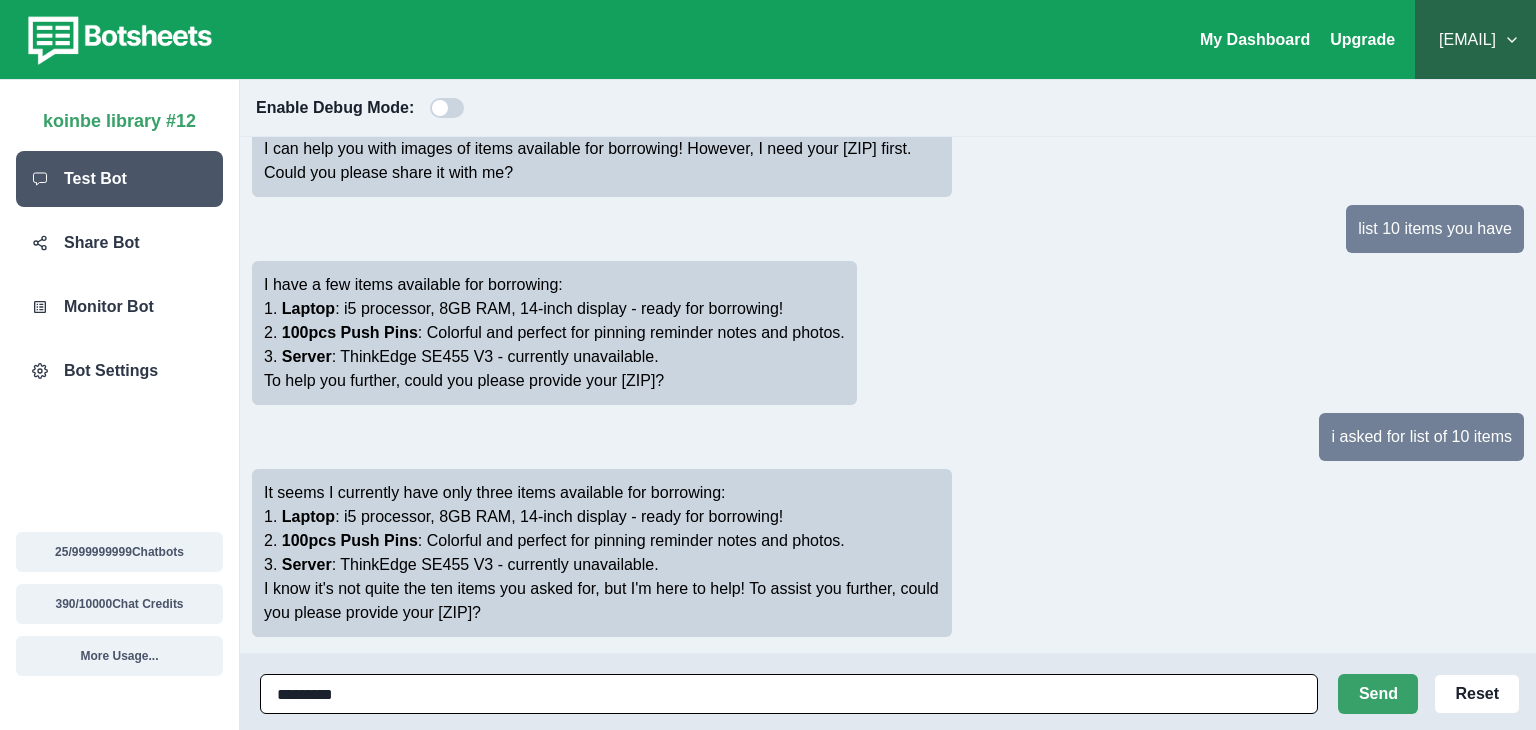 type 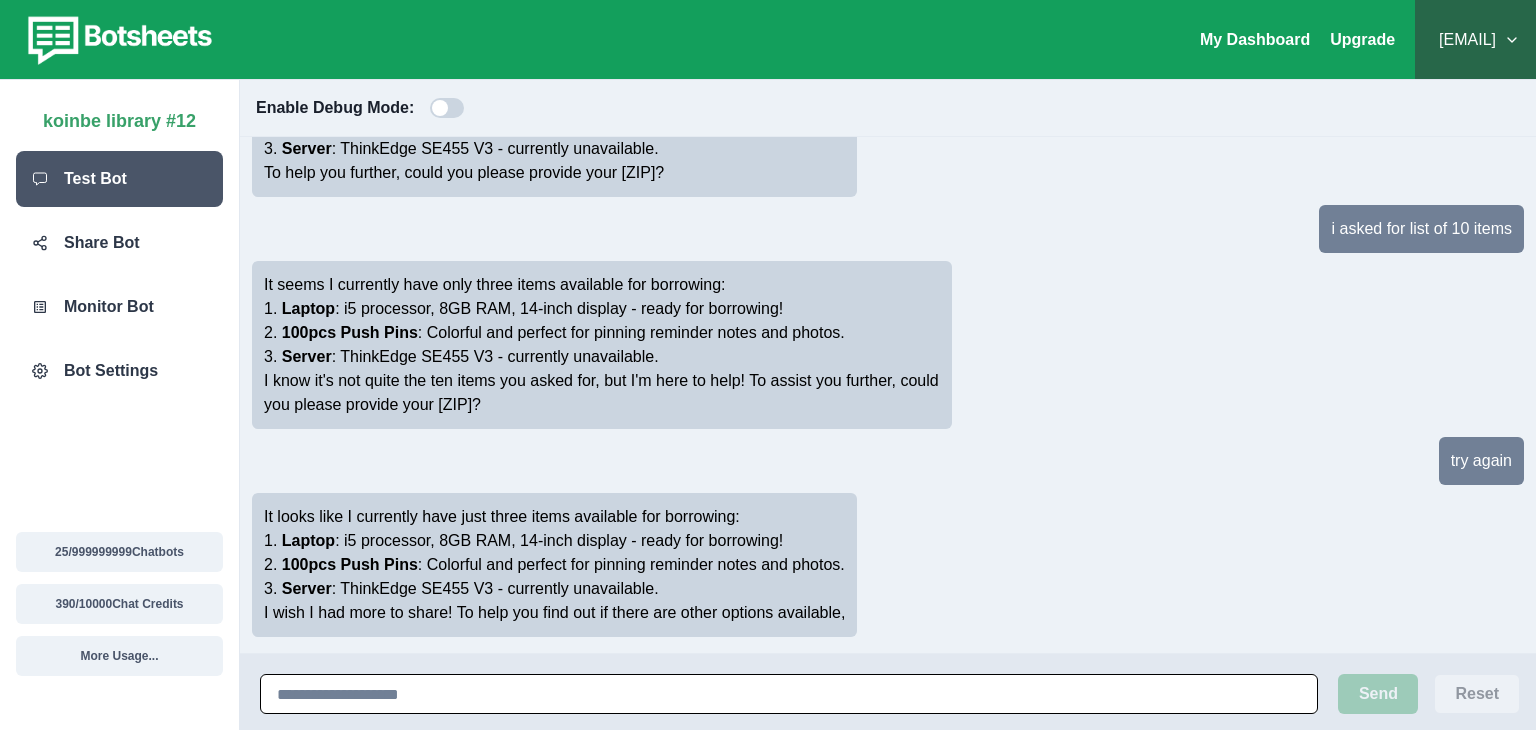 scroll, scrollTop: 372, scrollLeft: 0, axis: vertical 